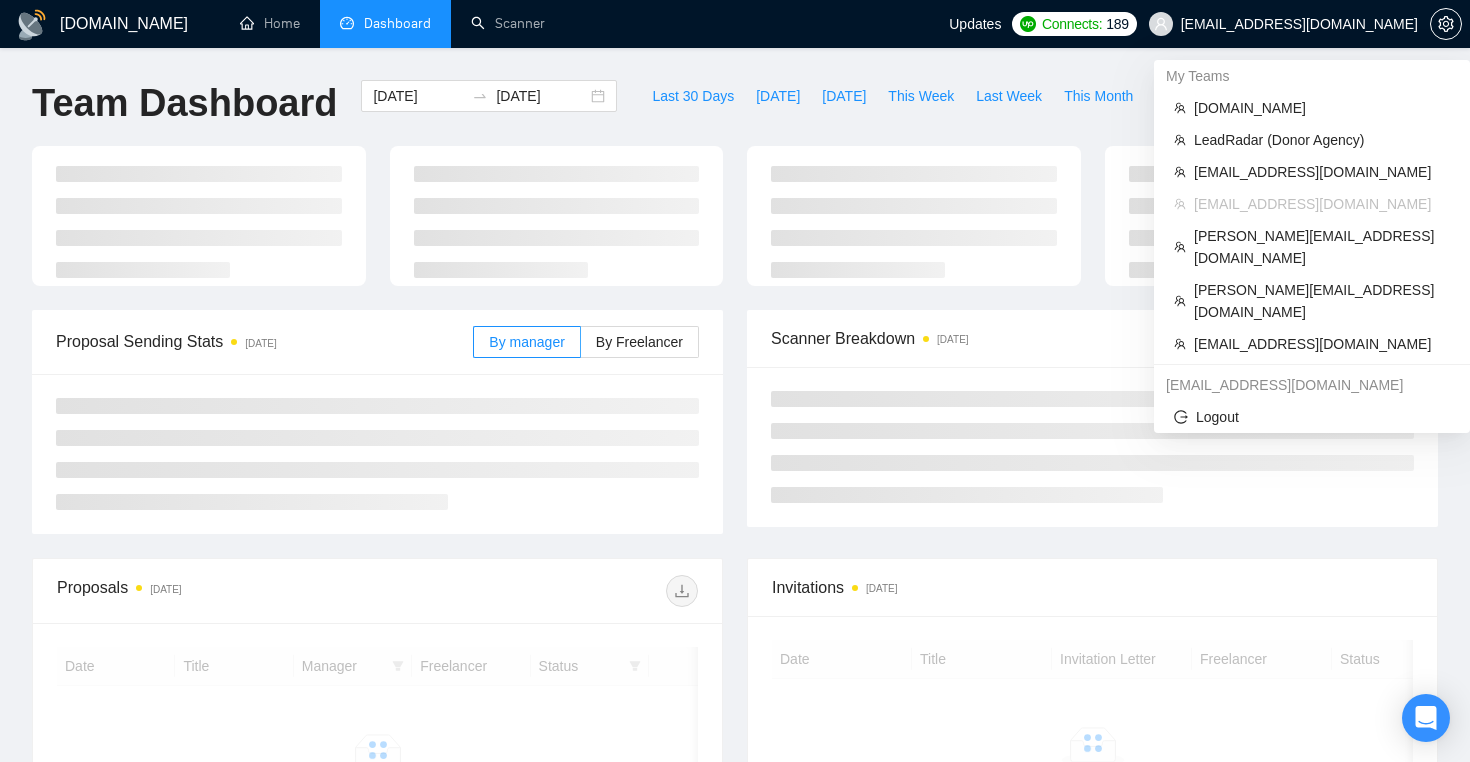 scroll, scrollTop: 0, scrollLeft: 0, axis: both 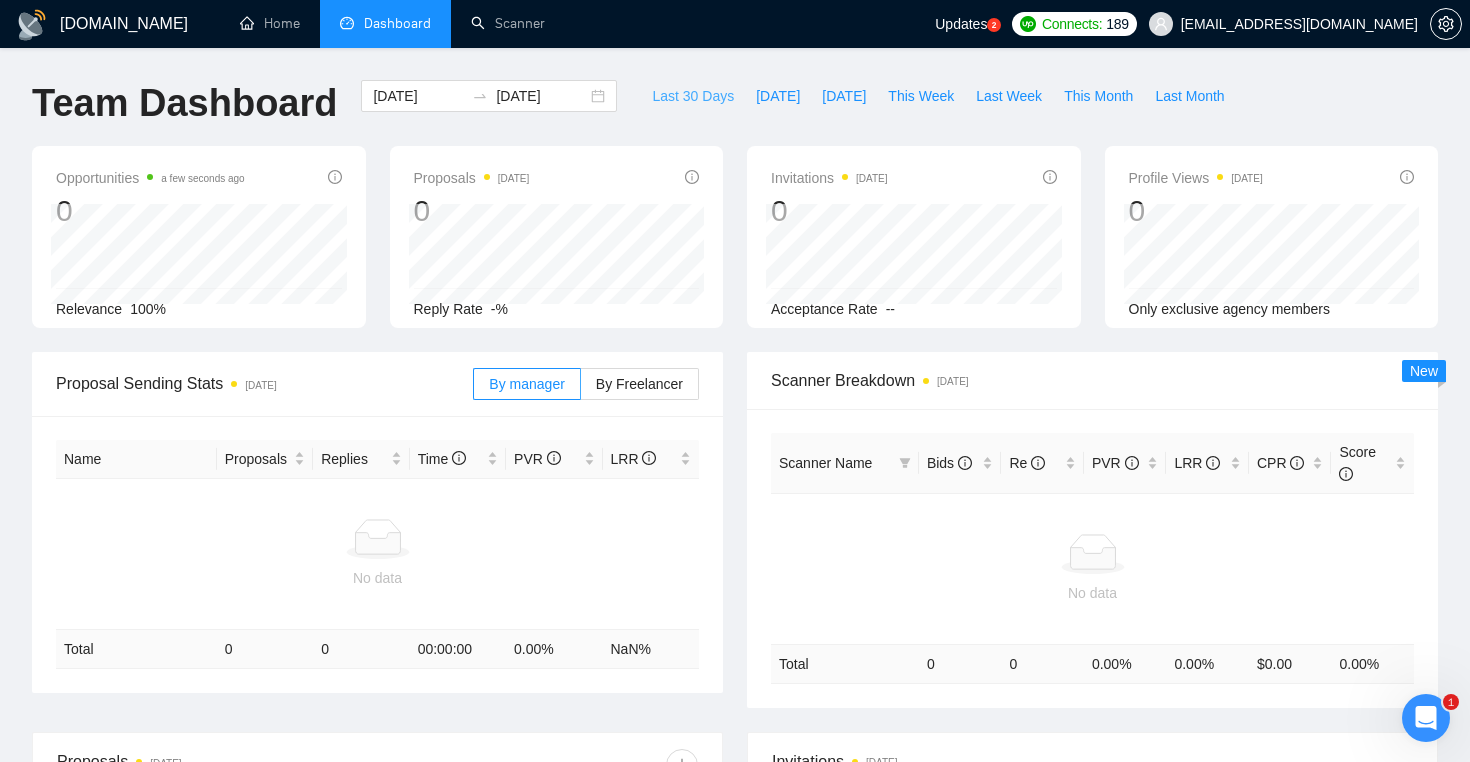 click on "Last 30 Days" at bounding box center (693, 96) 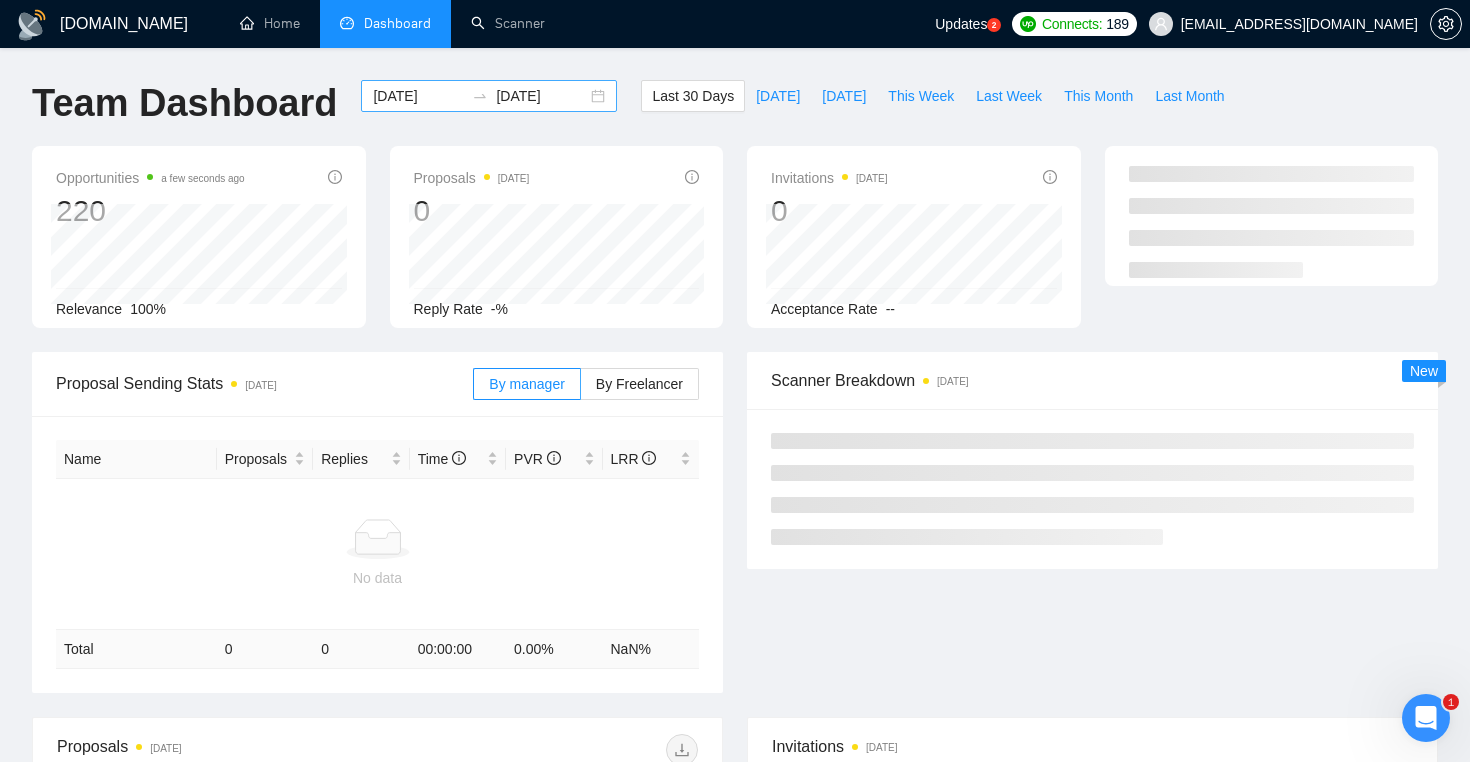 click on "[DATE]" at bounding box center (418, 96) 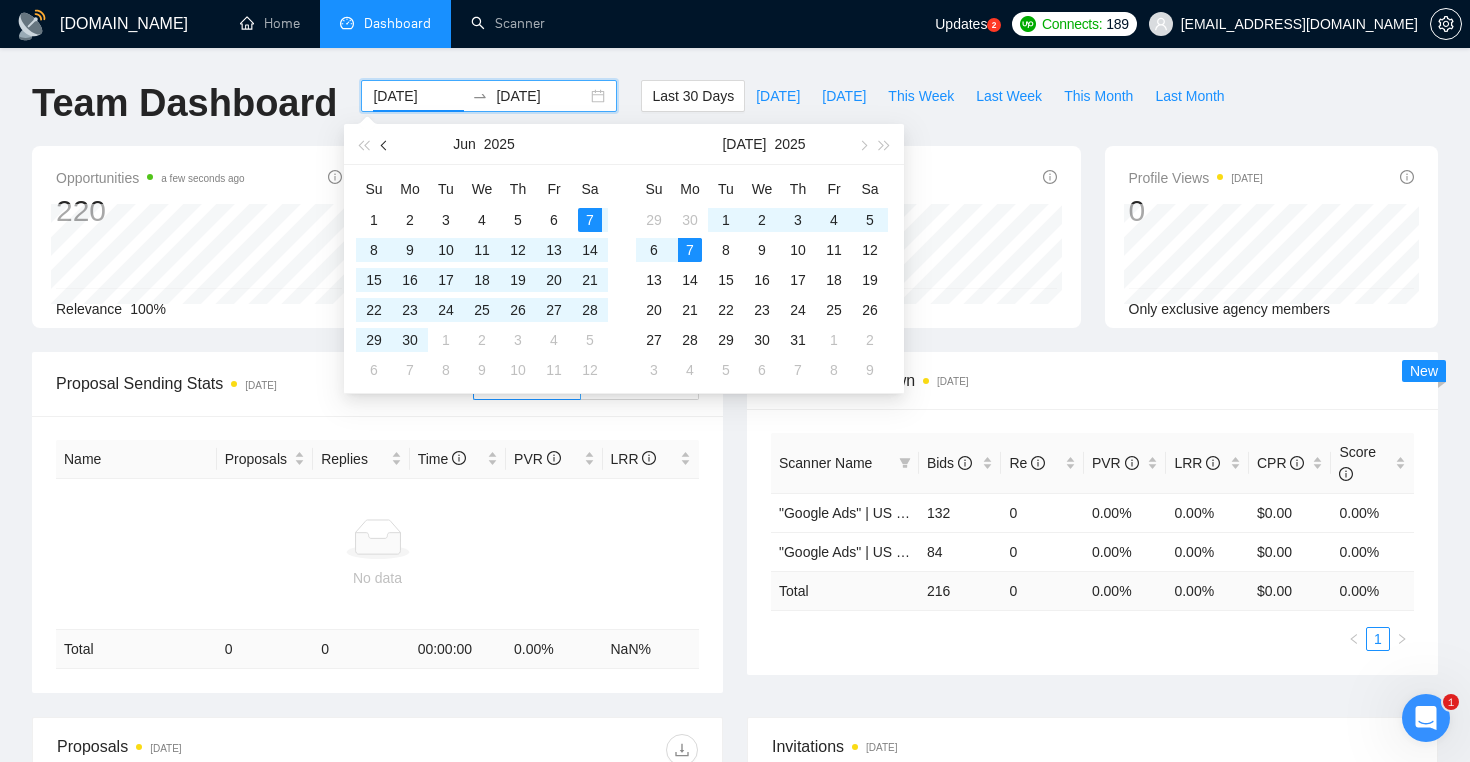 click at bounding box center (385, 144) 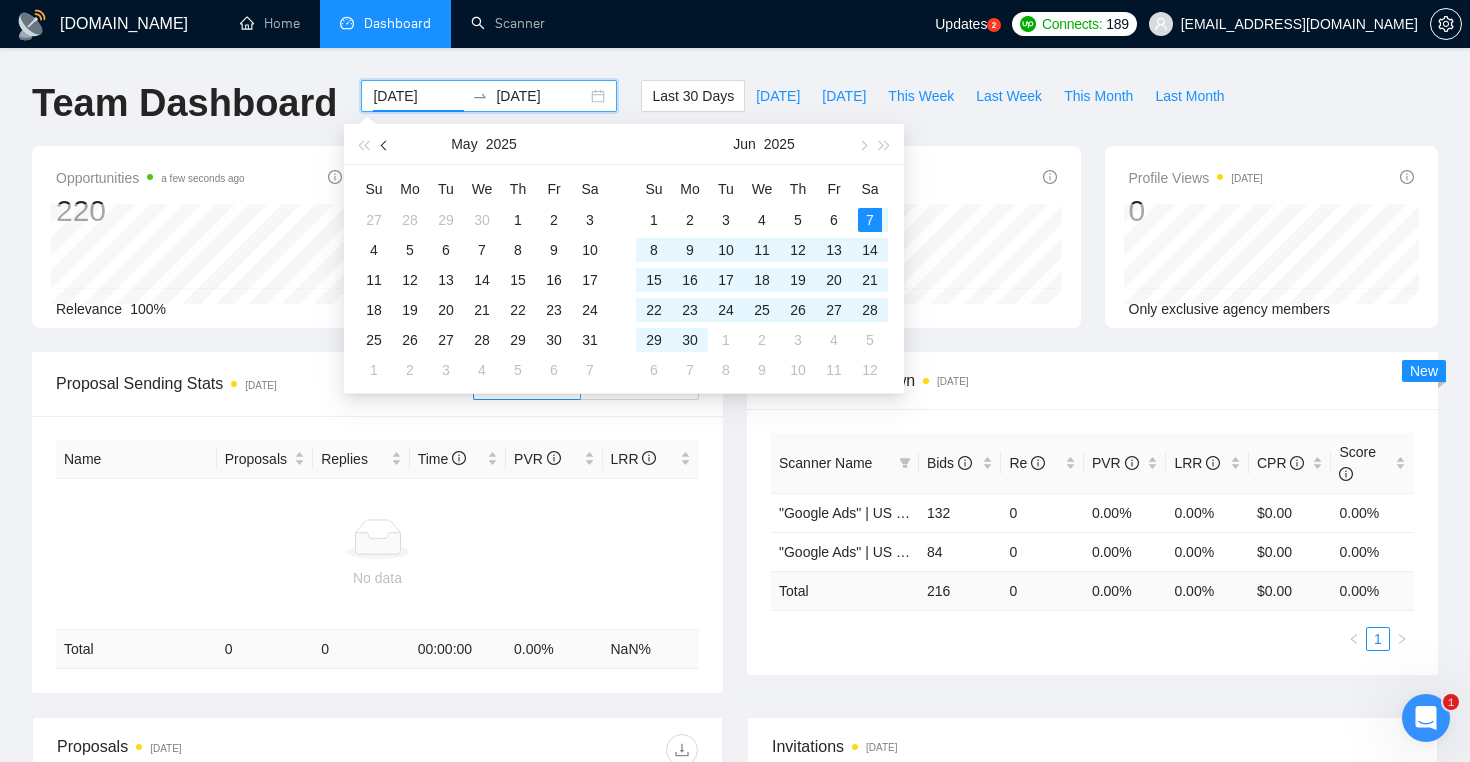 click at bounding box center [385, 144] 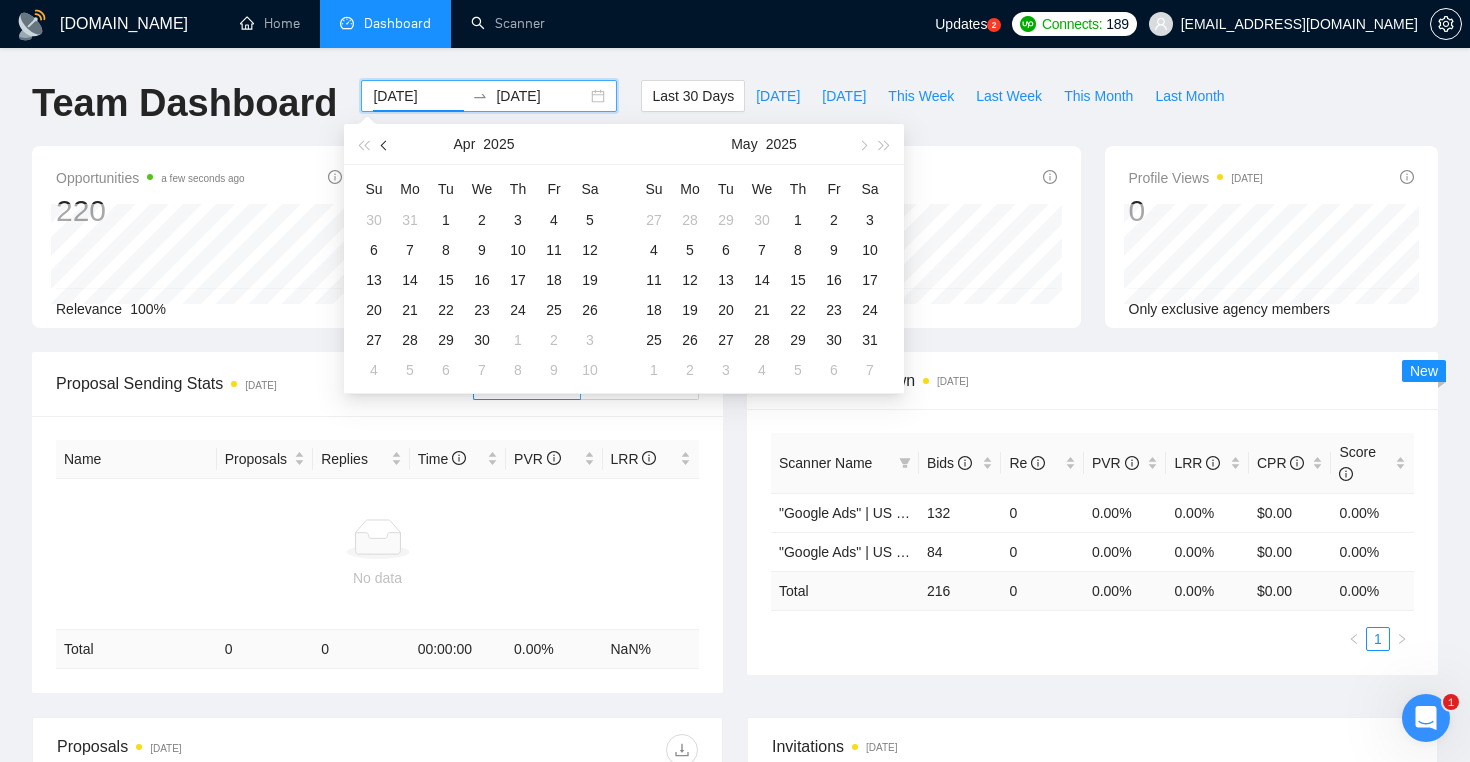 click at bounding box center [385, 144] 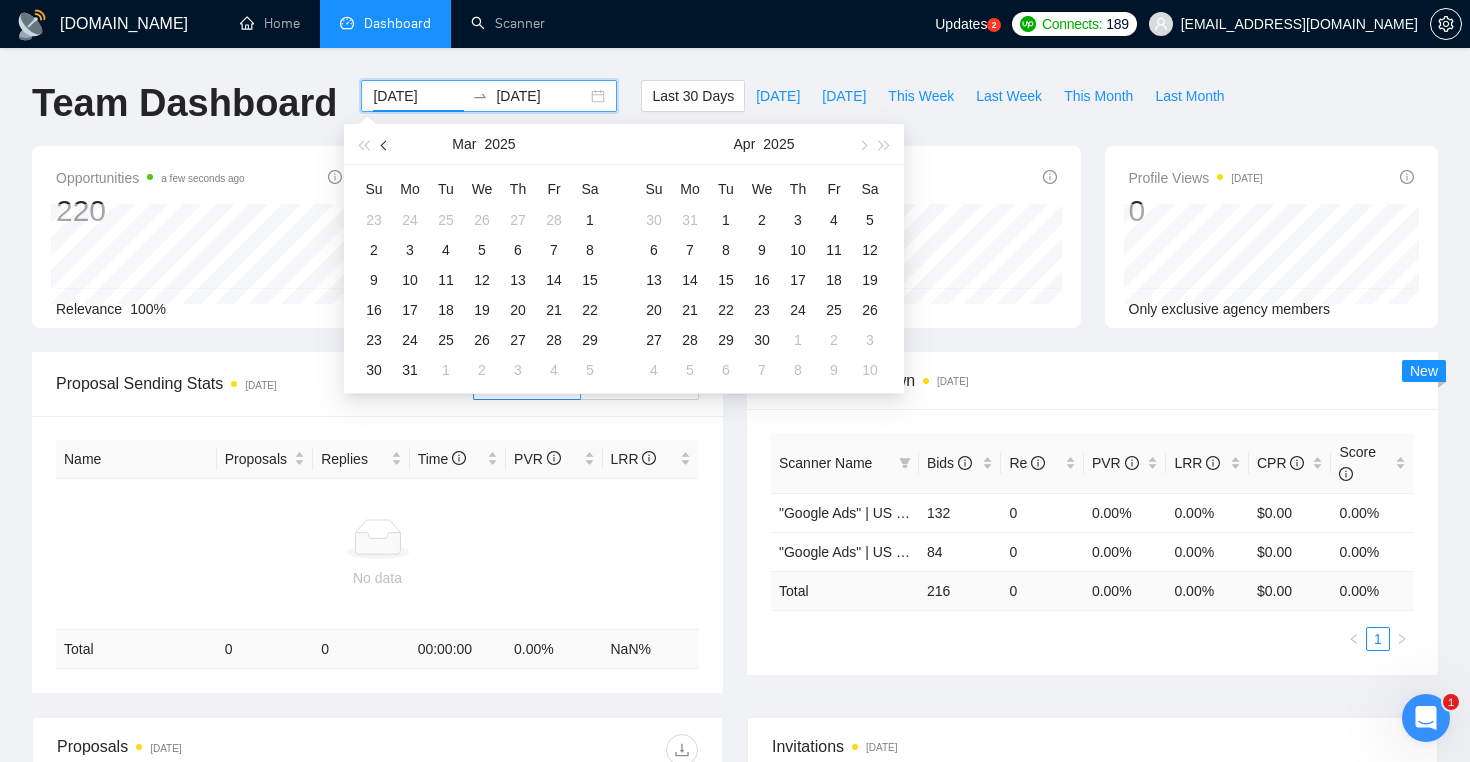 click at bounding box center [385, 144] 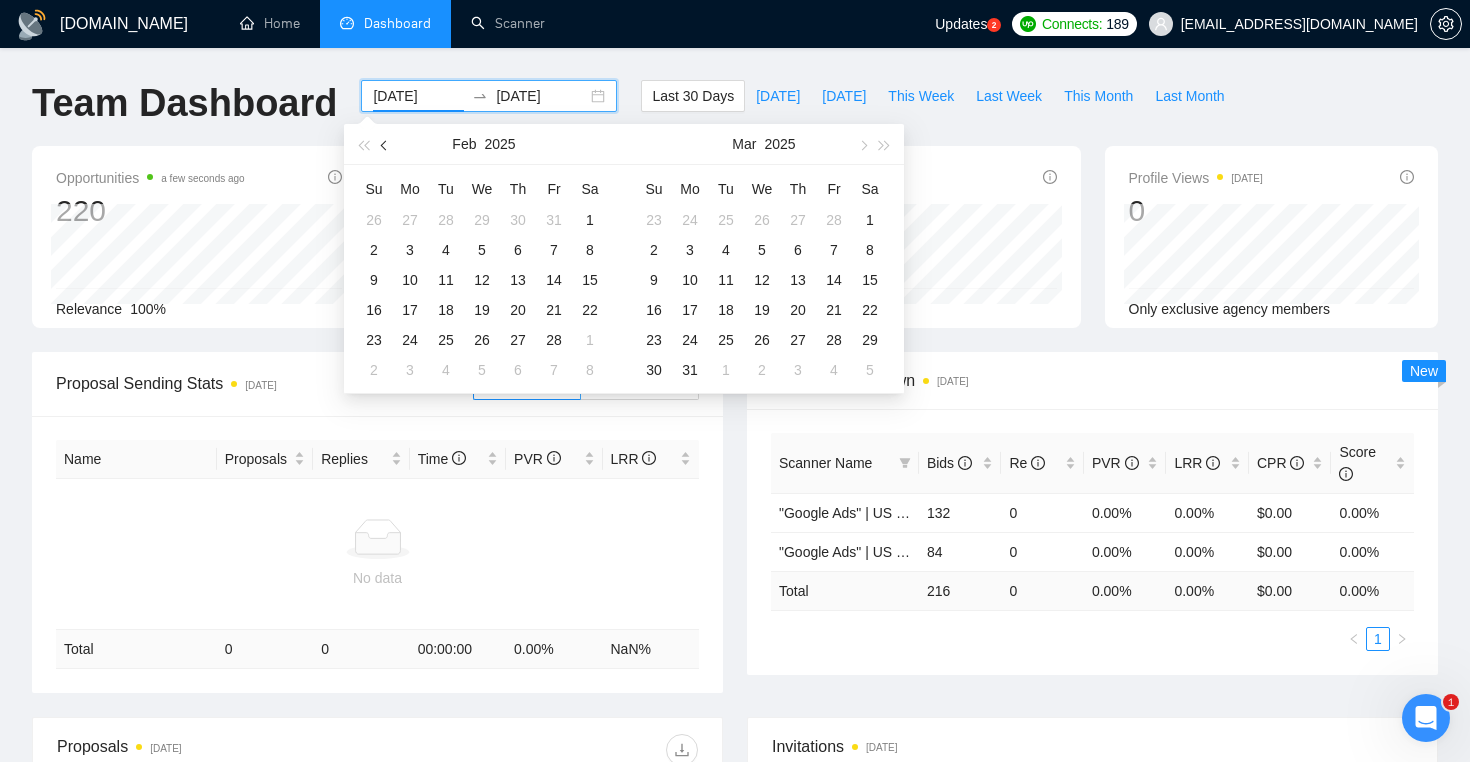click at bounding box center [385, 144] 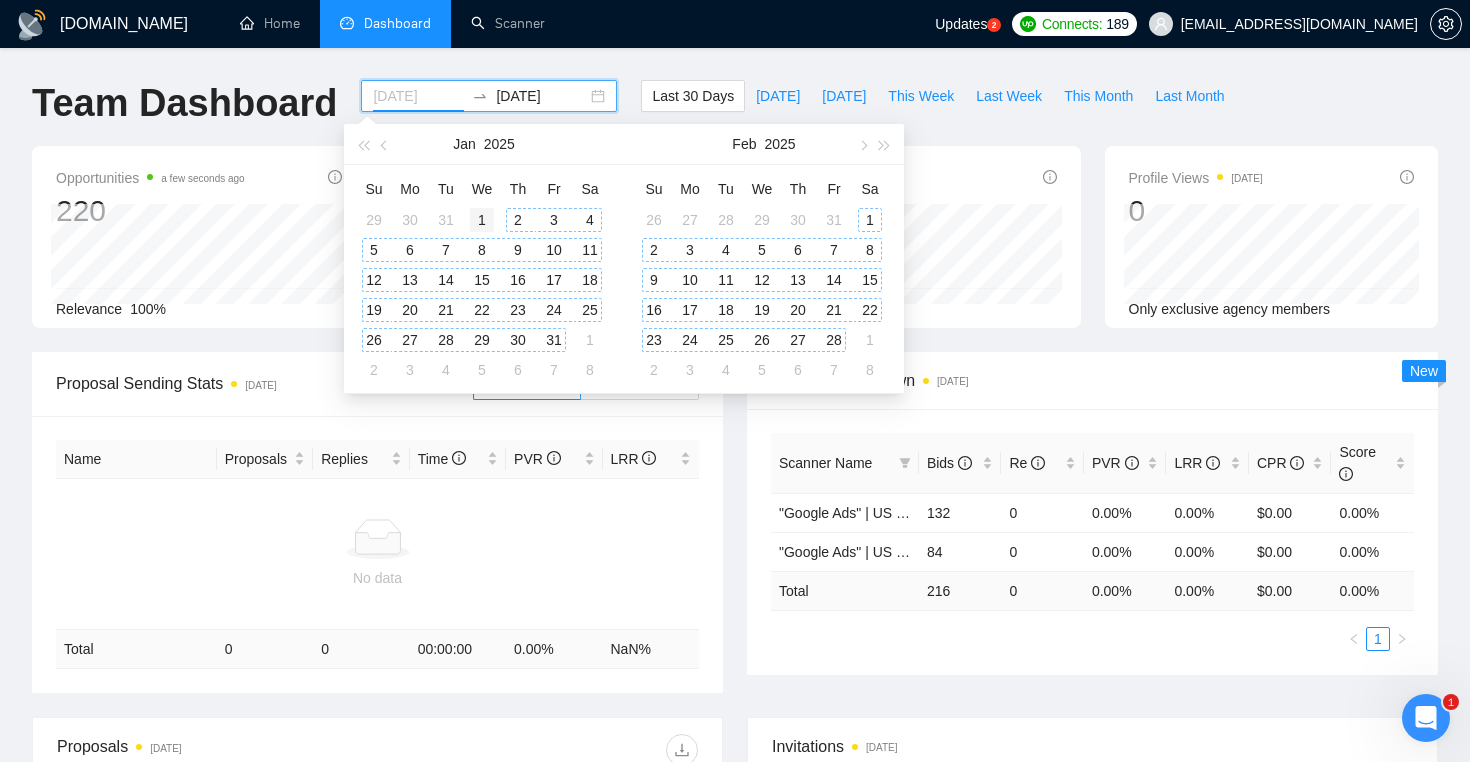 type on "[DATE]" 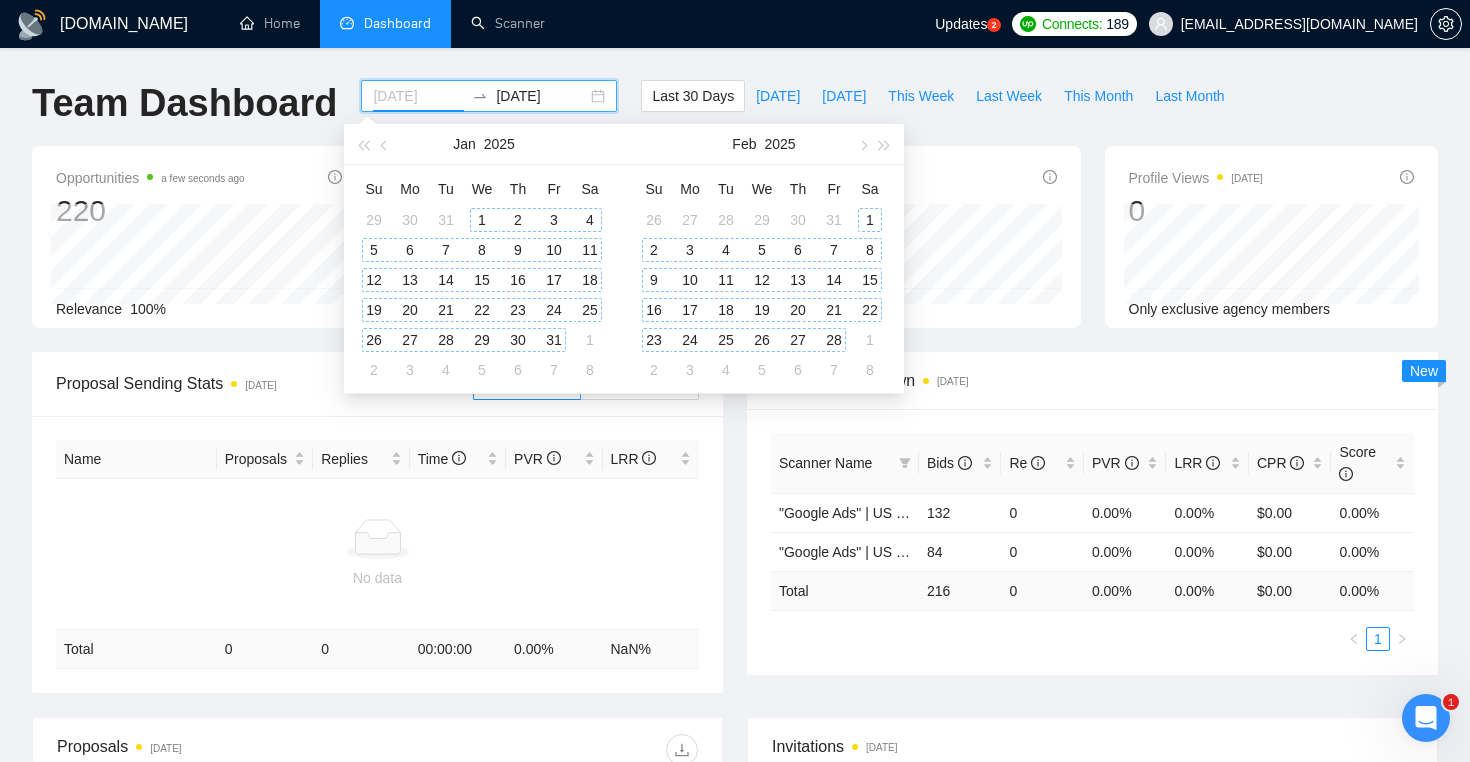 click on "1" at bounding box center [482, 220] 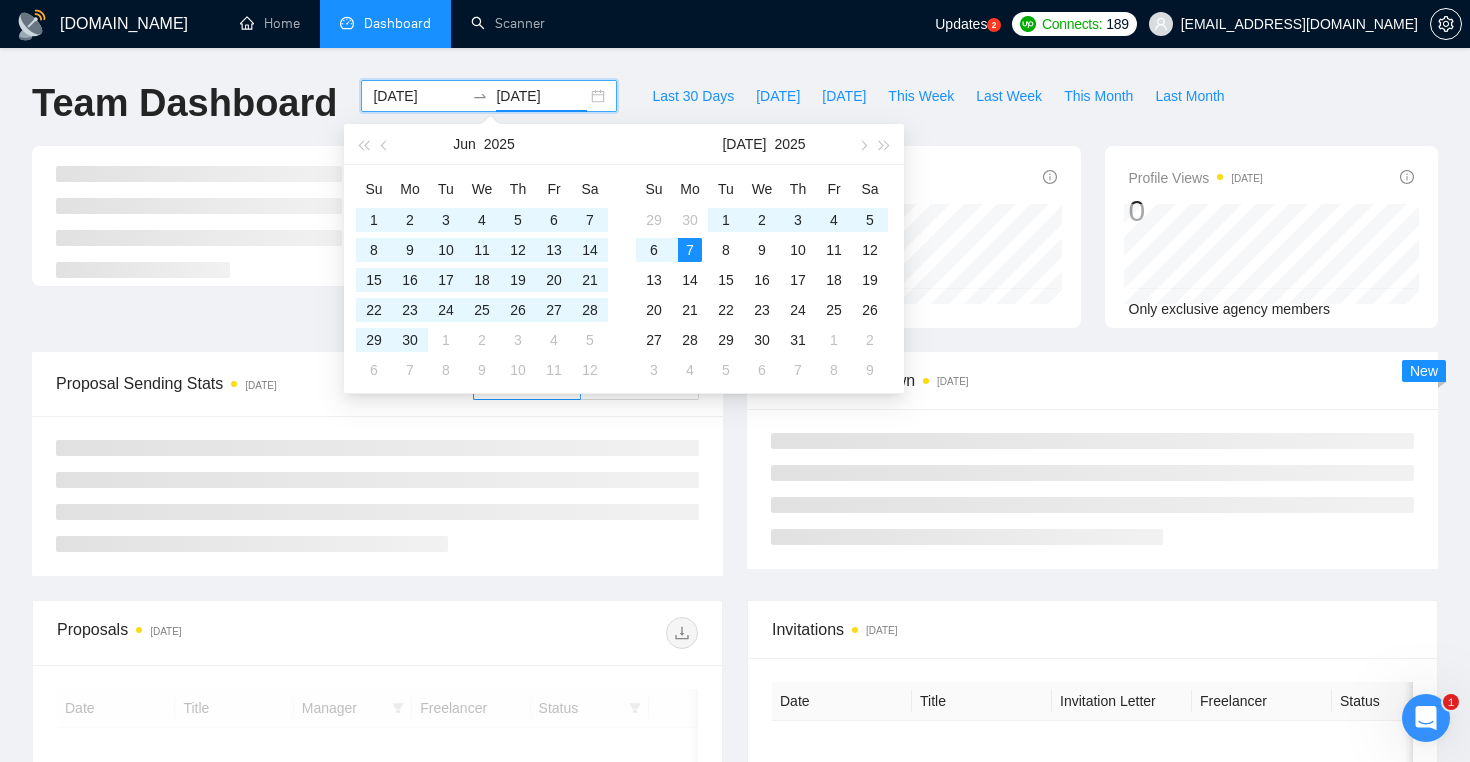 click on "[DOMAIN_NAME] Home Dashboard Scanner Updates
2
Connects: 189 [EMAIL_ADDRESS][DOMAIN_NAME] Team Dashboard [DATE] [DATE] Last 30 Days [DATE] [DATE] This Week Last Week This Month Last Month Invitations [DATE] 0   Acceptance Rate -- Profile Views [DATE] 0   Only exclusive agency members Proposal Sending Stats [DATE] By manager By Freelancer Scanner Breakdown [DATE] New Proposals [DATE] Date Title Manager Freelancer Status               No data Invitations [DATE] Date Title Invitation Letter Freelancer Status           No data [DOMAIN_NAME] 1.21.0 (dev) @vadymhimself   2025 [DOMAIN_NAME] | All Rights Reserved." at bounding box center (735, 549) 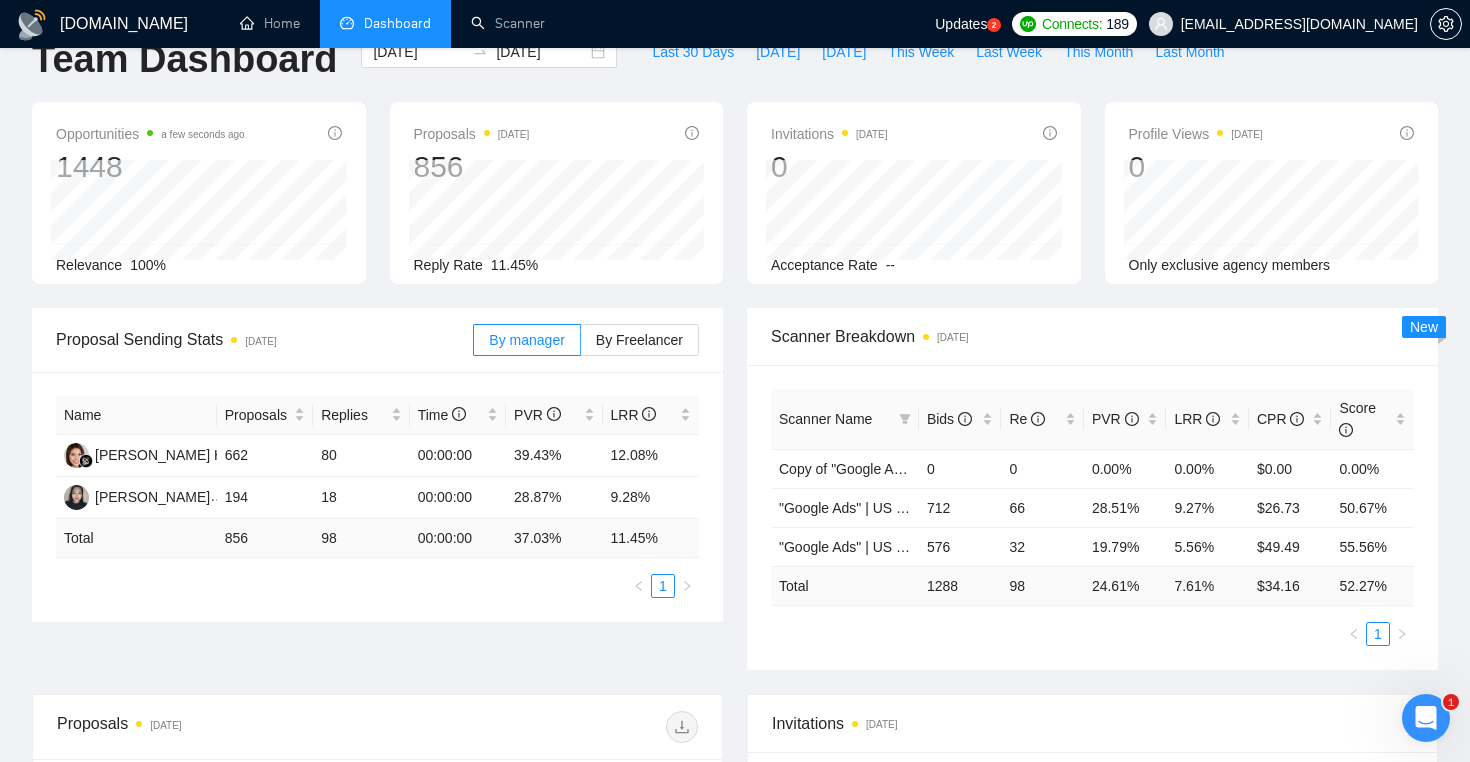 scroll, scrollTop: 45, scrollLeft: 0, axis: vertical 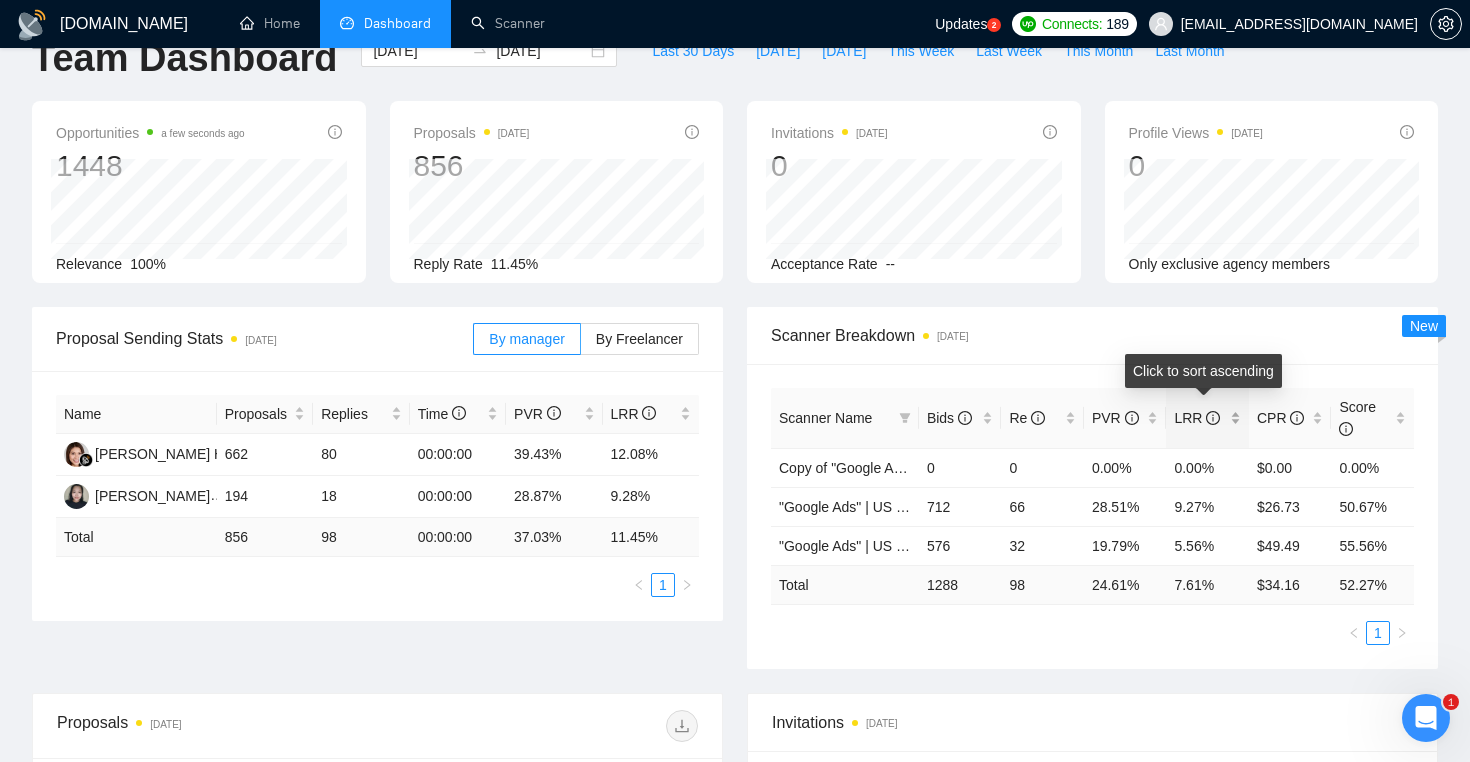 click on "LRR" at bounding box center (1207, 418) 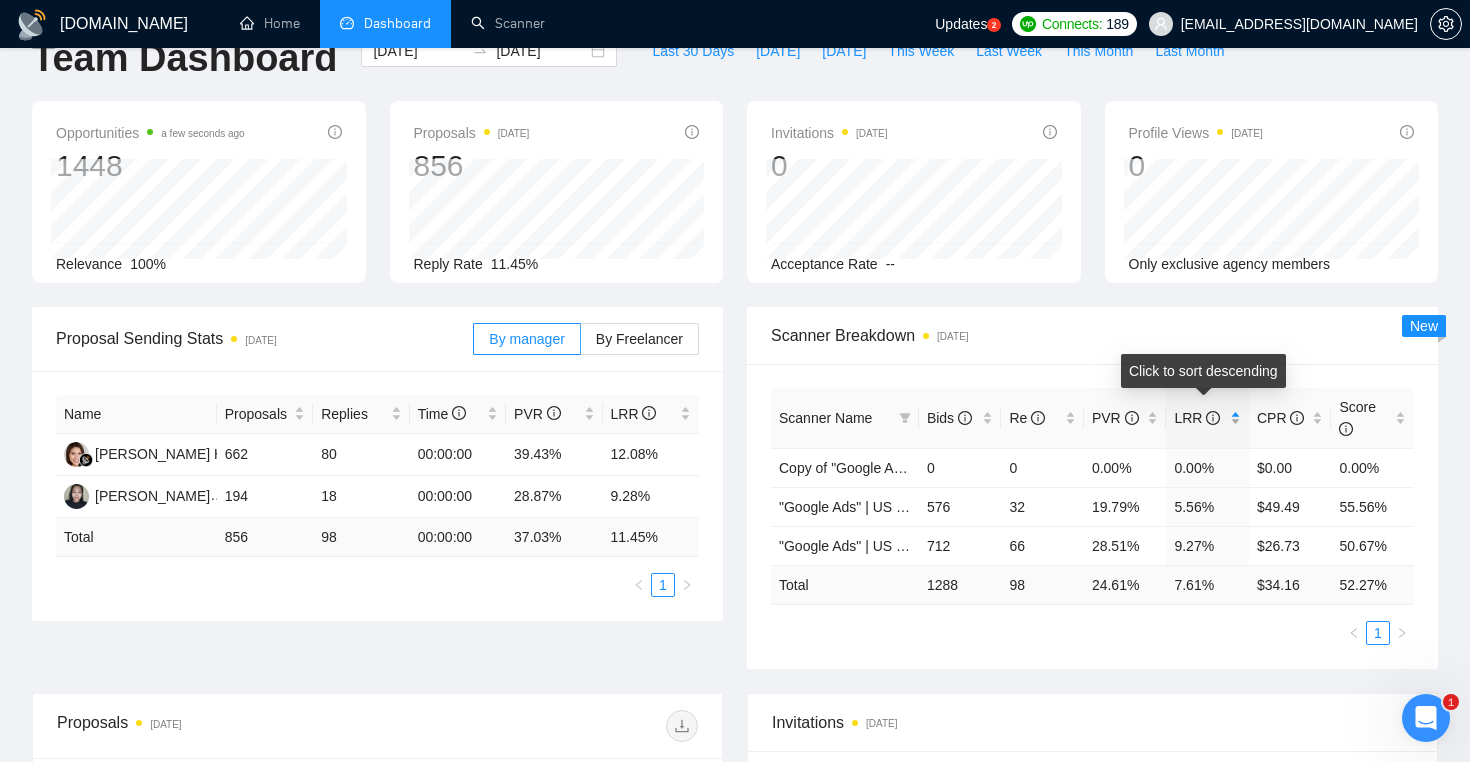 click on "LRR" at bounding box center [1207, 418] 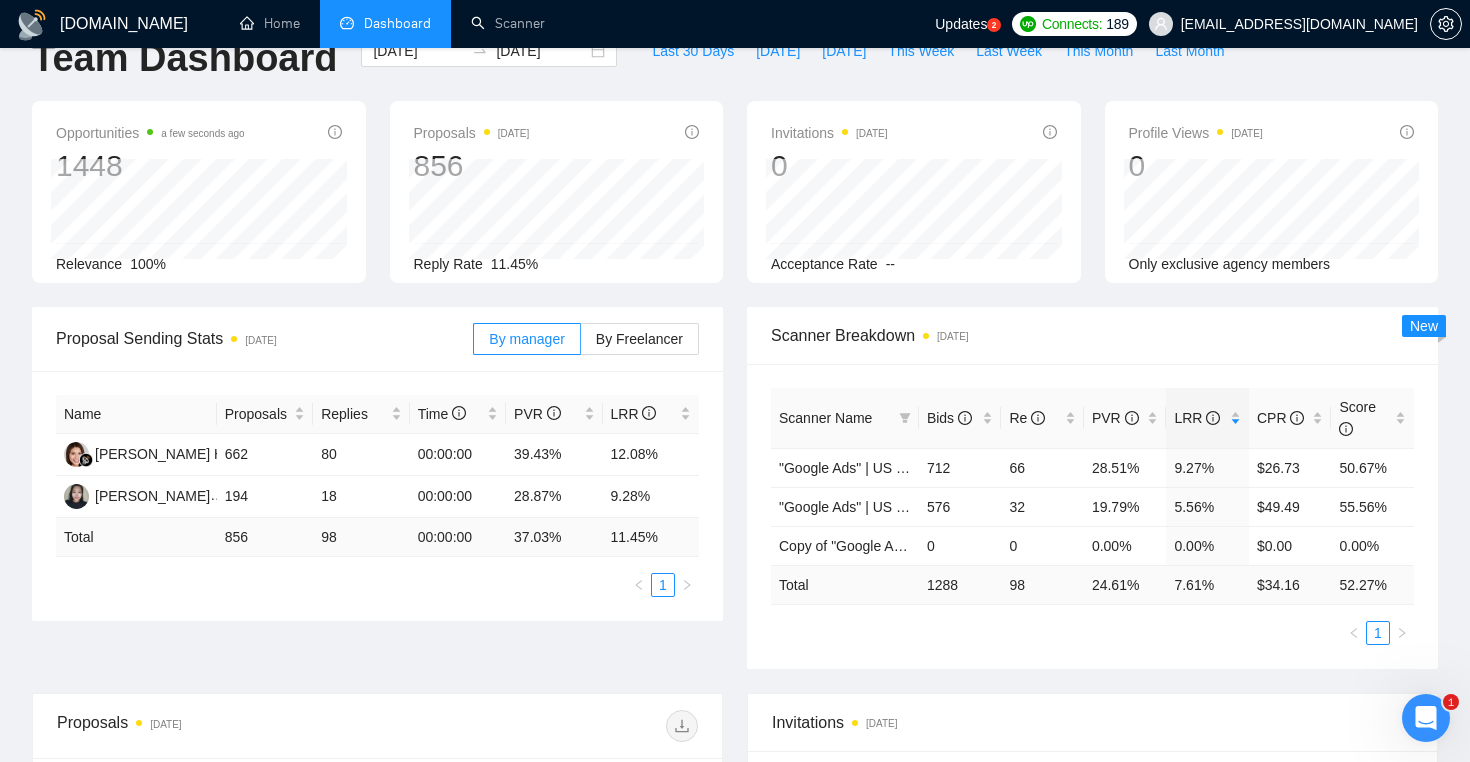 click on "Opportunities a few seconds ago 1448   Relevance 100% Proposals [DATE] 856   Reply Rate 11.45% Invitations [DATE] 0   Acceptance Rate -- Profile Views [DATE] 0   Only exclusive agency members" at bounding box center (735, 204) 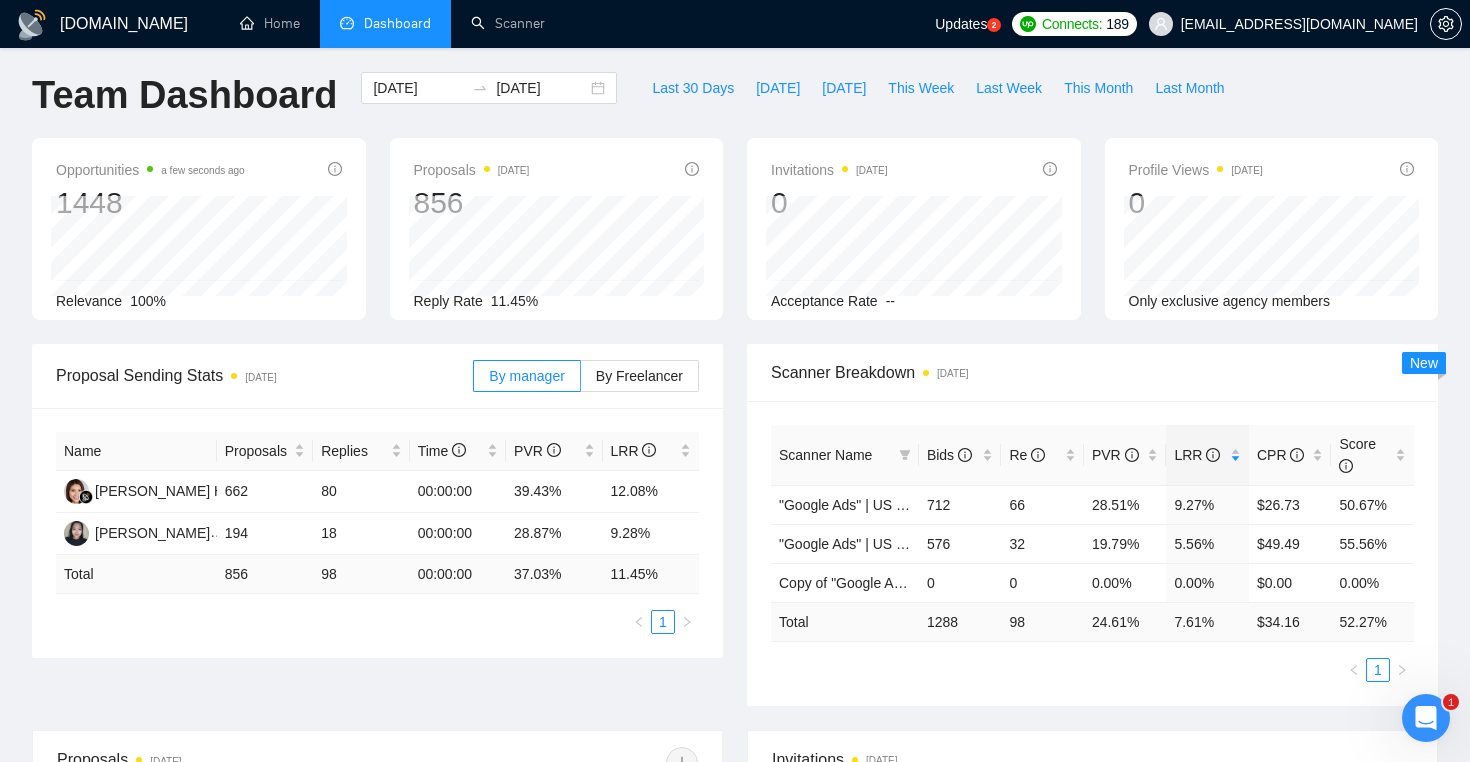 scroll, scrollTop: 0, scrollLeft: 0, axis: both 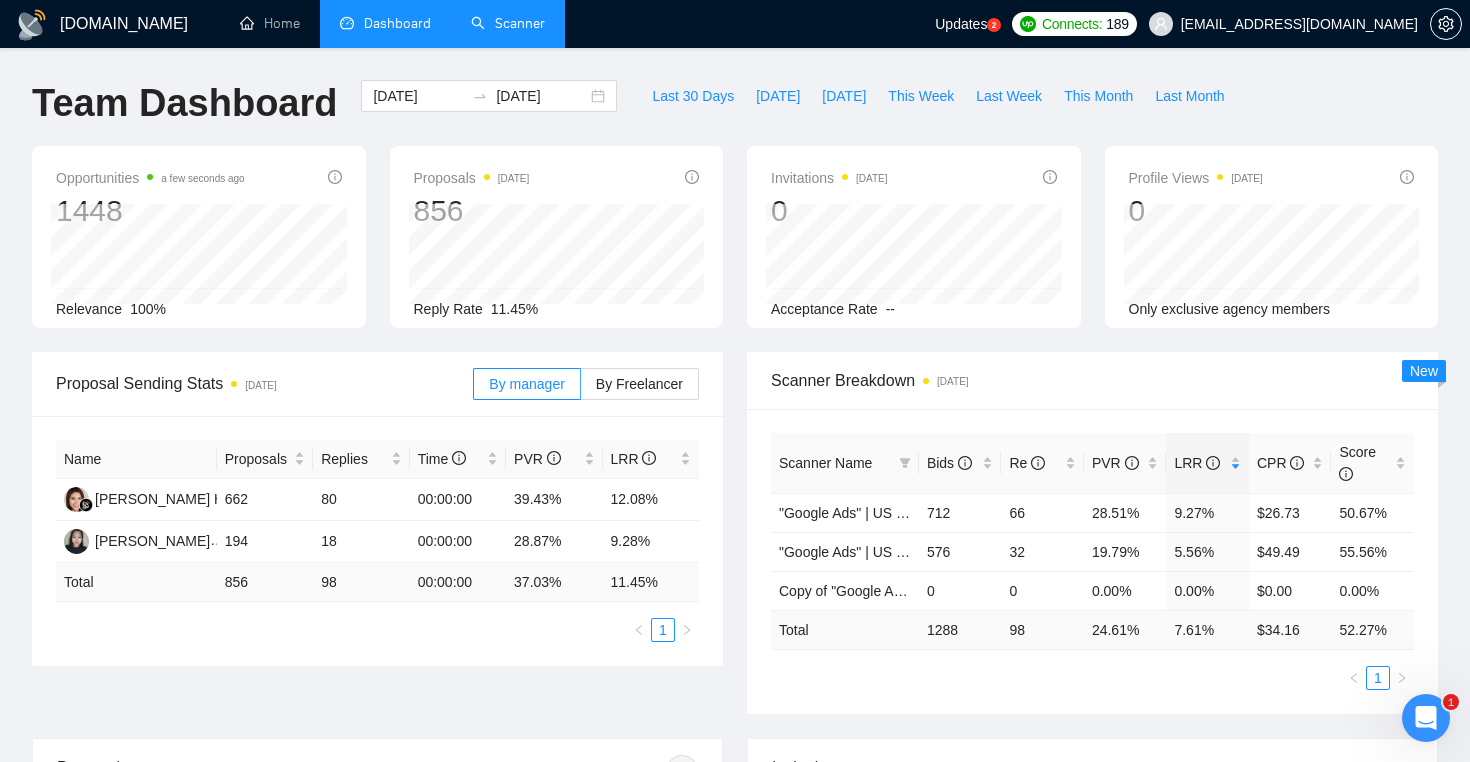click on "Scanner" at bounding box center (508, 23) 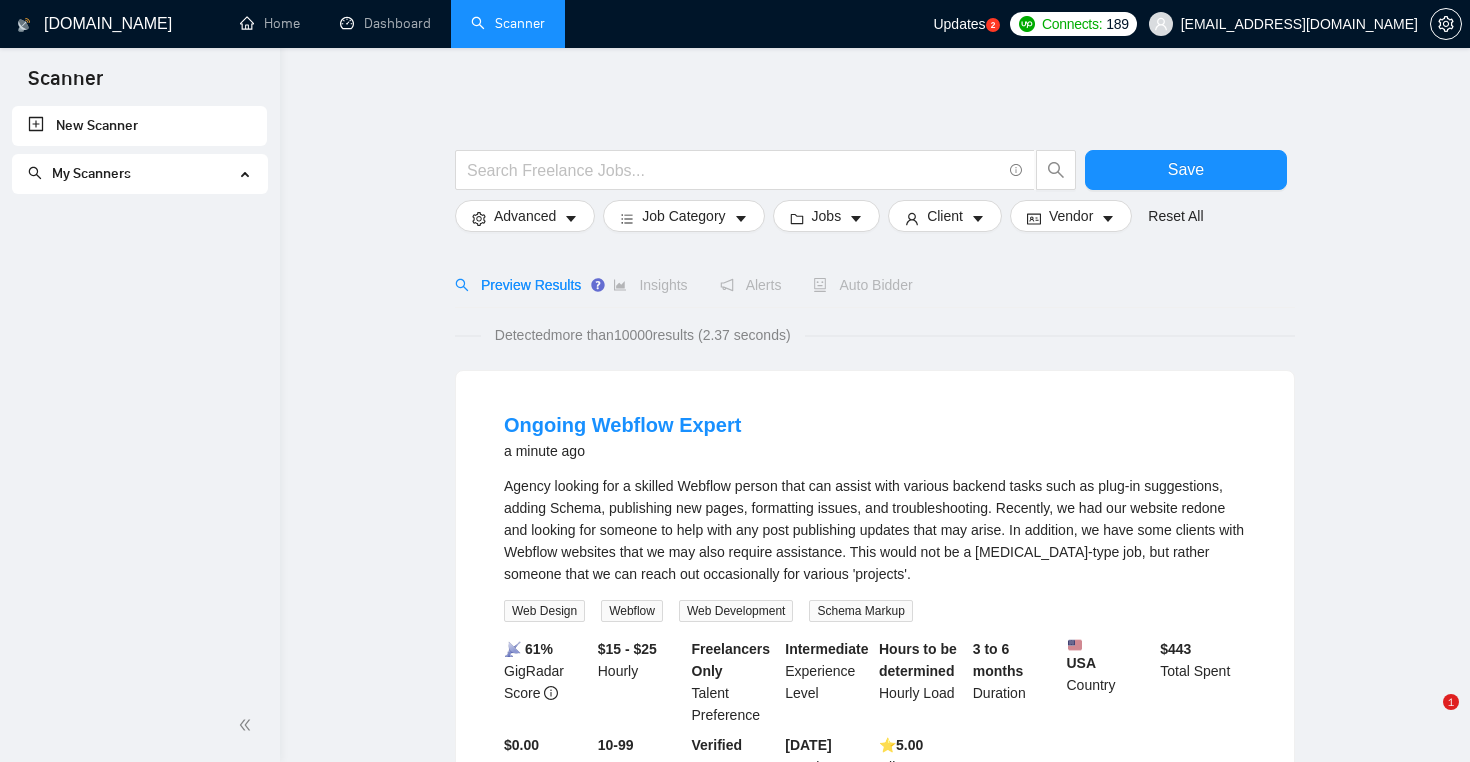 scroll, scrollTop: 0, scrollLeft: 0, axis: both 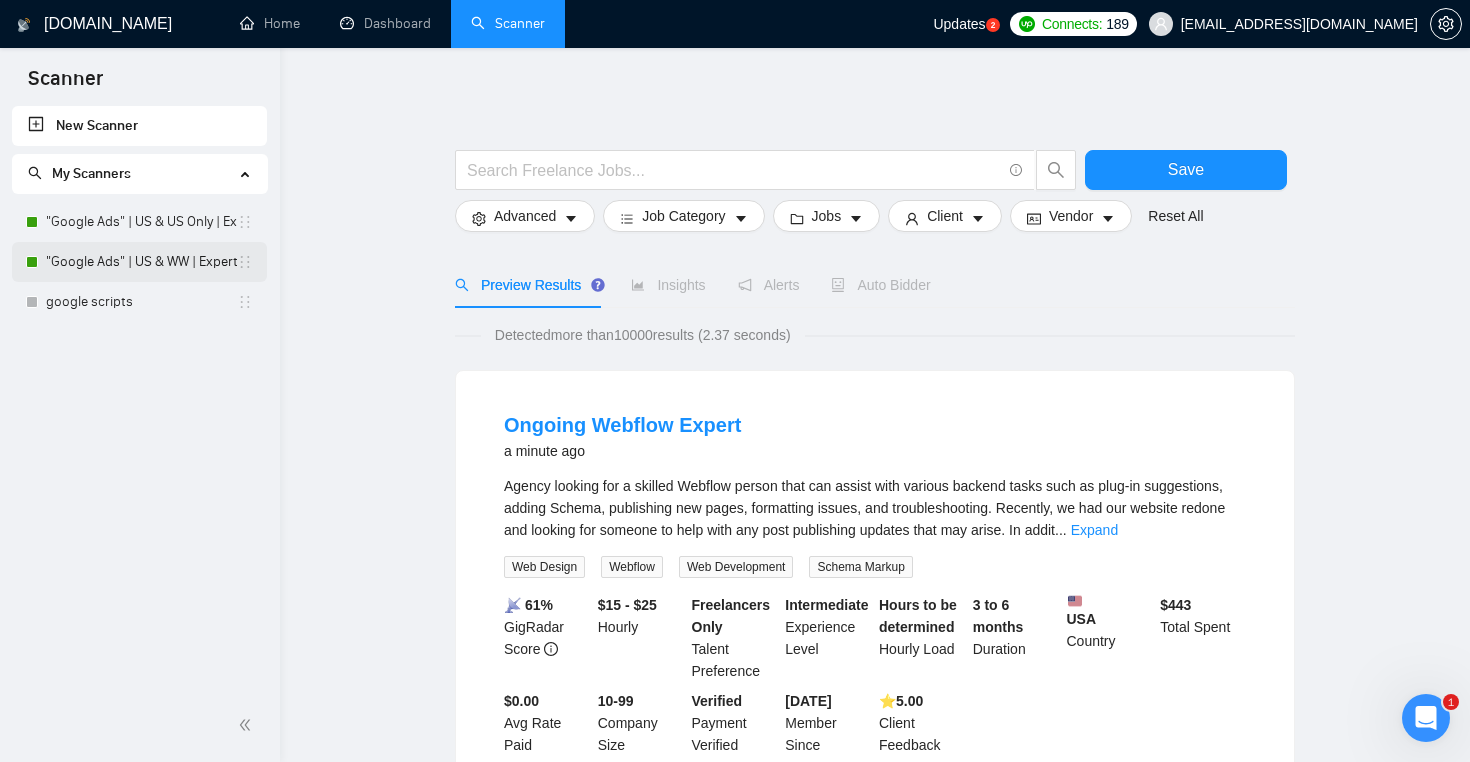 click on ""Google Ads" | US & WW | Expert" at bounding box center (141, 262) 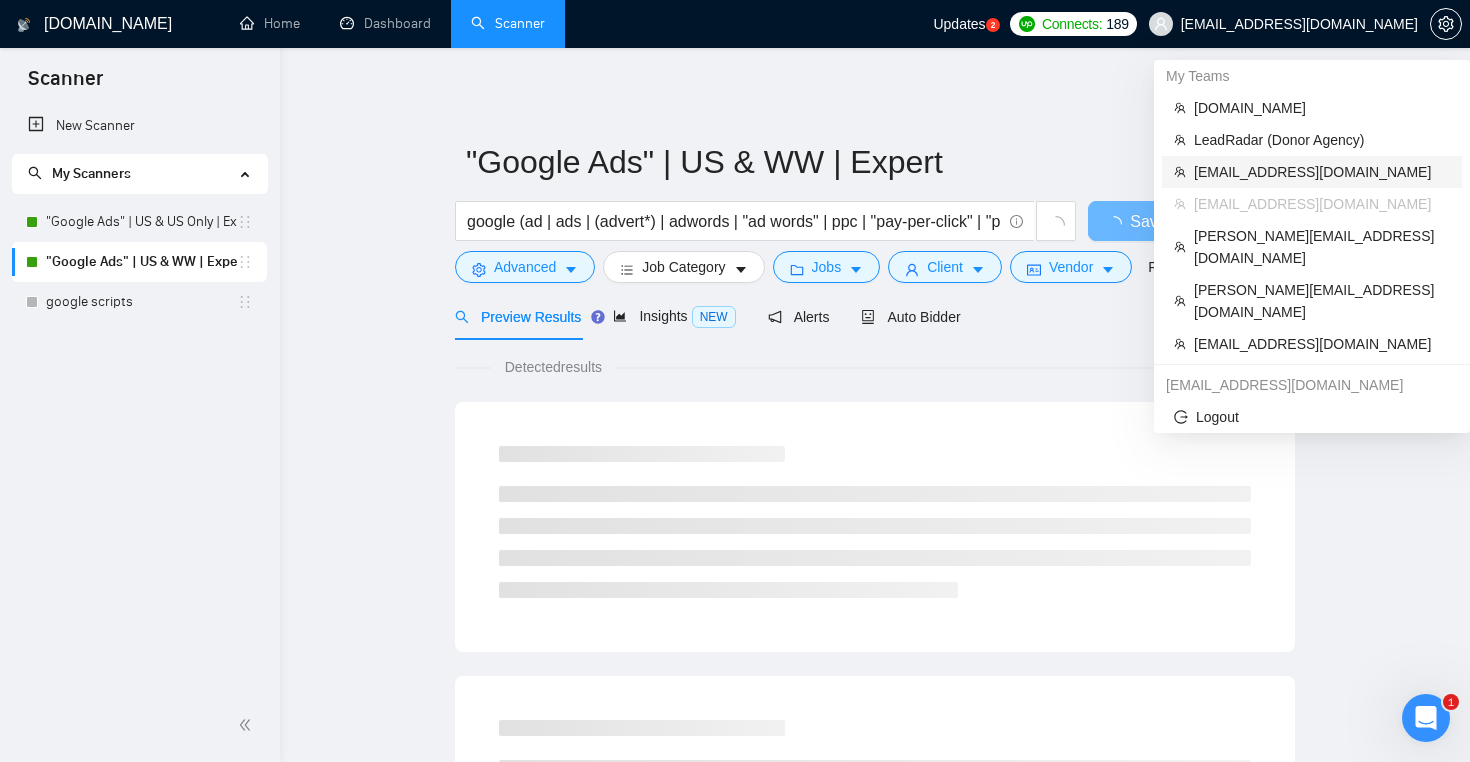 click on "[EMAIL_ADDRESS][DOMAIN_NAME]" at bounding box center [1322, 172] 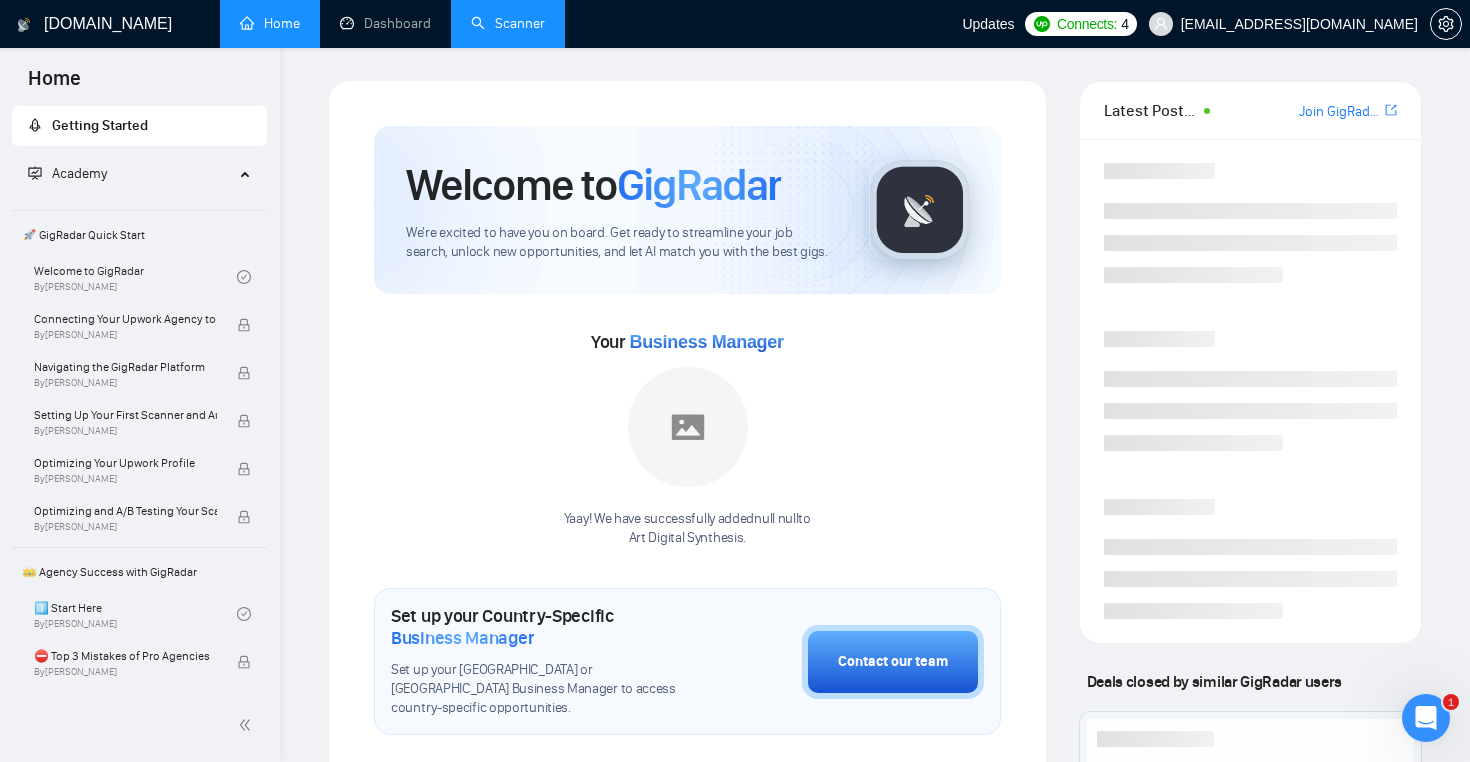 click on "Scanner" at bounding box center (508, 23) 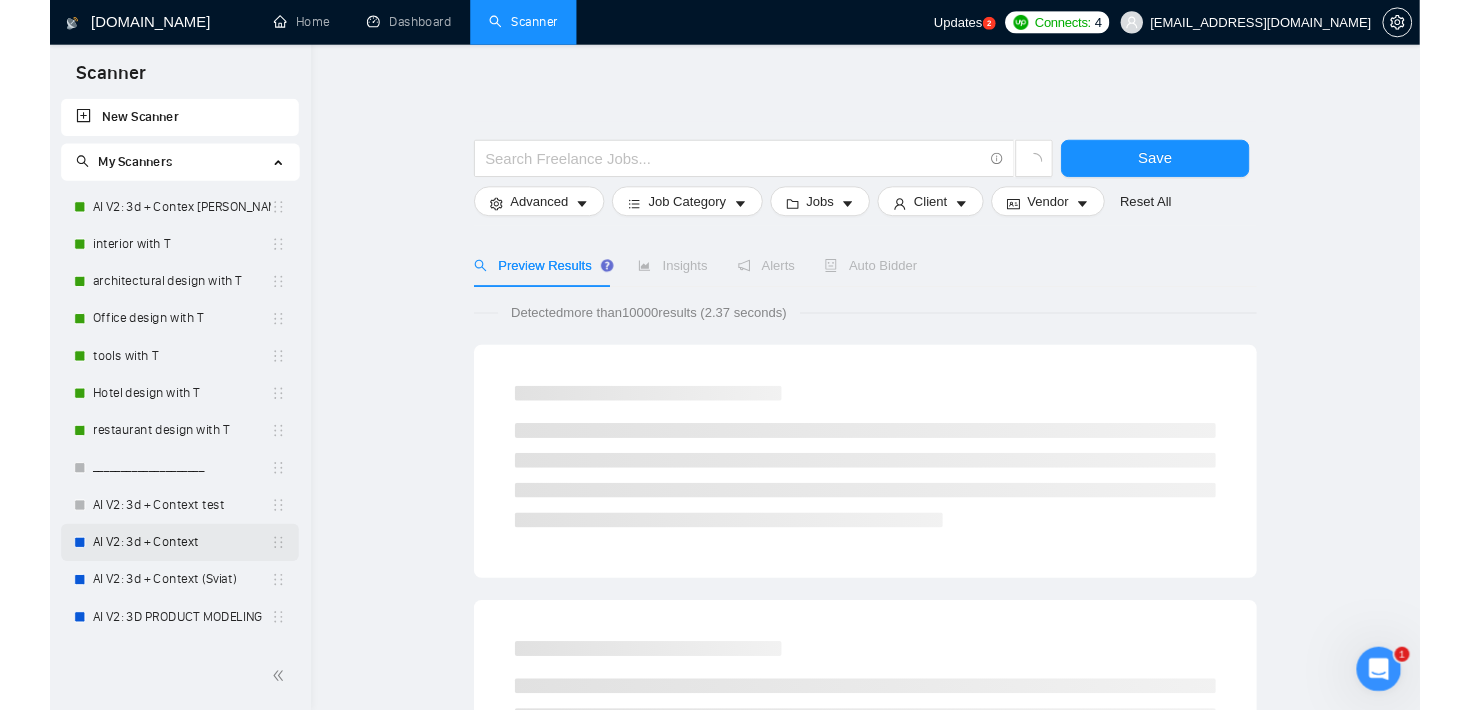 scroll, scrollTop: 60, scrollLeft: 0, axis: vertical 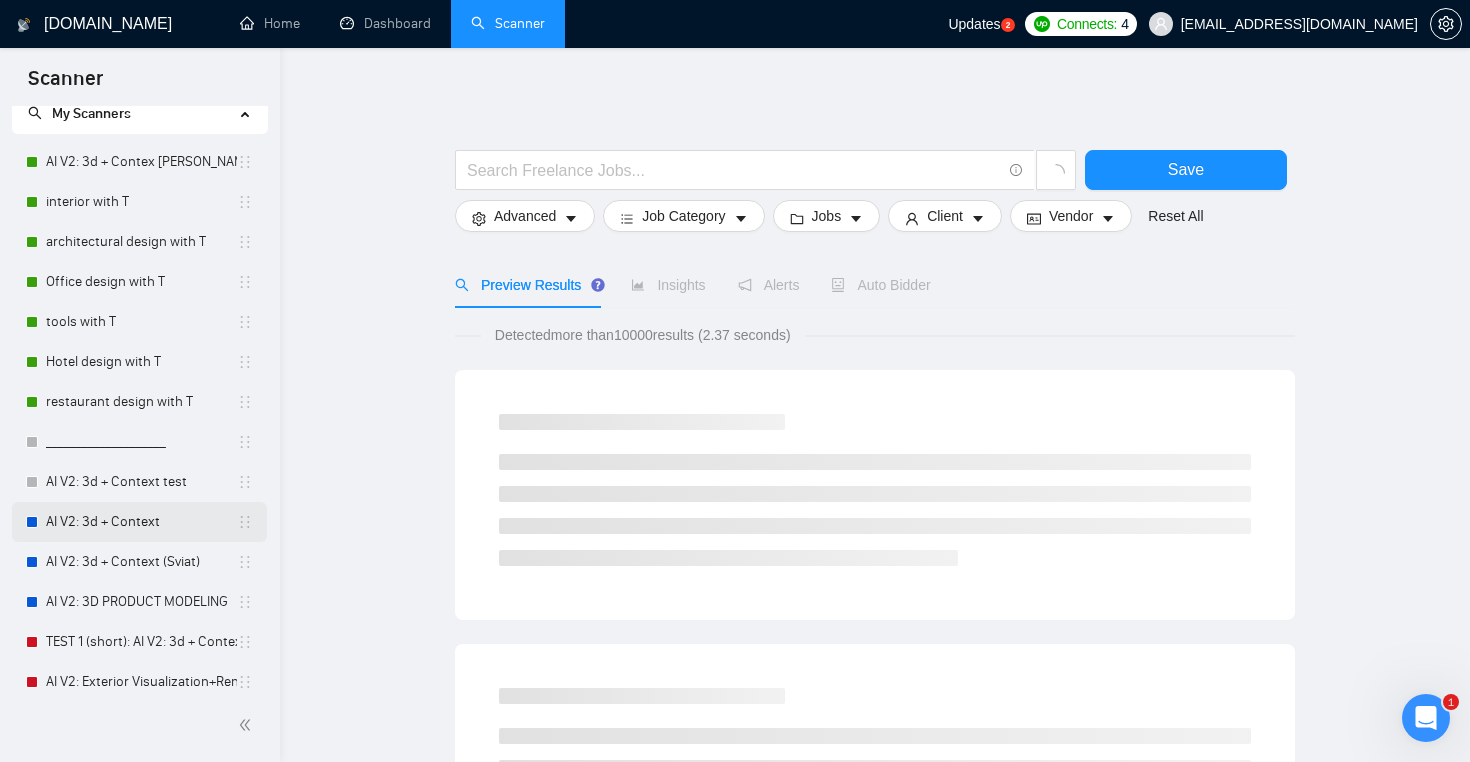 click on "AI V2: 3d + Context" at bounding box center (141, 522) 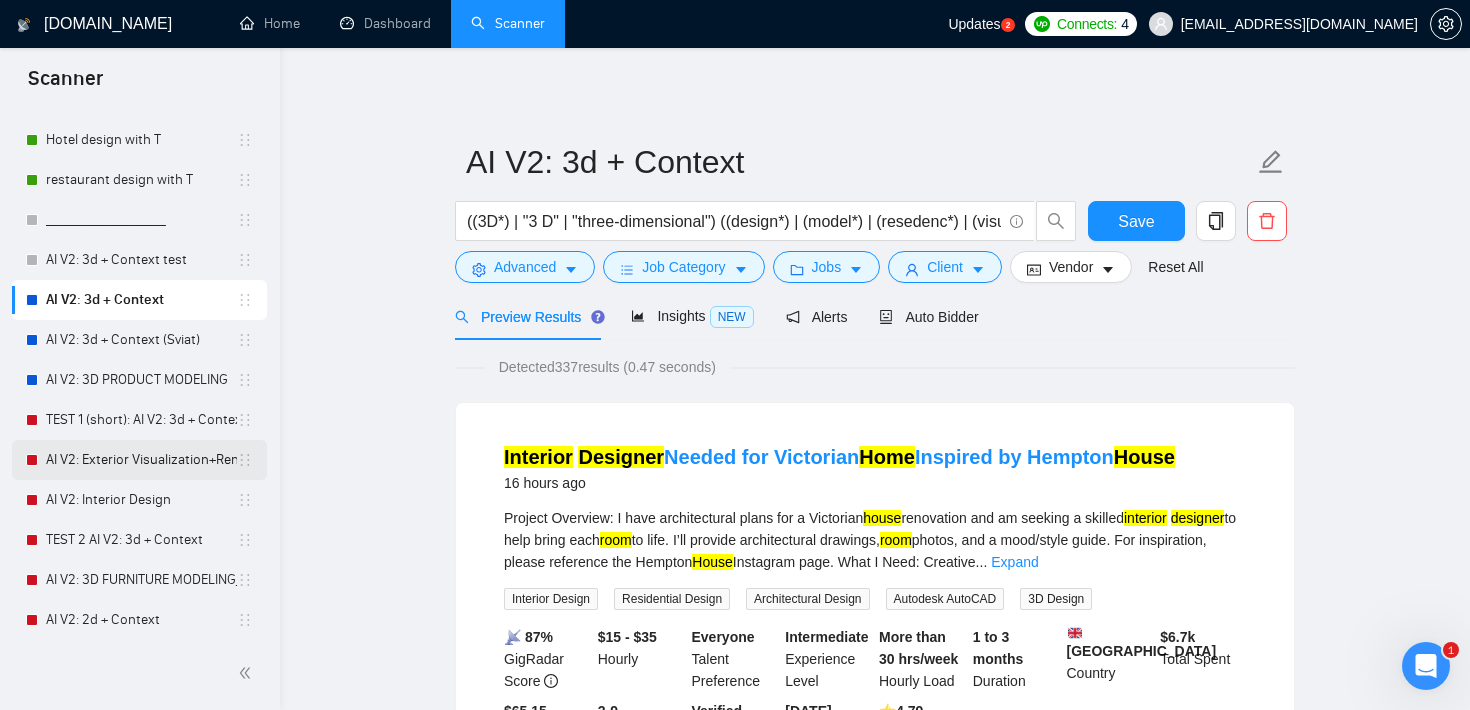 scroll, scrollTop: 365, scrollLeft: 0, axis: vertical 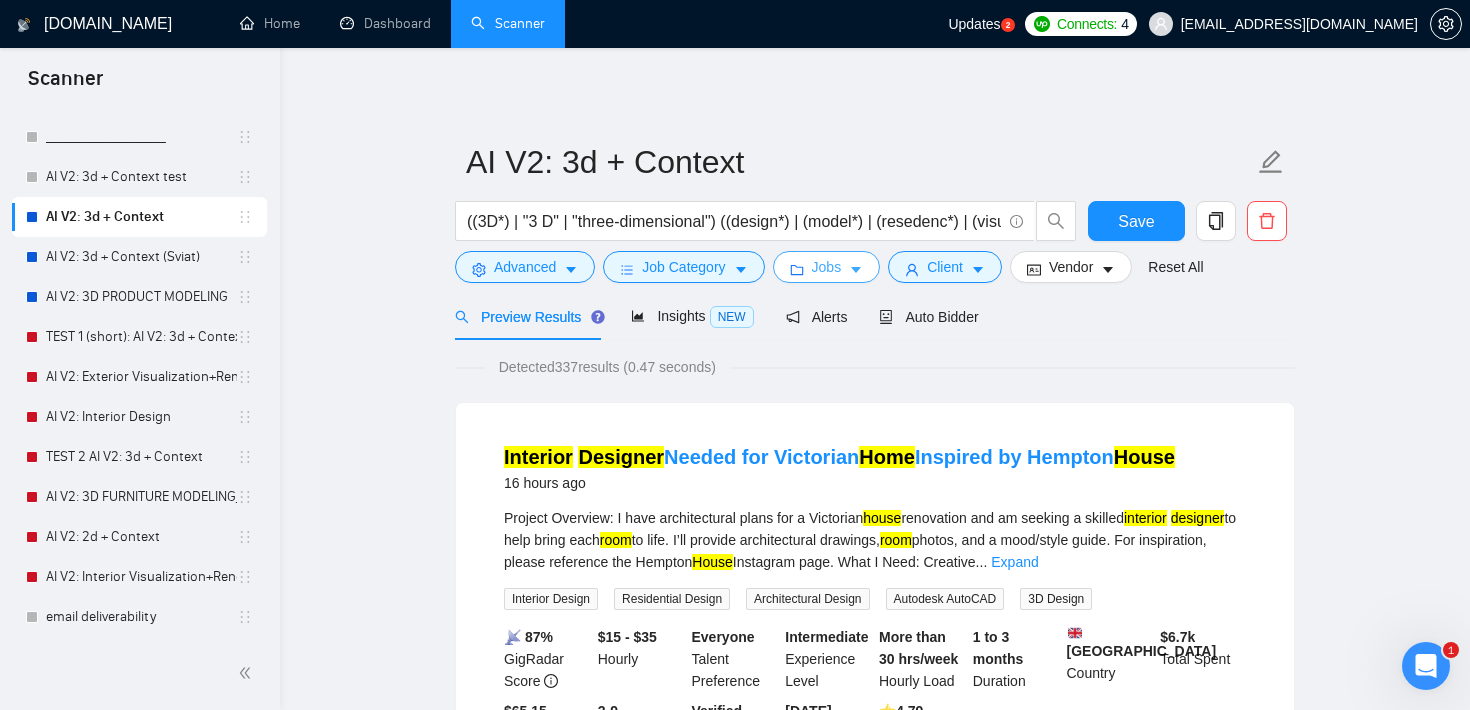 click on "Jobs" at bounding box center [827, 267] 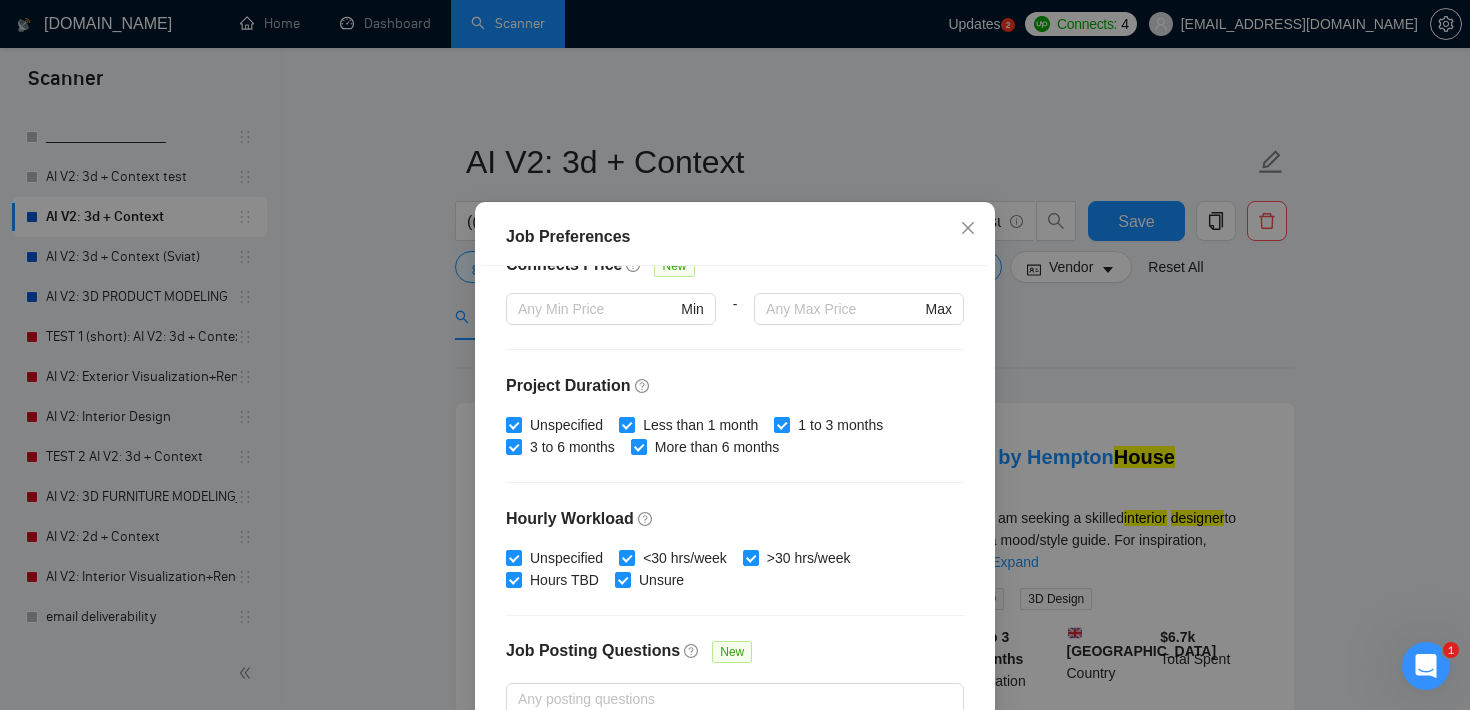 scroll, scrollTop: 534, scrollLeft: 0, axis: vertical 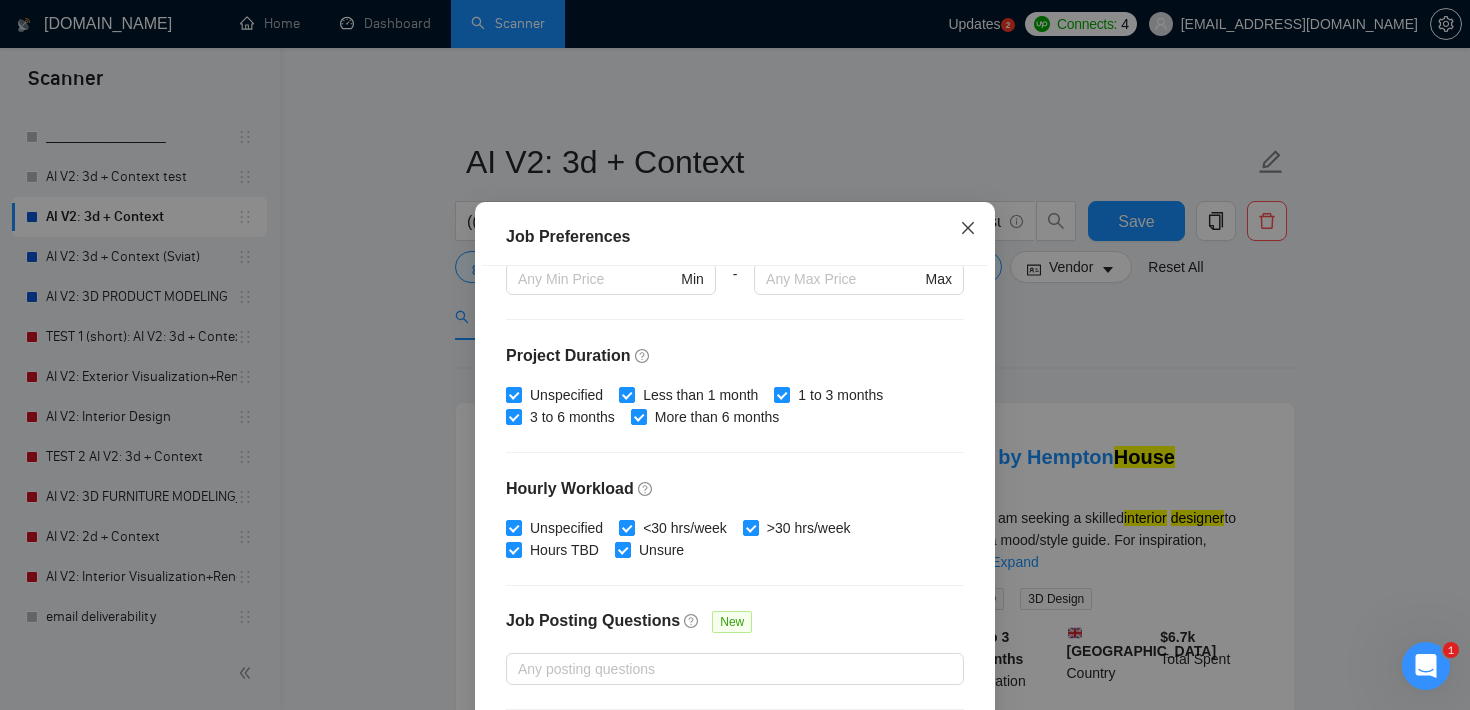 click 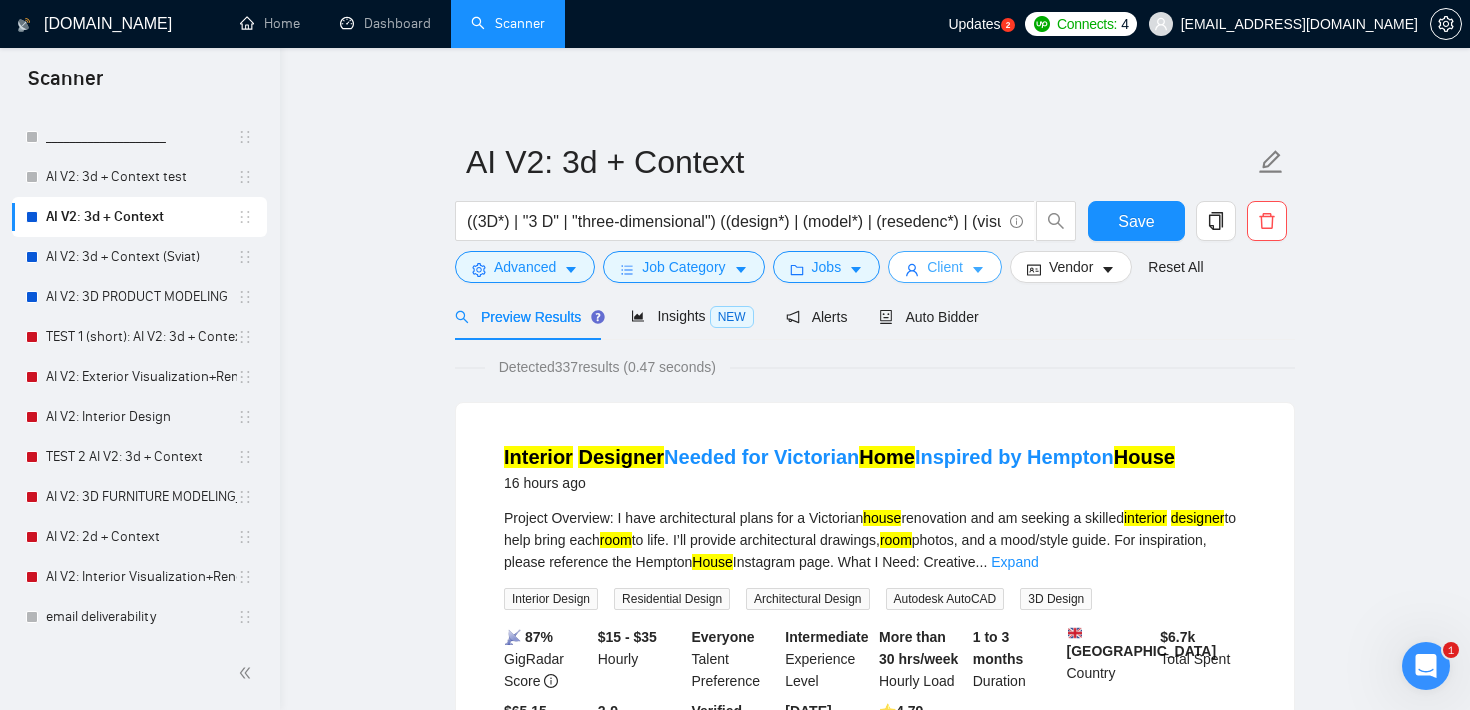 click on "Client" at bounding box center [945, 267] 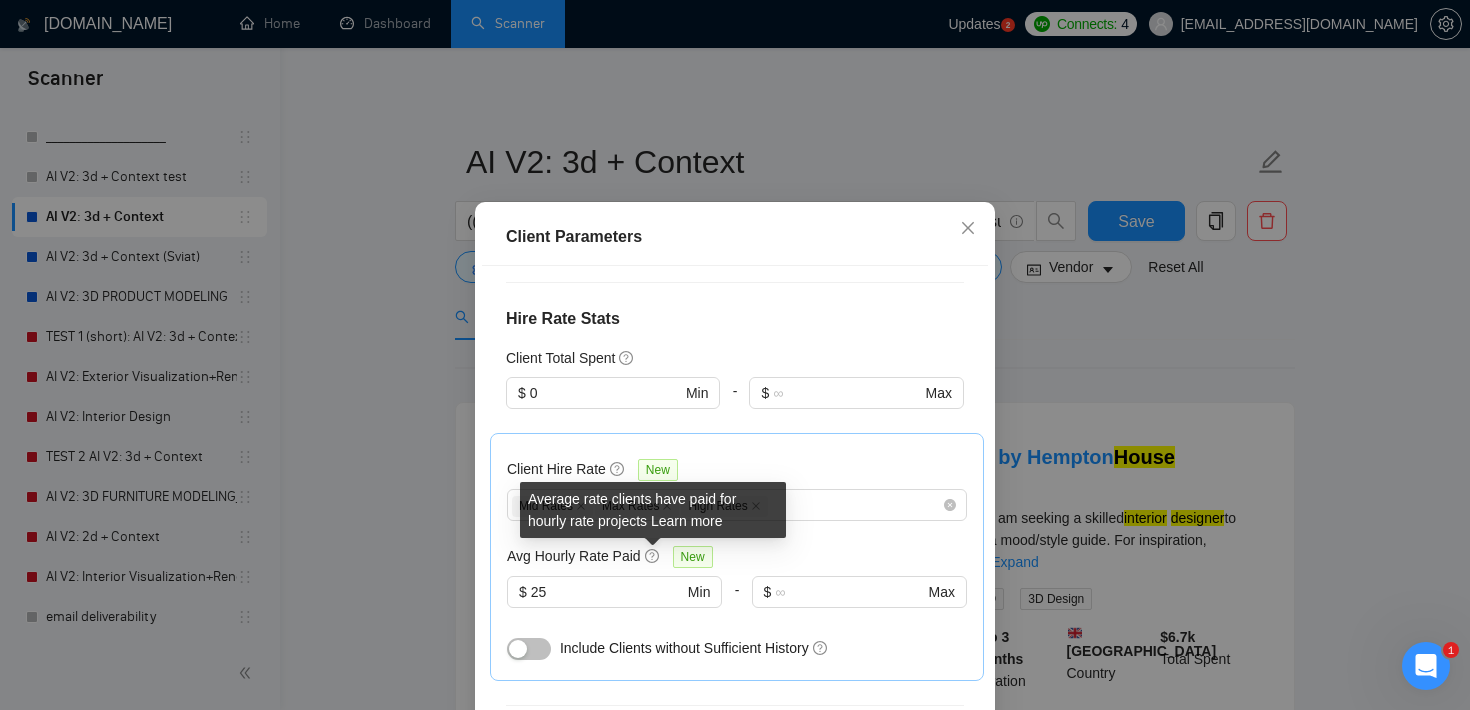 scroll, scrollTop: 519, scrollLeft: 0, axis: vertical 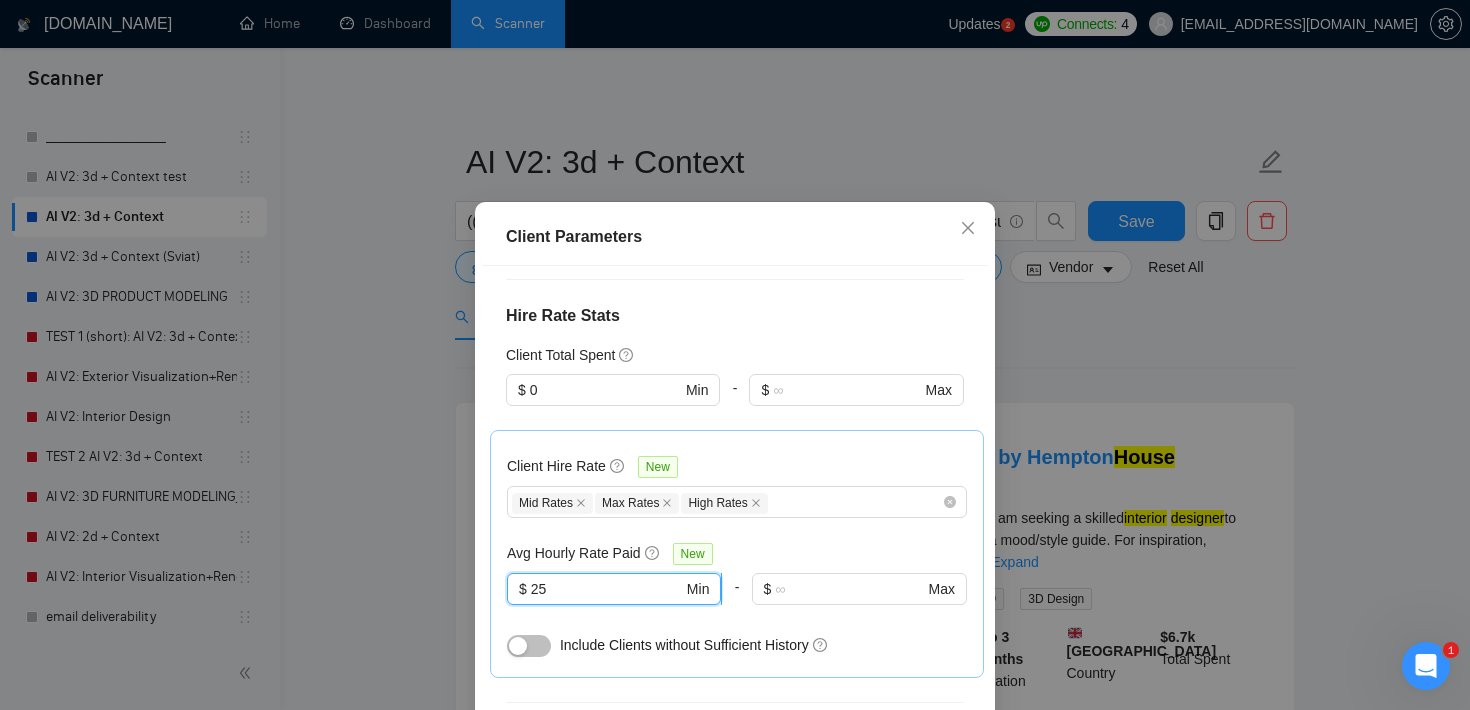 click on "25" at bounding box center [607, 589] 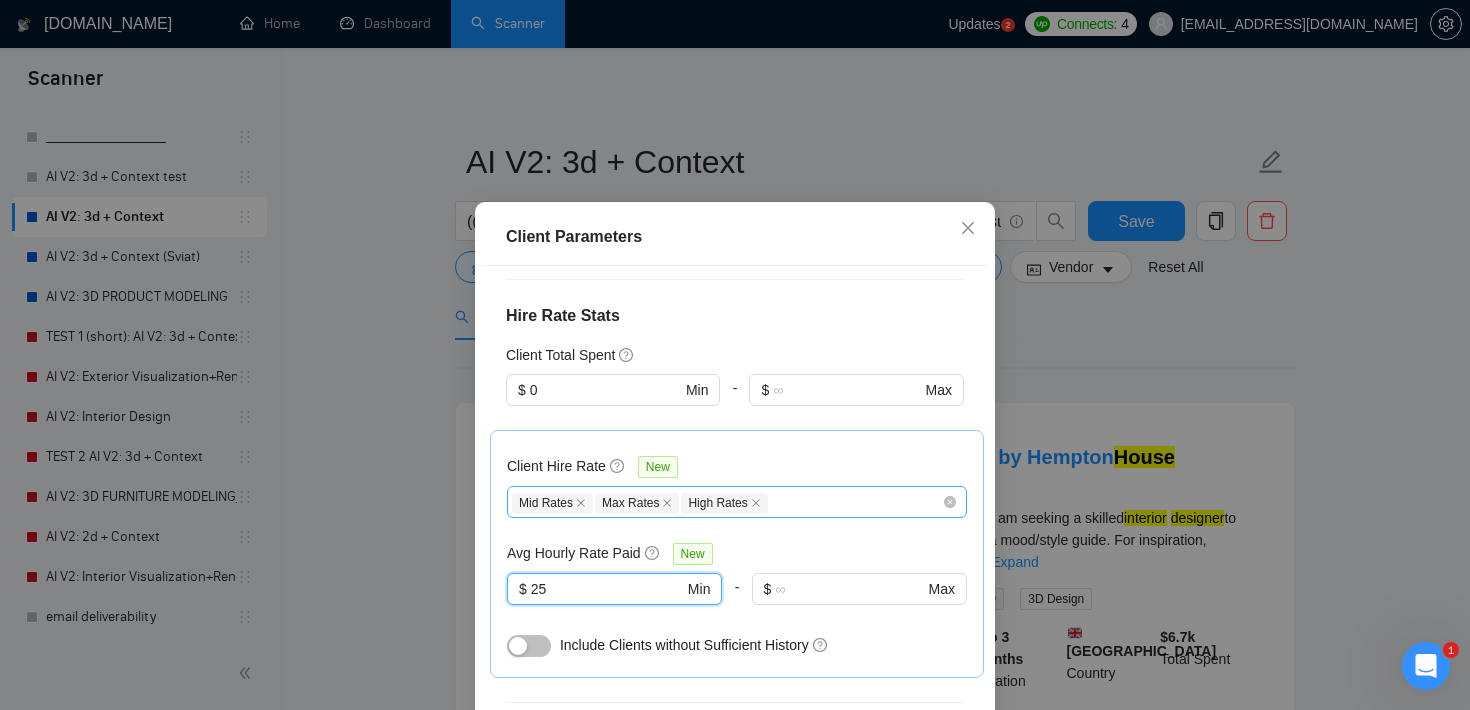 click on "Mid Rates Max Rates High Rates" at bounding box center (727, 502) 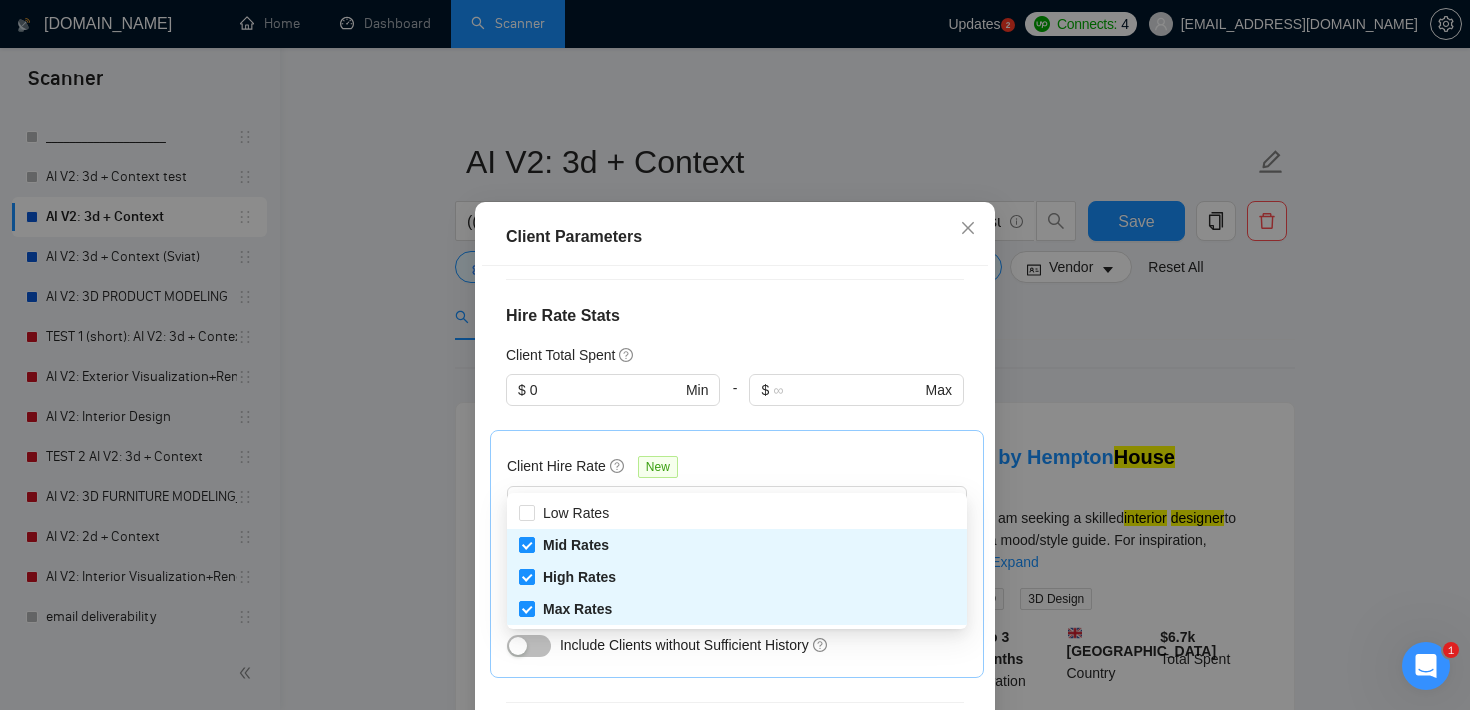 click on "Client Location Include Client Countries   Select Exclude Client Countries India Pakistan Bangladesh Philippines Russia Vietnam   Client Rating Client Min Average Feedback Include clients with no feedback Client Payment Details Payment Verified Hire Rate Stats   Client Total Spent $ 0 Min - $ Max Client Hire Rate New Mid Rates Max Rates High Rates     Avg Hourly Rate Paid New $ 25 Min - $ Max Include Clients without Sufficient History Client Profile Client Industry New   Any industry Client Company Size   Any company size Enterprise Clients New   Any clients" at bounding box center [735, 514] 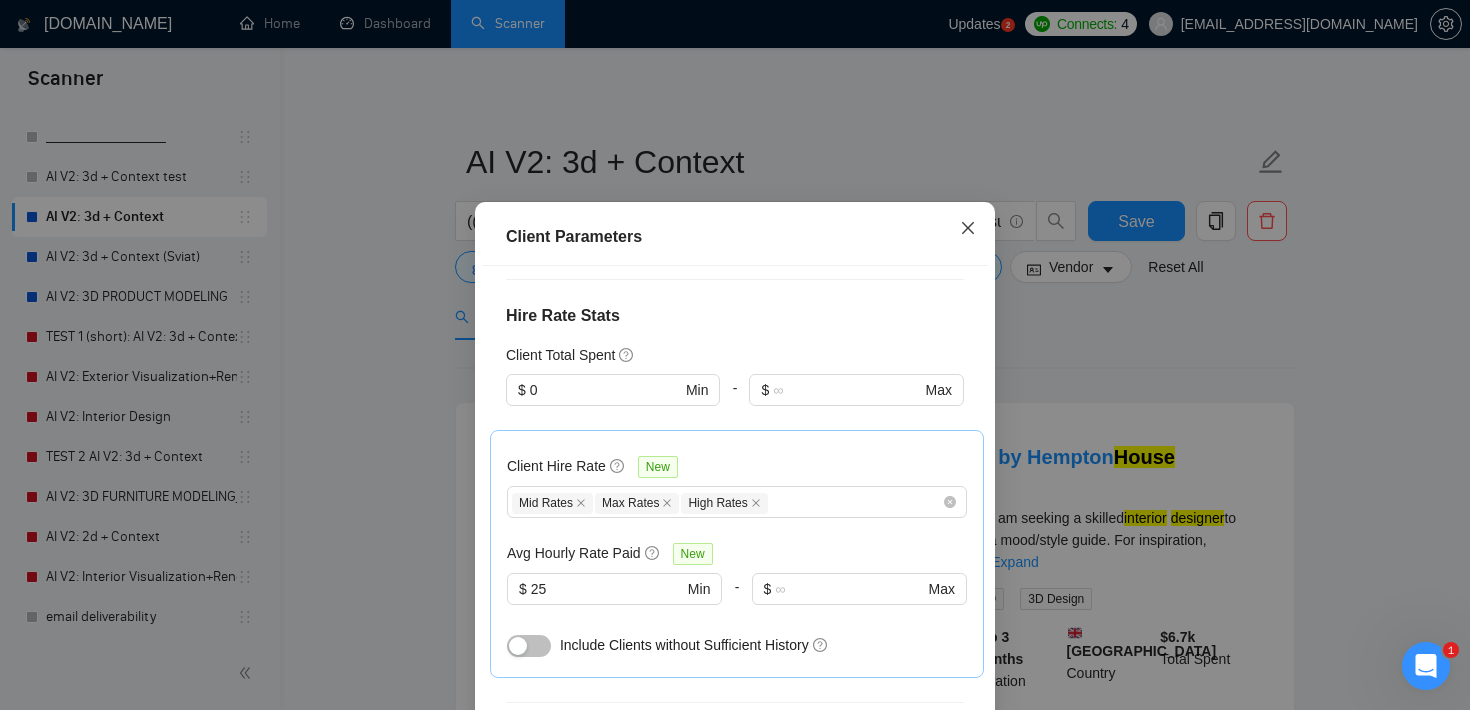 click at bounding box center [968, 229] 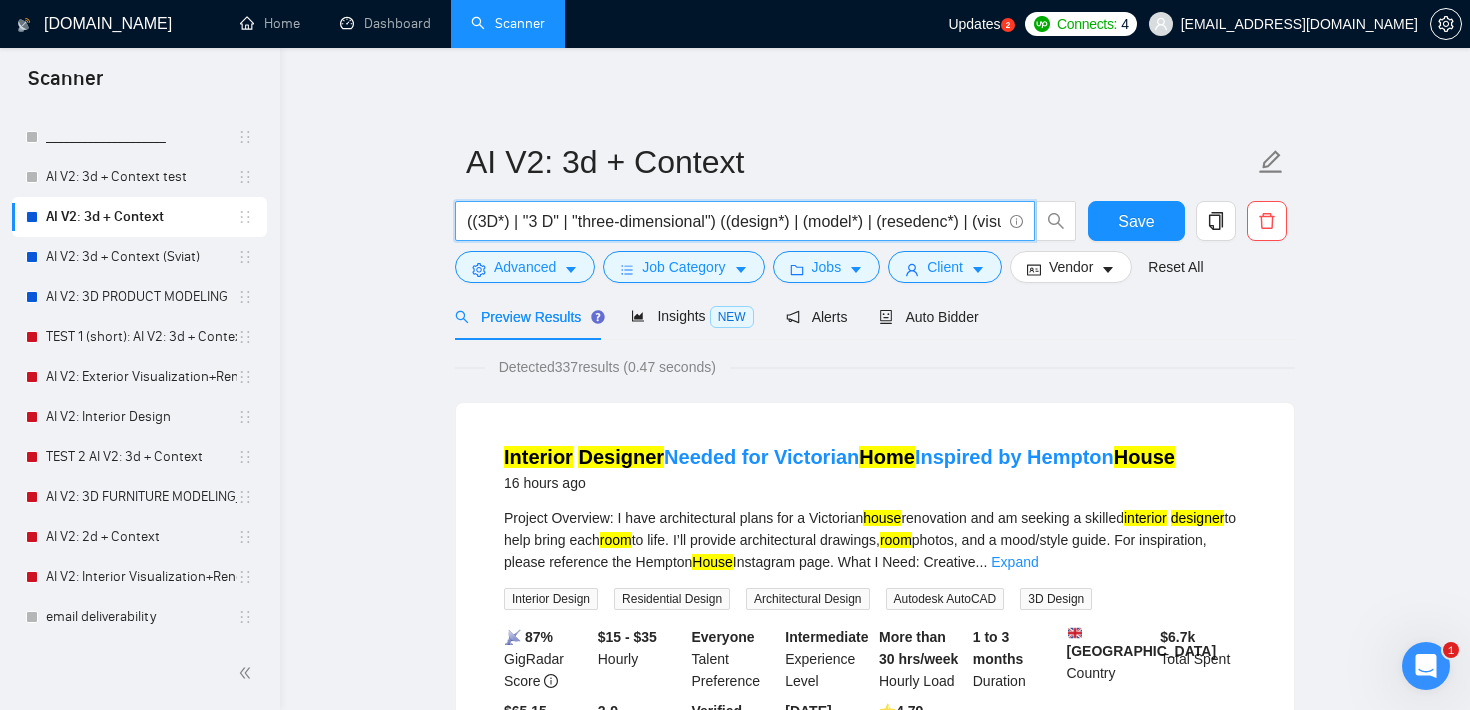 drag, startPoint x: 732, startPoint y: 221, endPoint x: 466, endPoint y: 217, distance: 266.03006 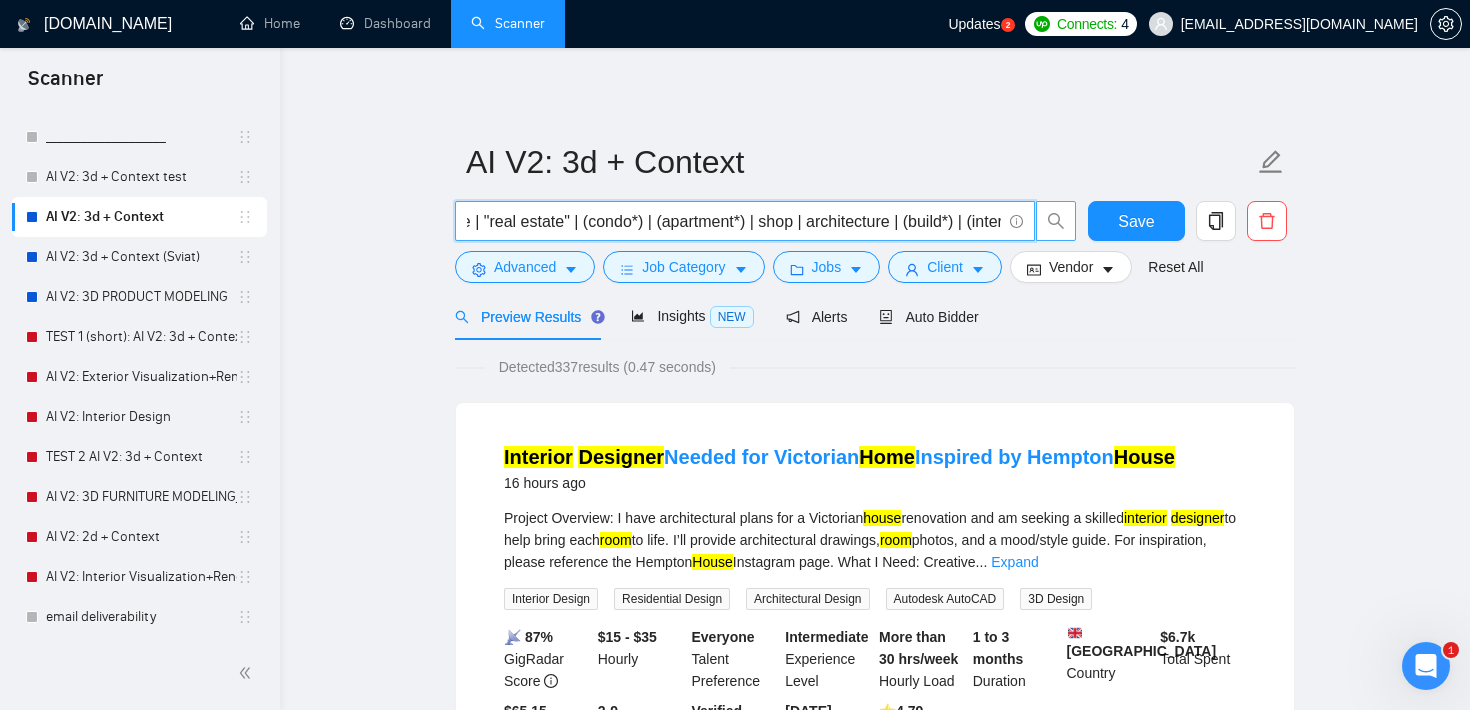 scroll, scrollTop: 0, scrollLeft: 1641, axis: horizontal 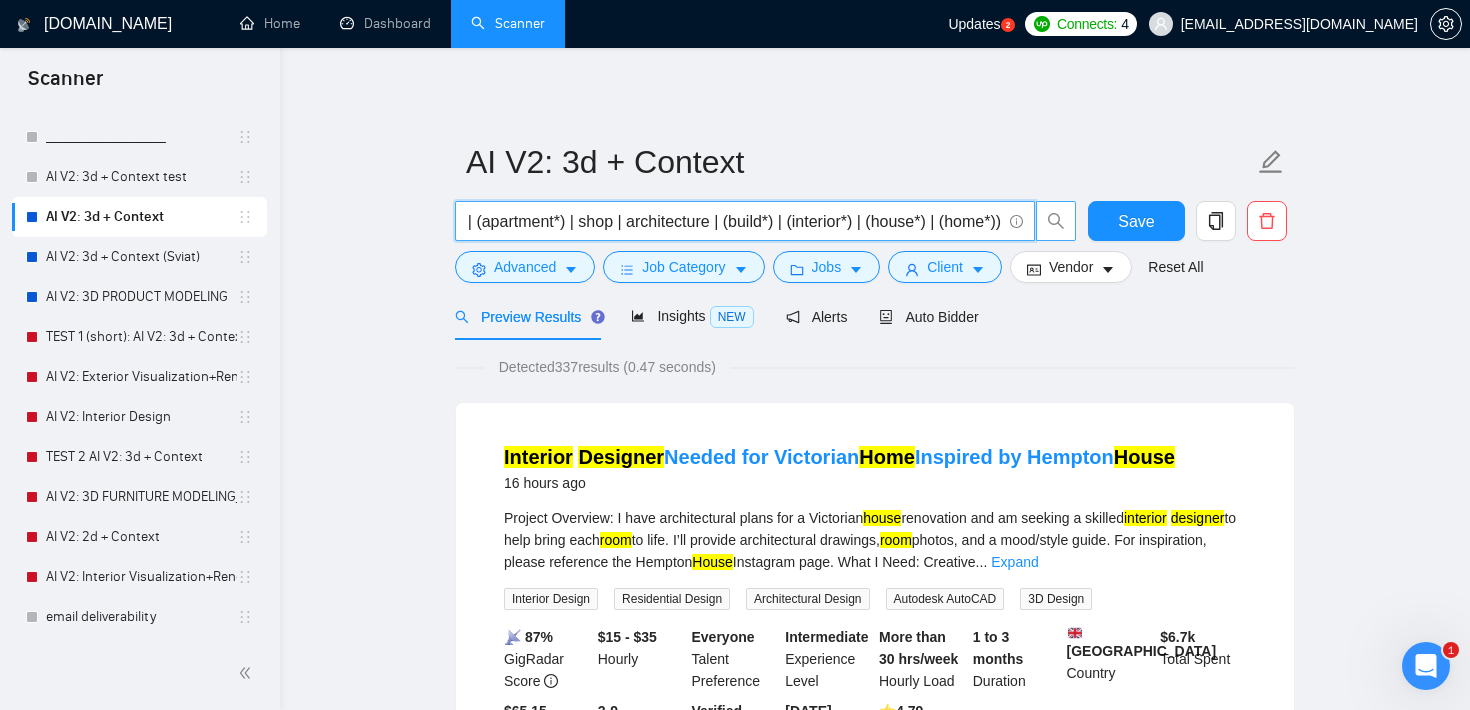 drag, startPoint x: 734, startPoint y: 221, endPoint x: 1056, endPoint y: 233, distance: 322.2235 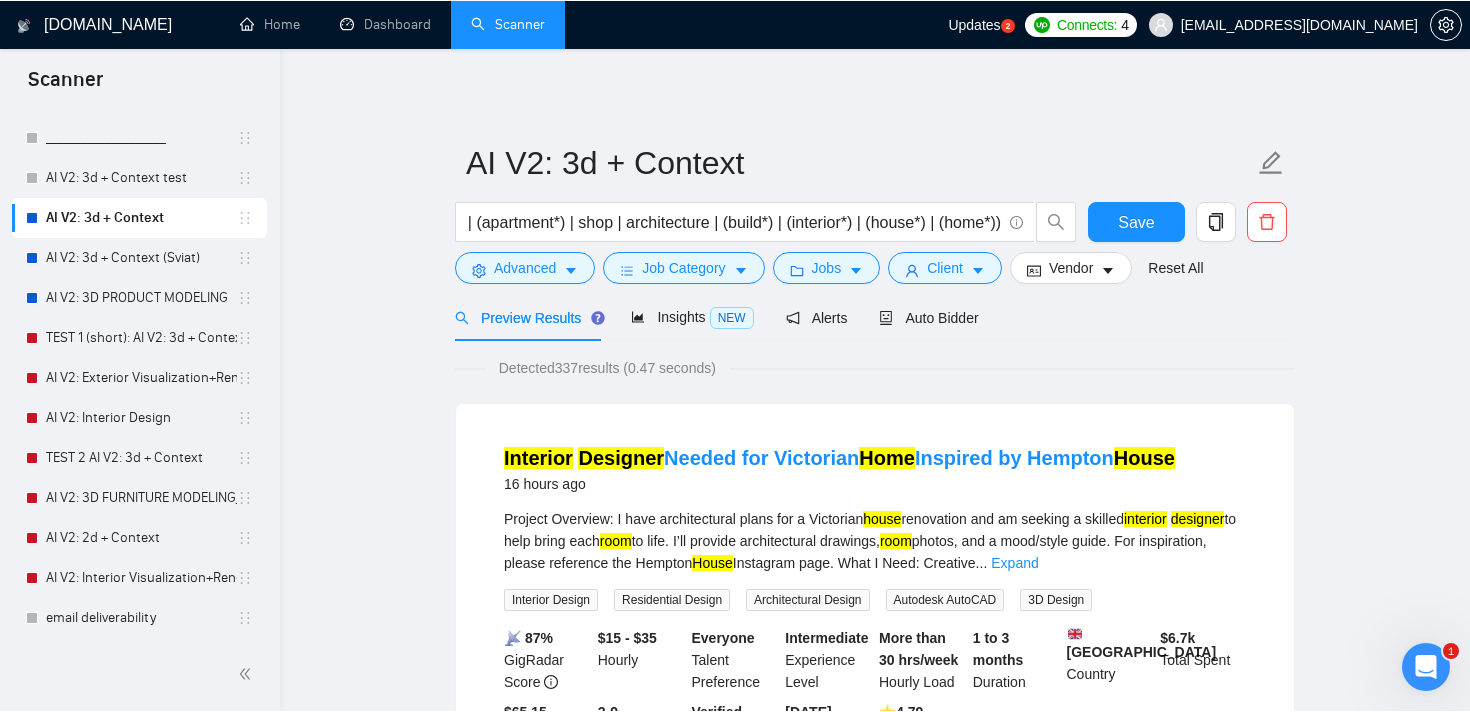 scroll, scrollTop: 0, scrollLeft: 0, axis: both 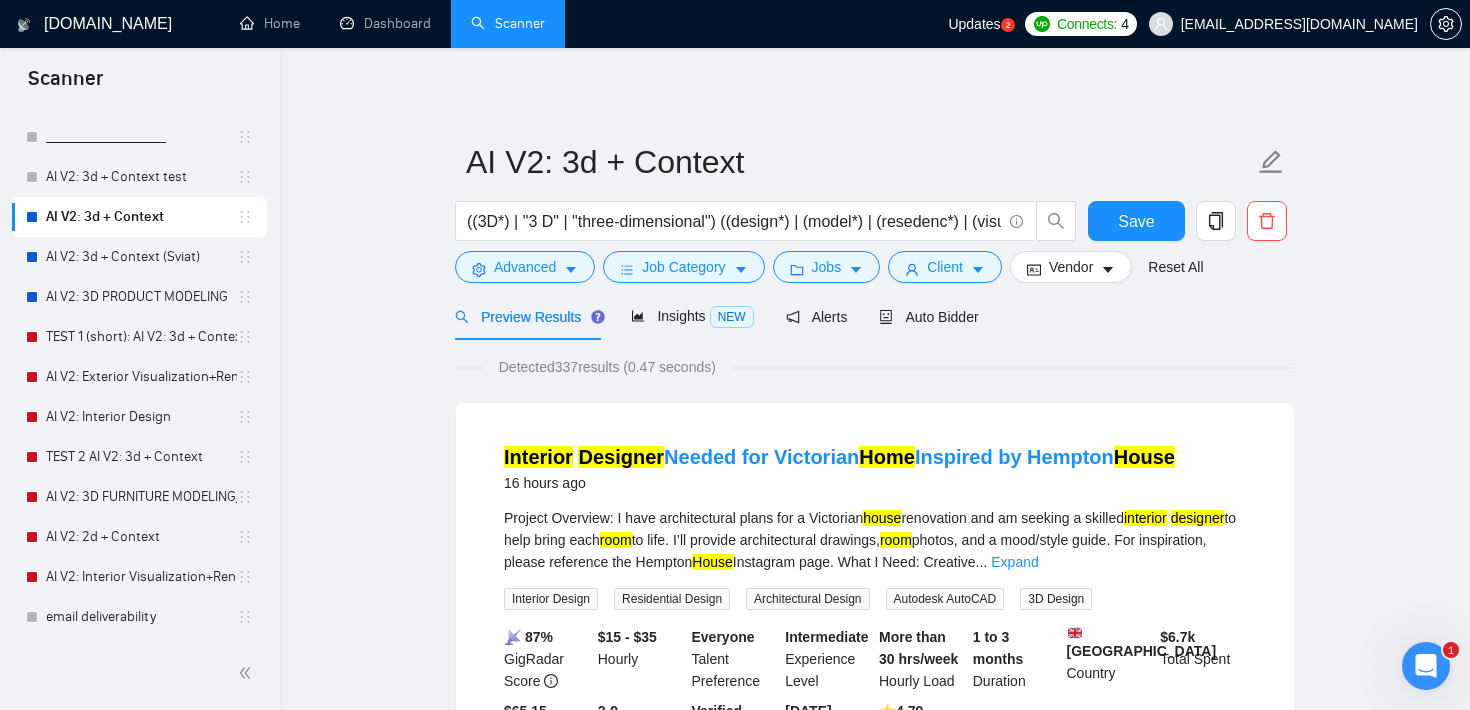 click on "GigRadar.io Home Dashboard Scanner Updates
2
Connects: 4 hannadudchenko888@gmail.com AI V2: 3d + Context ((3D*) | "3 D" | "three-dimensional") ((design*) | (model*) | (resedenc*) | (visualis*) | (visualiz*)) ((childroom*) | (bedroom*) | (office*) | (room*) | (Floor*) | (bath*) | (kitchen*) | (home*) | living | furniture | "real estate" | (condo*) | (apartment*) | shop | architecture | (build*) | (interior*) | (house*) | (home*)) Save Advanced   Job Category   Jobs   Client   Vendor   Reset All Preview Results Insights NEW Alerts Auto Bidder Detected   337  results   (0.47 seconds) Interior   Designer  Needed for Victorian  Home  Inspired by Hempton  House 16 hours ago Project Overview:
I have architectural plans for a Victorian  house  renovation and am seeking a skilled  interior   designer  to help bring each  room  to life. I’ll provide architectural drawings,  room  photos, and a mood/style guide. For inspiration, please reference the Hempton  House" at bounding box center (875, 2446) 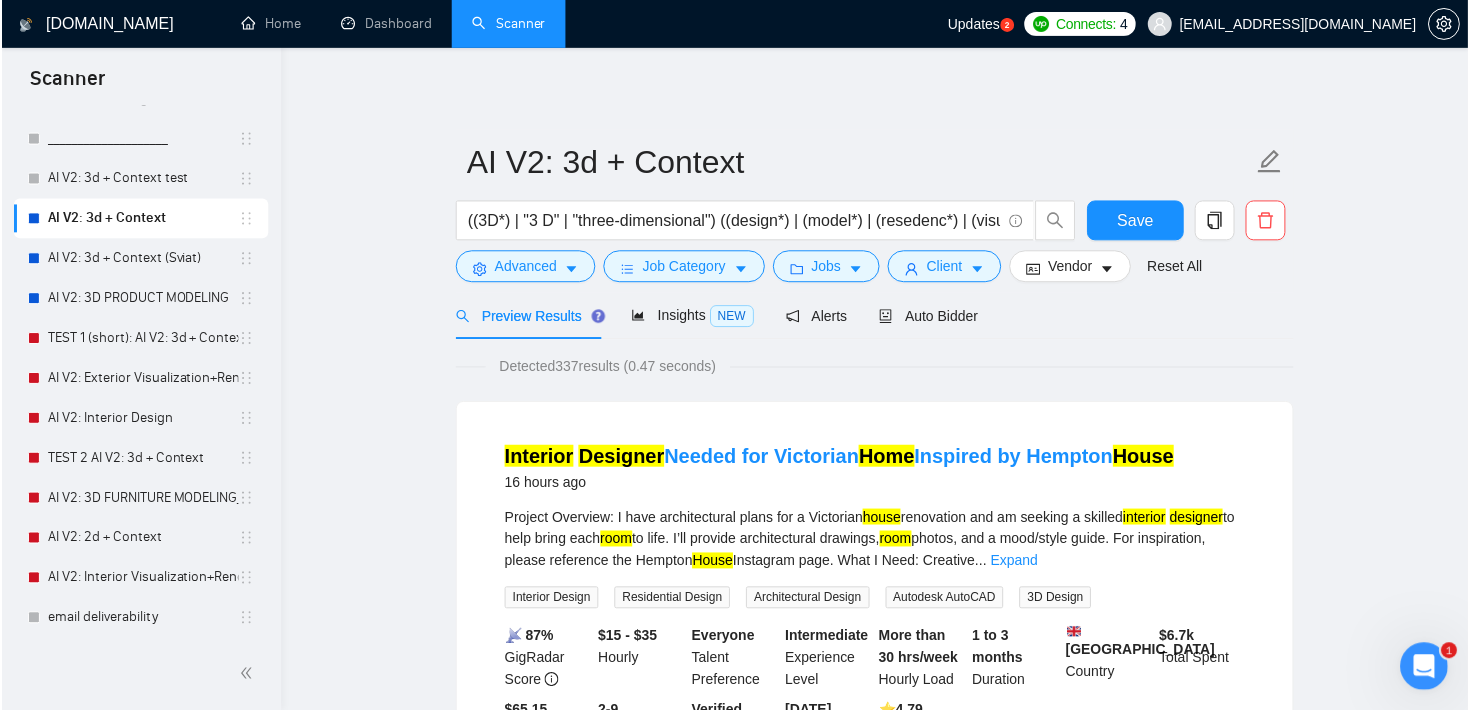 scroll, scrollTop: 365, scrollLeft: 0, axis: vertical 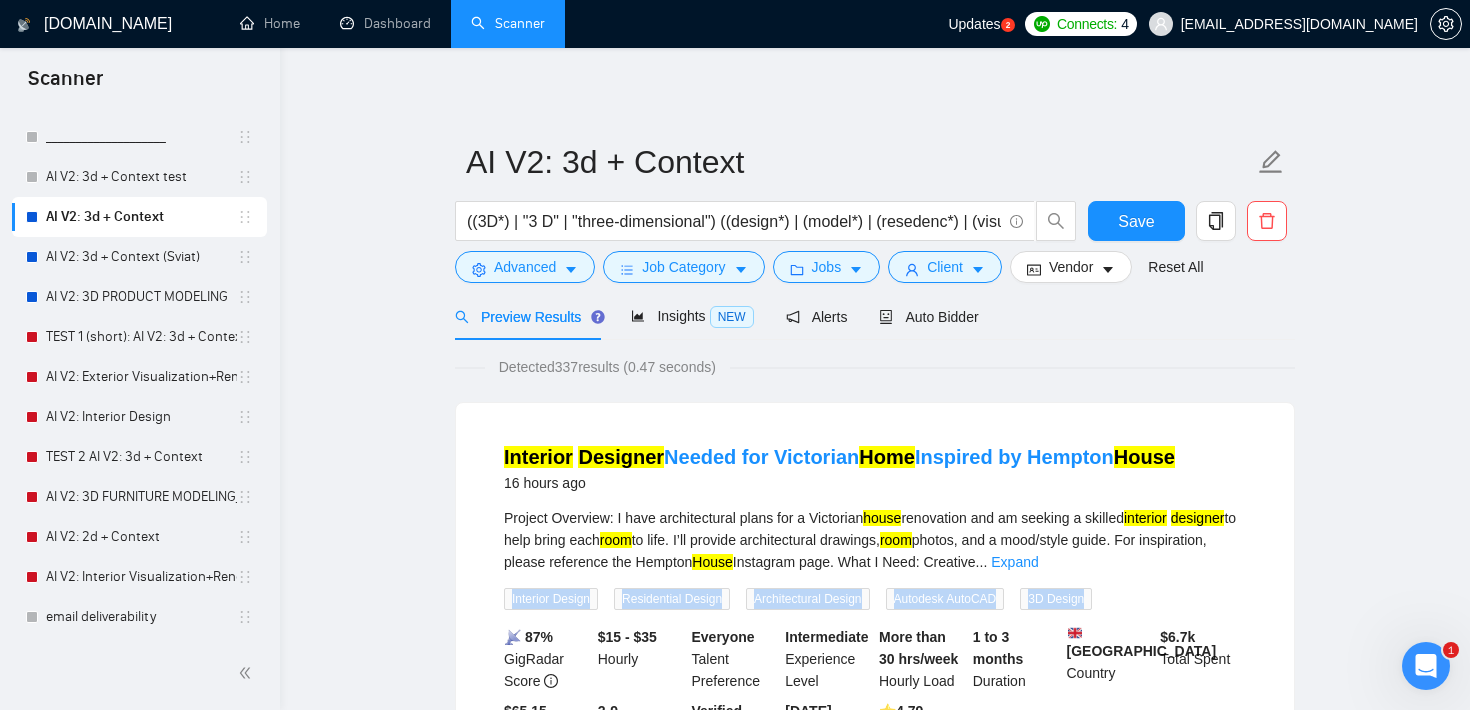 drag, startPoint x: 1114, startPoint y: 602, endPoint x: 462, endPoint y: 580, distance: 652.37103 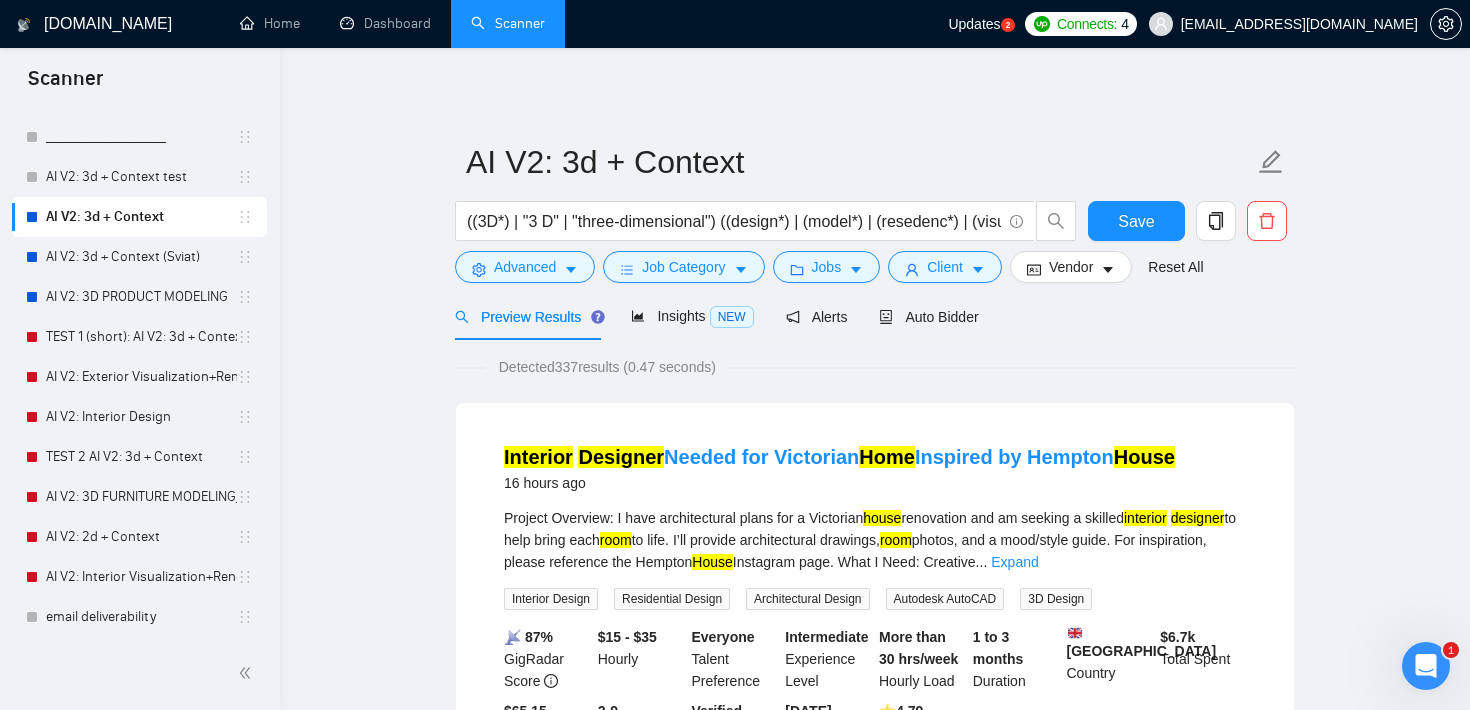 click on "Detected   337  results   (0.47 seconds)" at bounding box center [875, 367] 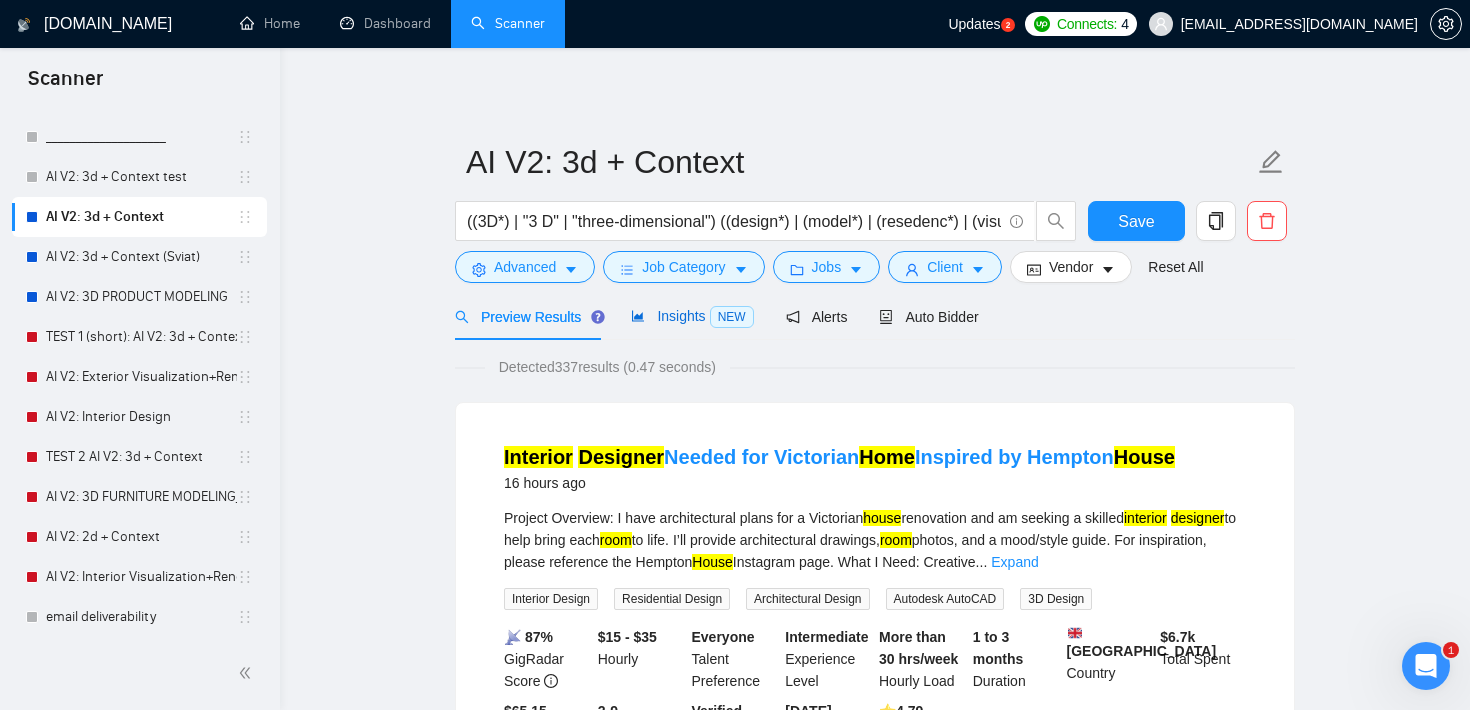 click on "Insights NEW" at bounding box center [692, 316] 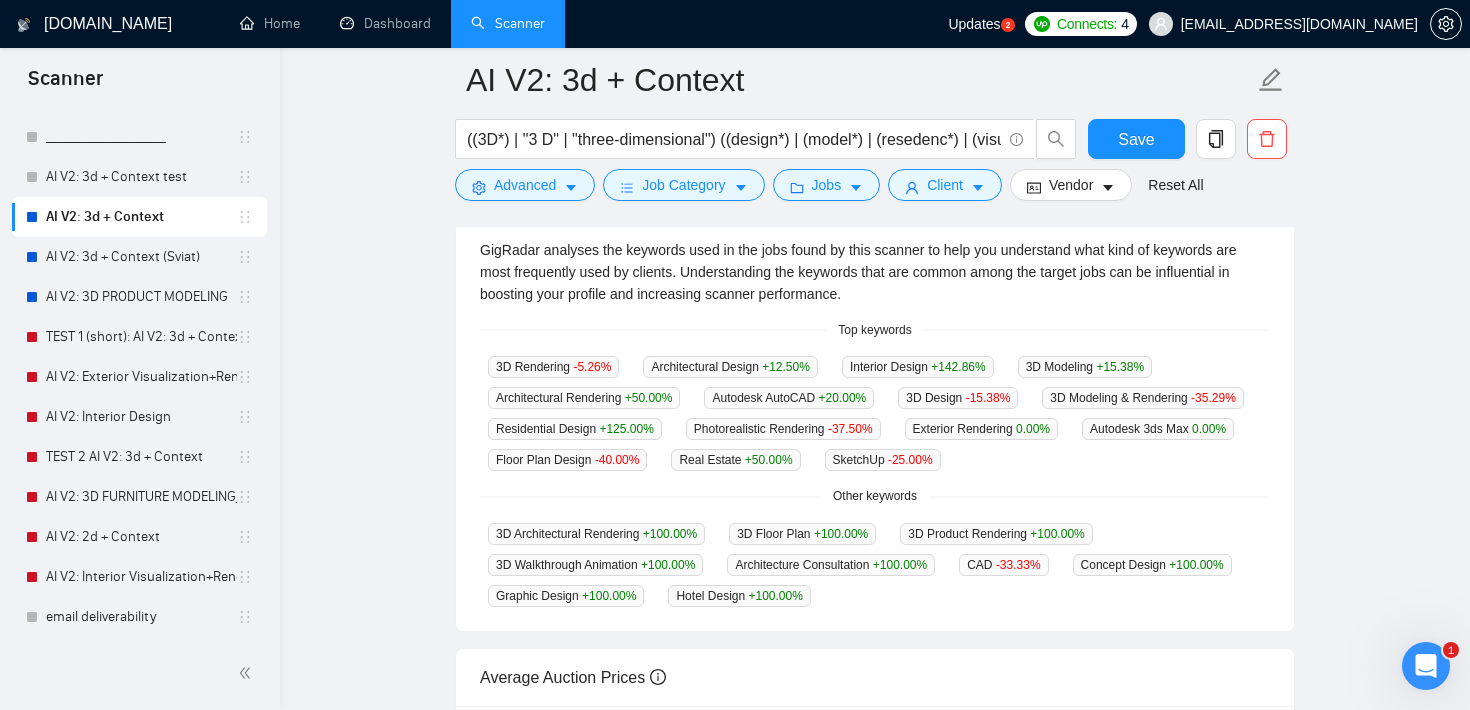 scroll, scrollTop: 440, scrollLeft: 0, axis: vertical 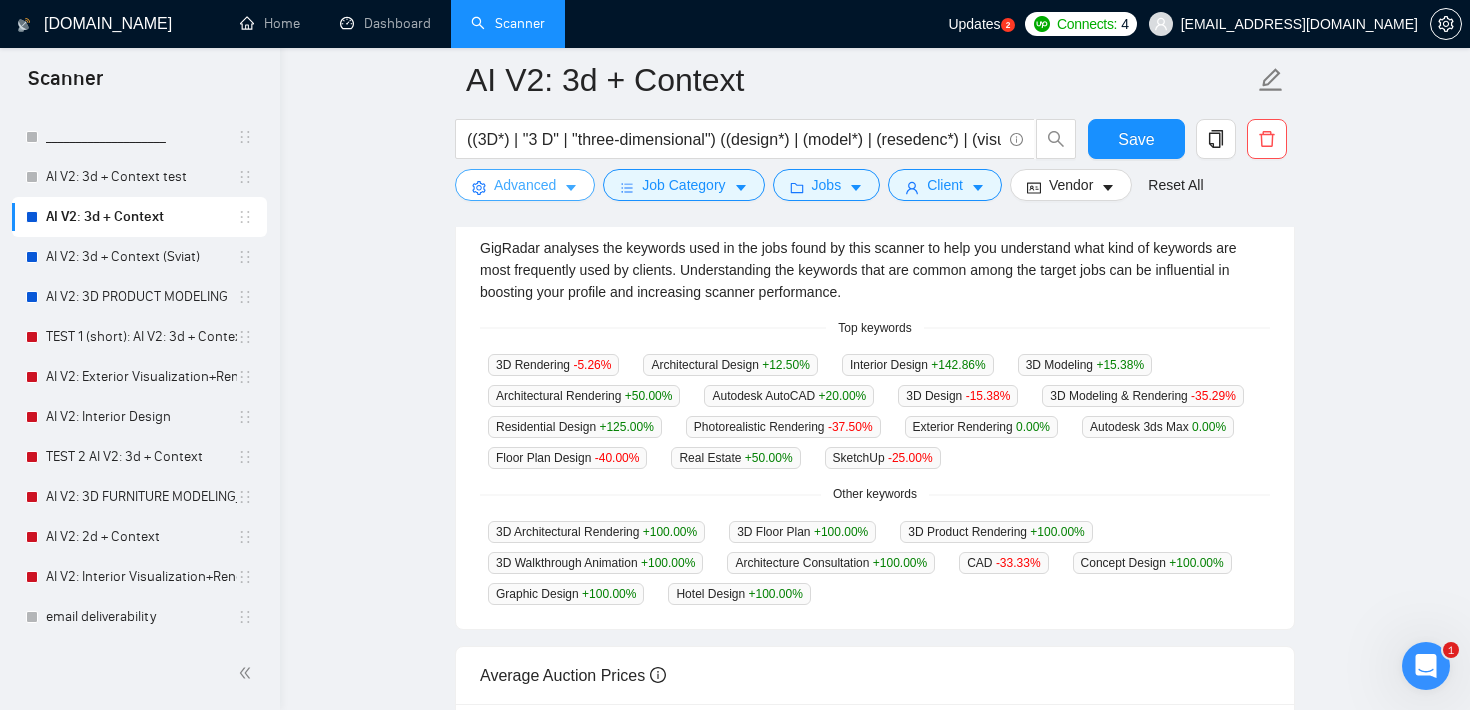 click on "Advanced" at bounding box center (525, 185) 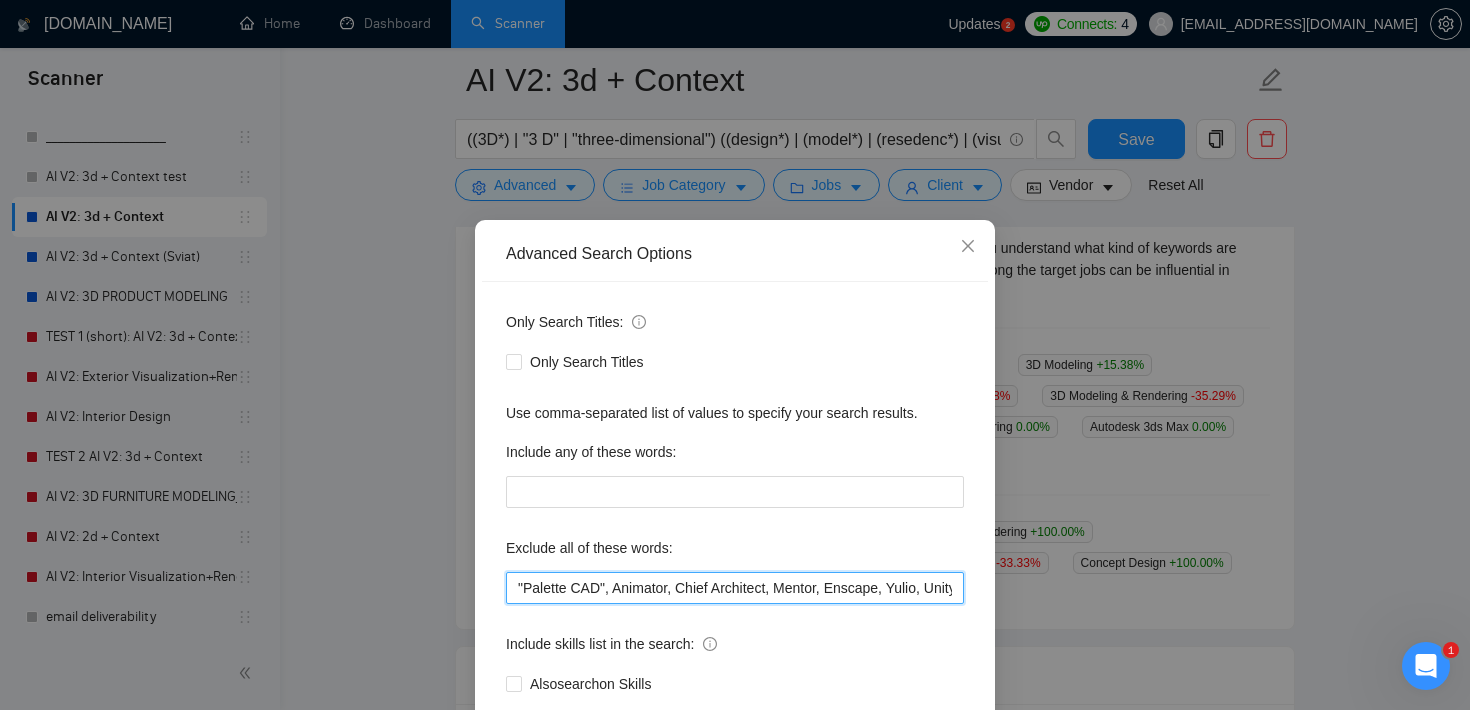 click on ""Palette CAD", Animator, Chief Architect, Mentor, Enscape, Yulio, Unity, "Unity 3d Model", "photogrammetry expert", Photogrammetry, car, "truck Modeling", Lumion, "Exhibit Booth Designer", "Source furniture", "Source high-end furniture", "vehicle design", "plumbing systems", (vehicle*), "battery system", "gas installation", "VSI sheets", "NSW Roads", (engineer*), "AS/NZS 5131", "project manager", solidworks, (svg*), (code*), (UI*), (UX*), wordpress, "word press", wp, designed, character, unreal, "un real", developer, (product*), Blender, landscape, Revit" at bounding box center (735, 588) 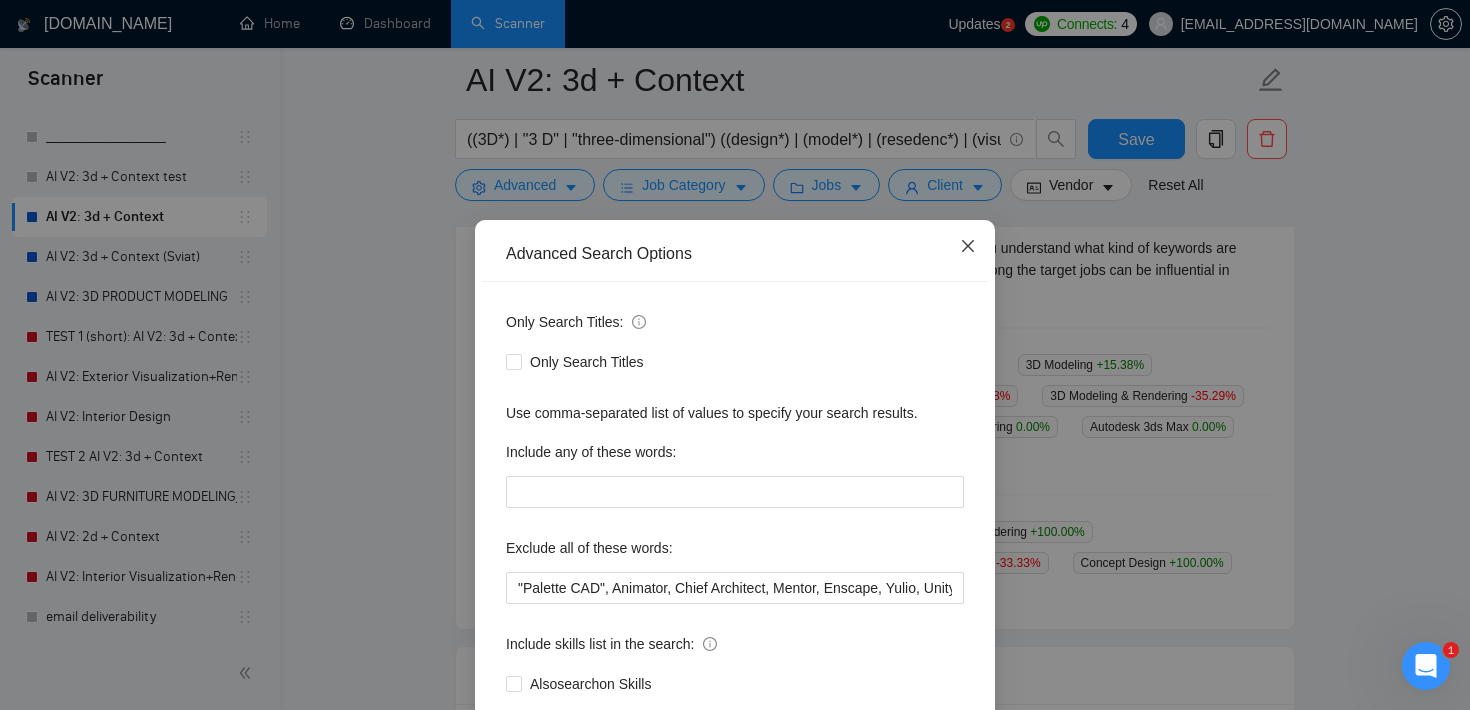 click 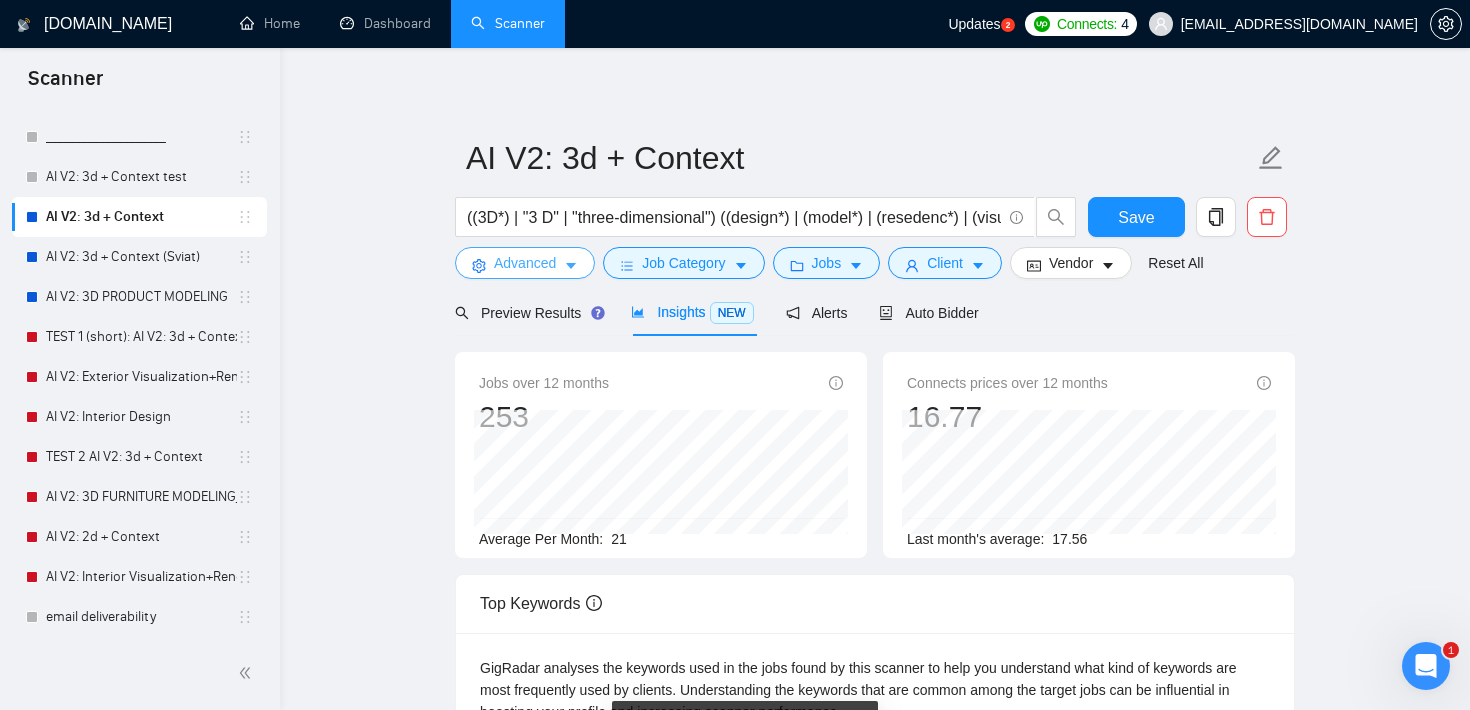 scroll, scrollTop: 0, scrollLeft: 0, axis: both 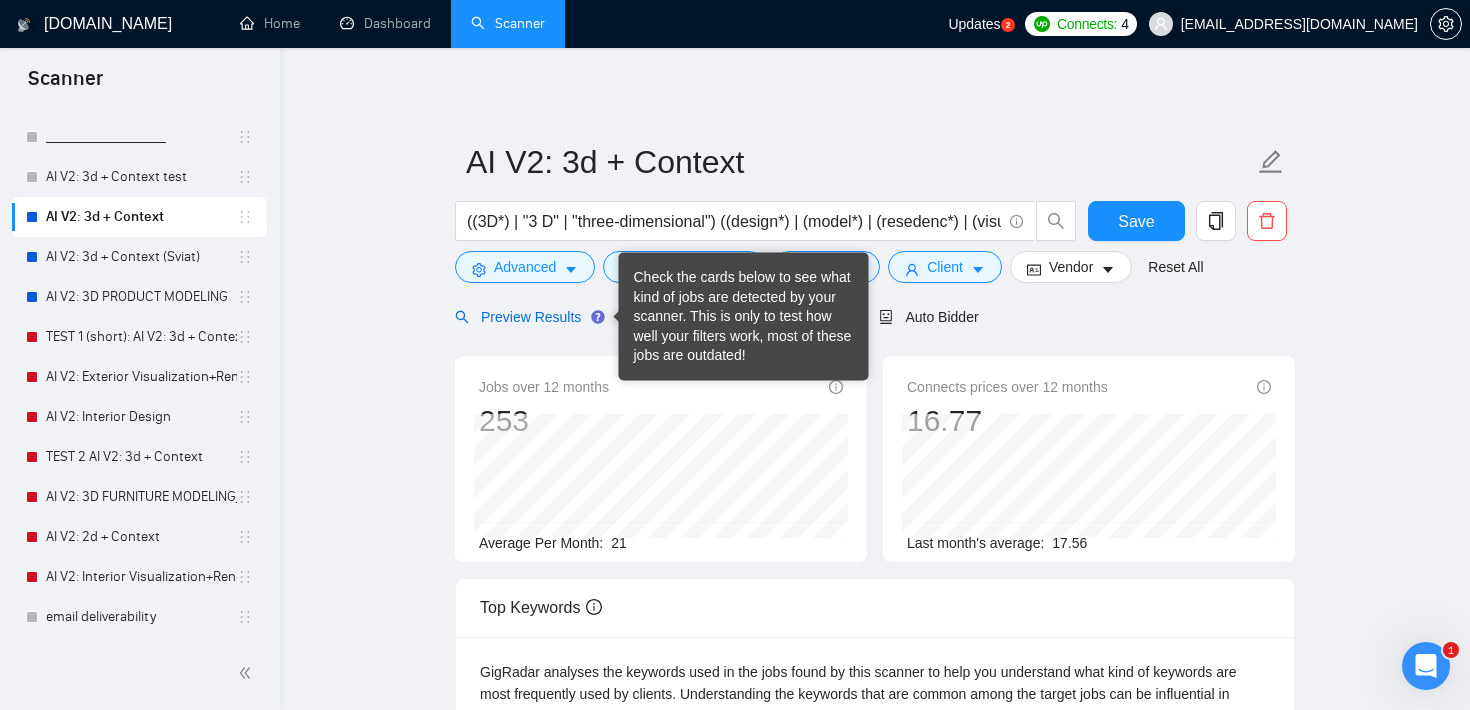 click on "Preview Results" at bounding box center [527, 317] 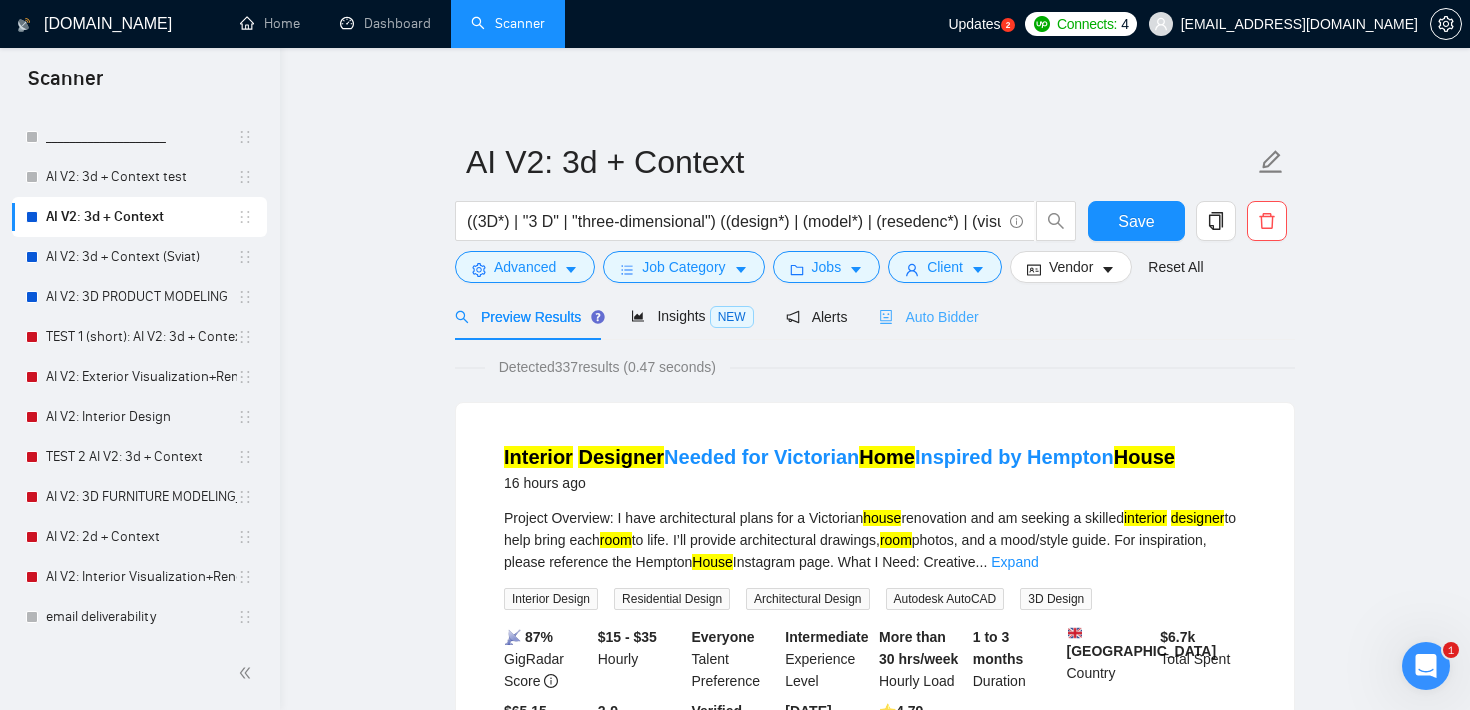 click on "Auto Bidder" at bounding box center [928, 316] 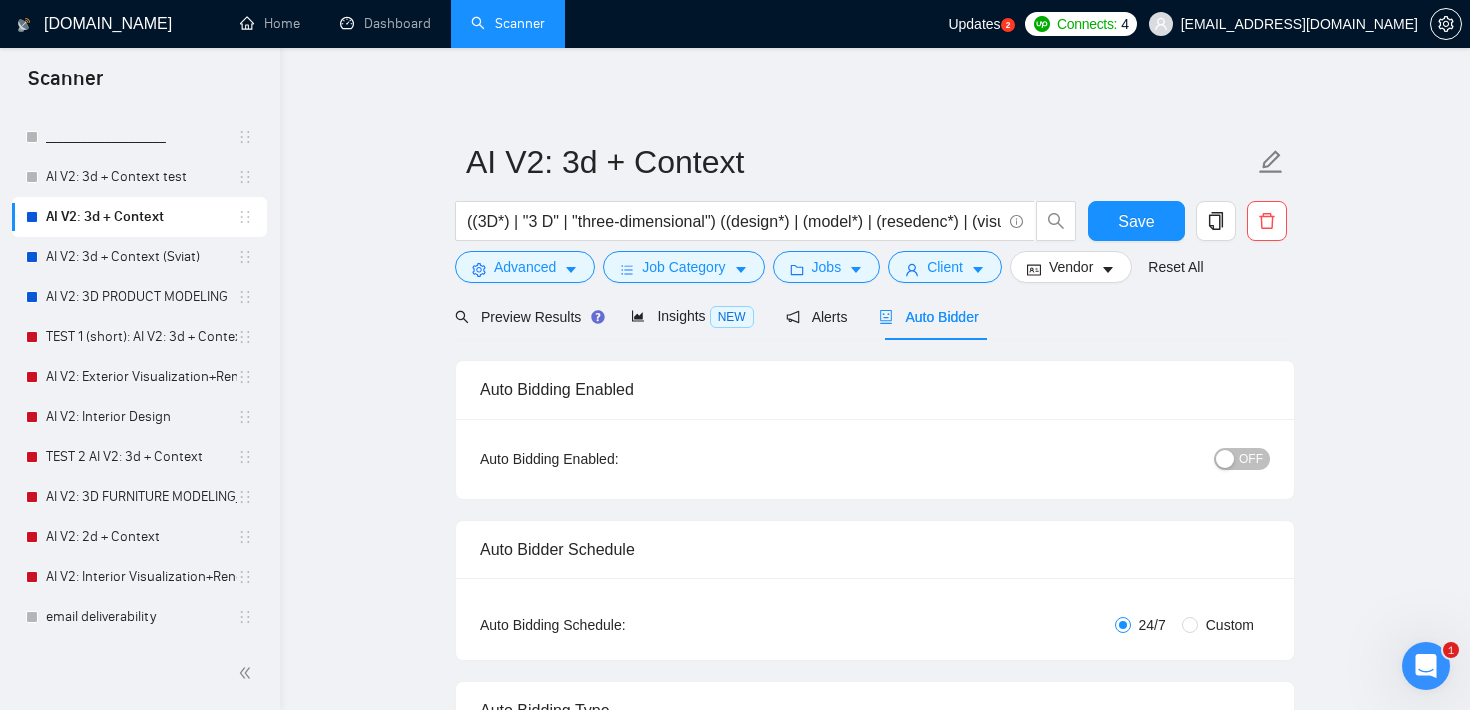 type 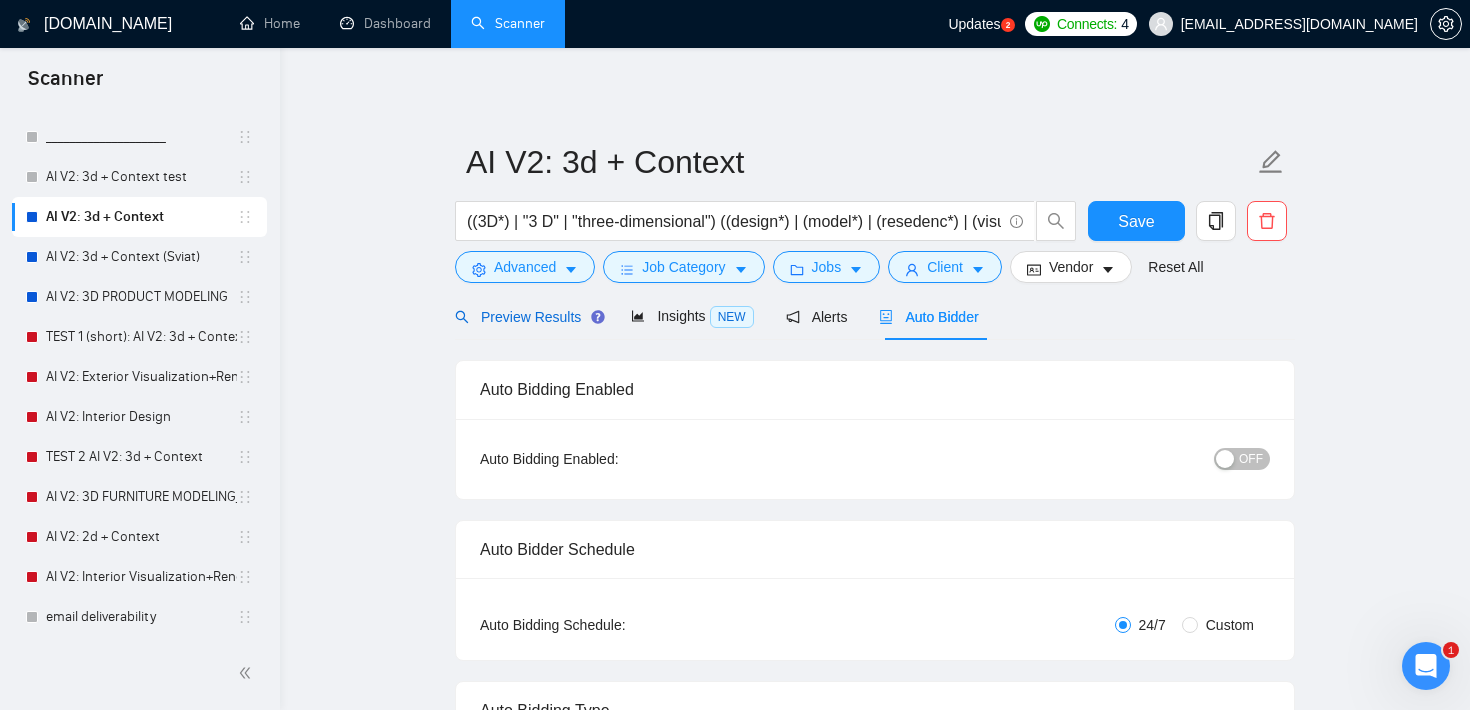 click on "Preview Results" at bounding box center [527, 317] 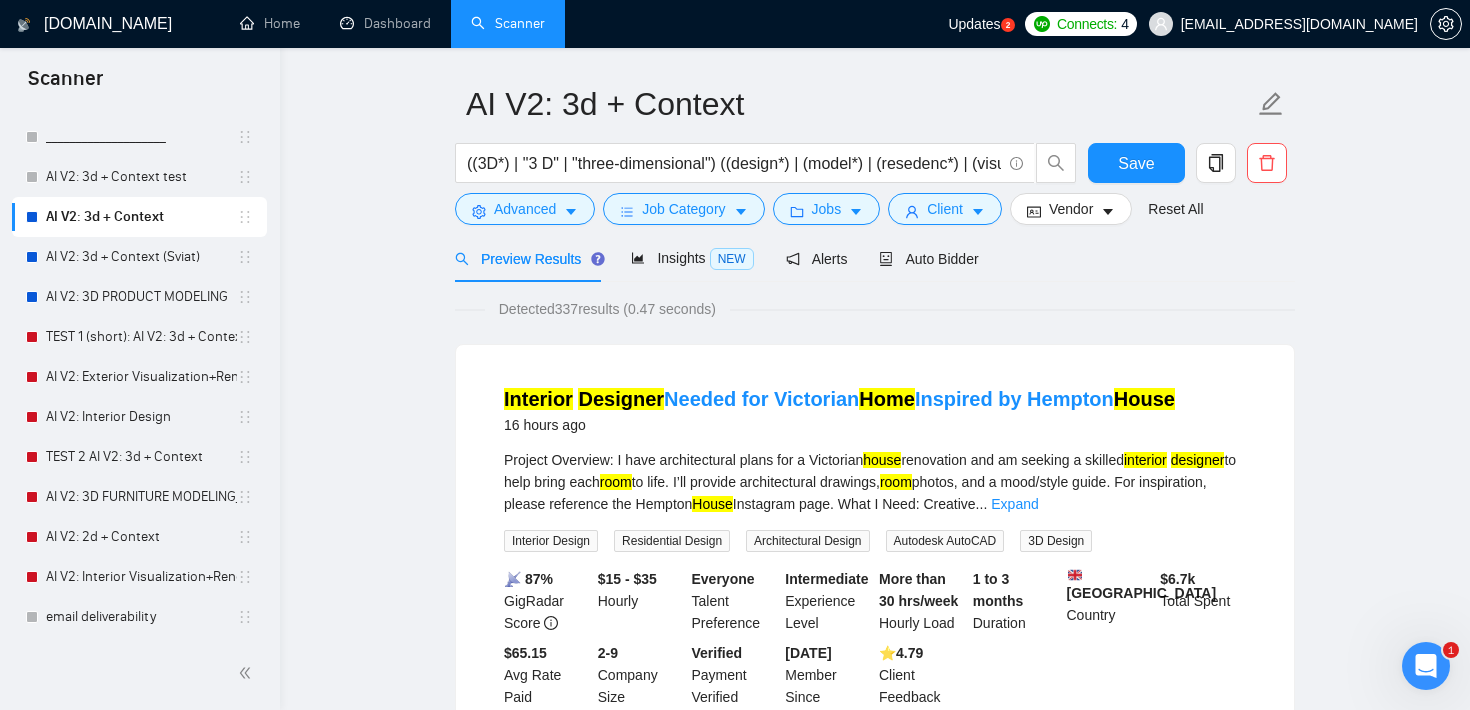 scroll, scrollTop: 0, scrollLeft: 0, axis: both 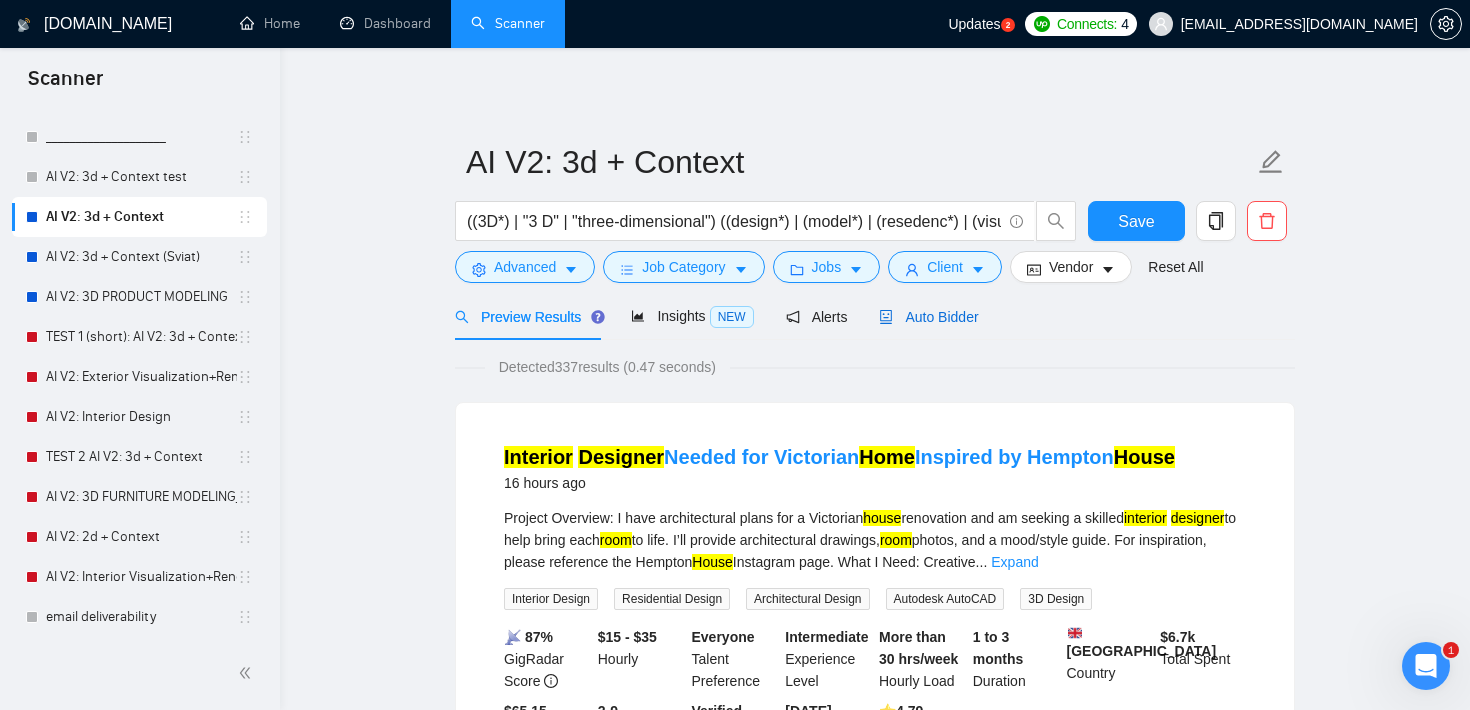 click on "Auto Bidder" at bounding box center [928, 317] 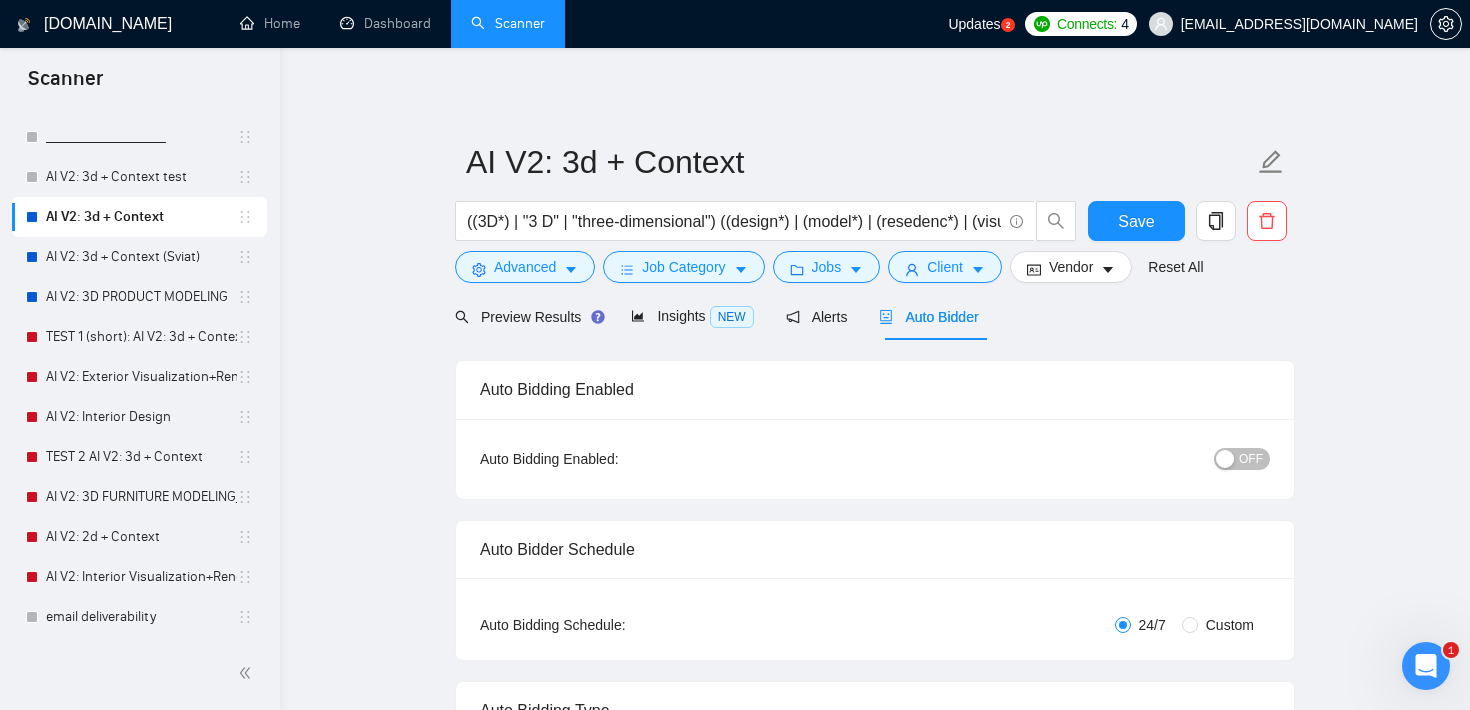 type 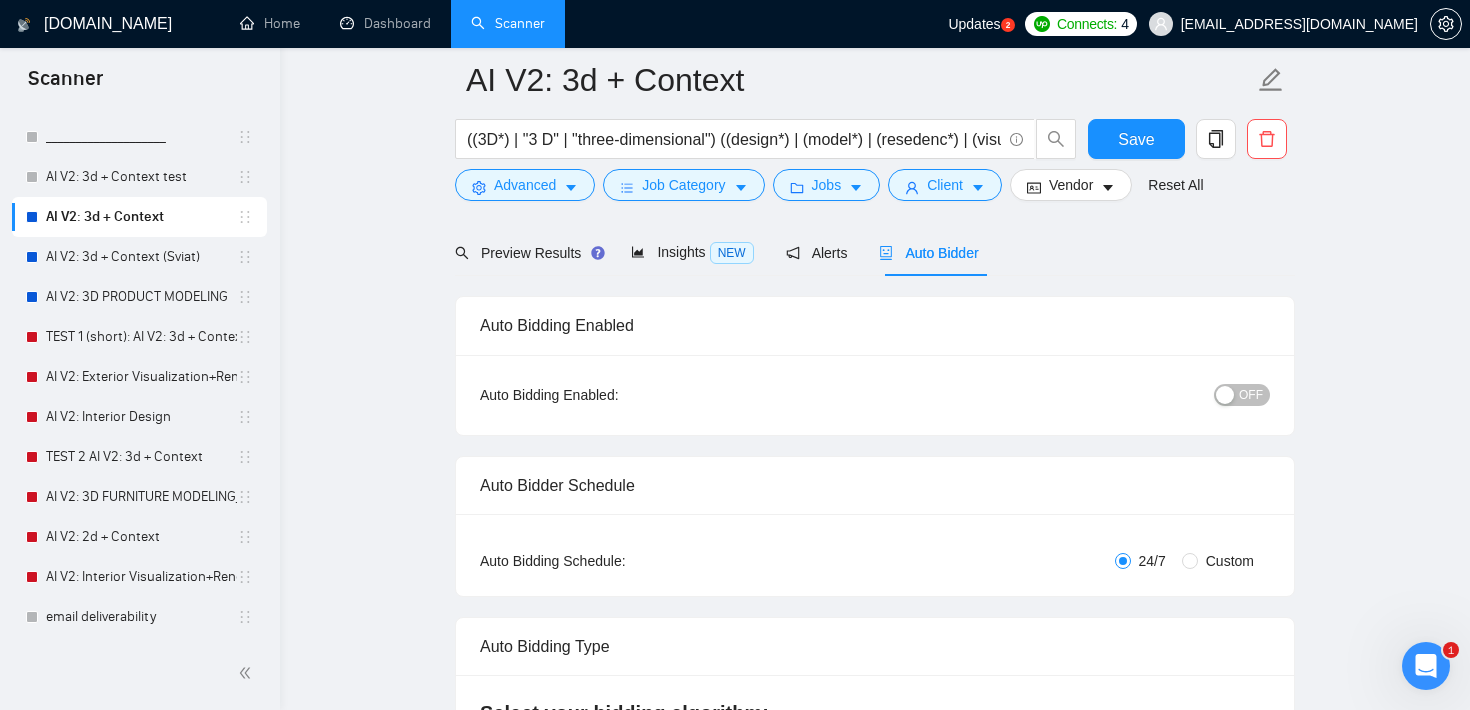 scroll, scrollTop: 101, scrollLeft: 0, axis: vertical 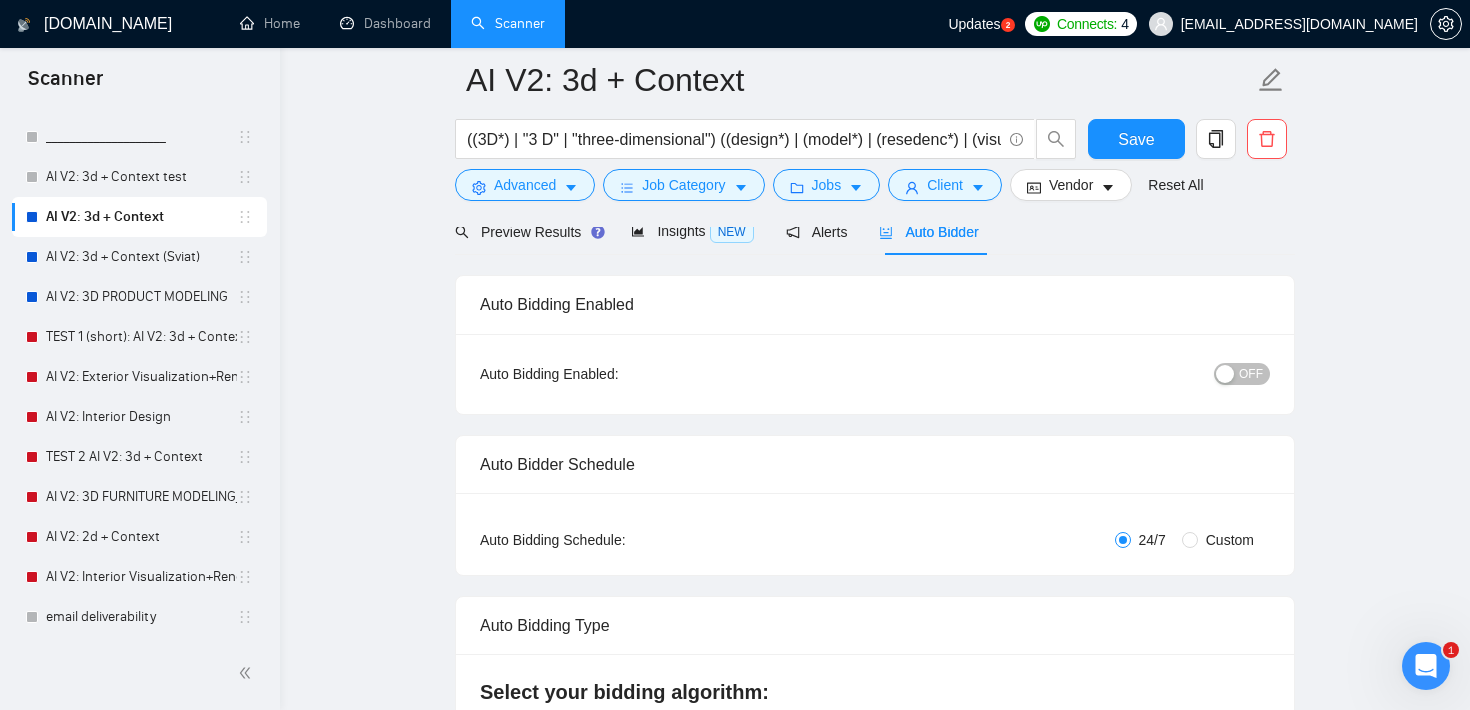 click on "AI V2: 3d + Context ((3D*) | "3 D" | "three-dimensional") ((design*) | (model*) | (resedenc*) | (visualis*) | (visualiz*)) ((childroom*) | (bedroom*) | (office*) | (room*) | (Floor*) | (bath*) | (kitchen*) | (home*) | living | furniture | "real estate" | (condo*) | (apartment*) | shop | architecture | (build*) | (interior*) | (house*) | (home*)) Save Advanced   Job Category   Jobs   Client   Vendor   Reset All Preview Results Insights NEW Alerts Auto Bidder Auto Bidding Enabled Auto Bidding Enabled: OFF Auto Bidder Schedule Auto Bidding Type: Automated (recommended) Semi-automated Auto Bidding Schedule: 24/7 Custom Custom Auto Bidder Schedule Repeat every week on Monday Tuesday Wednesday Thursday Friday Saturday Sunday Active Hours ( Europe/Sofia ): From: To: ( 24  hours) Europe/Sofia Auto Bidding Type Select your bidding algorithm: Choose the algorithm for you bidding. The price per proposal does not include your connects expenditure. Template Bidder 0.50  credits / proposal Sardor AI 🤖 1.00  credits 👑" at bounding box center (875, 2530) 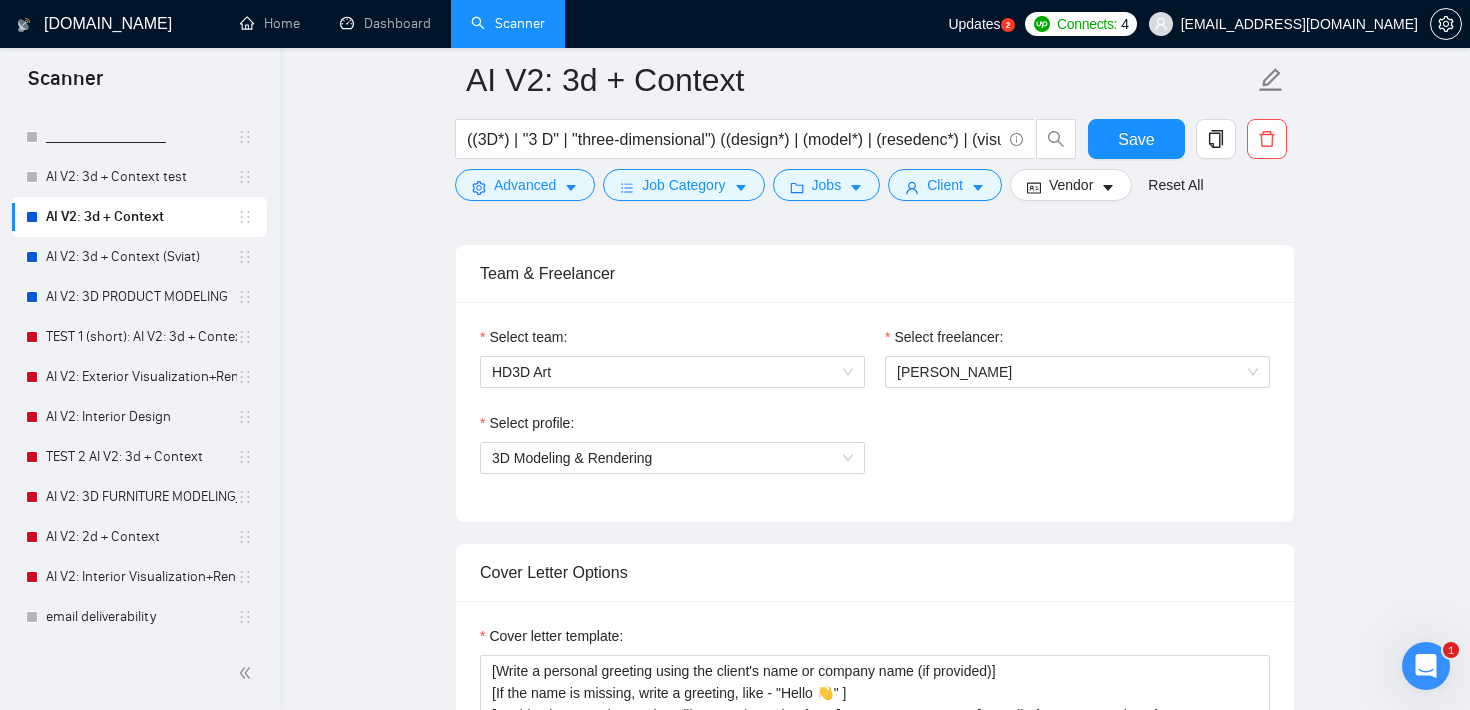 scroll, scrollTop: 1013, scrollLeft: 0, axis: vertical 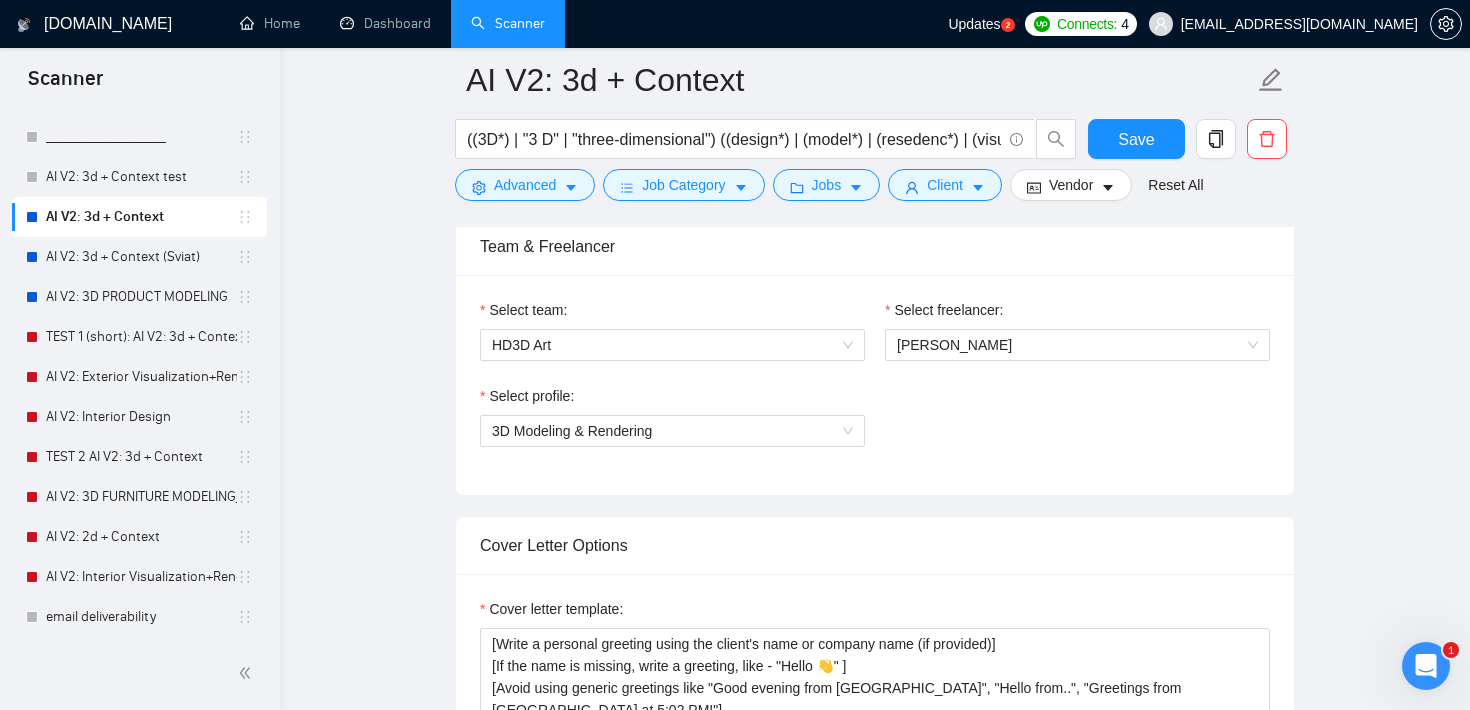 click on "Select profile: 3D Modeling & Rendering" at bounding box center [875, 428] 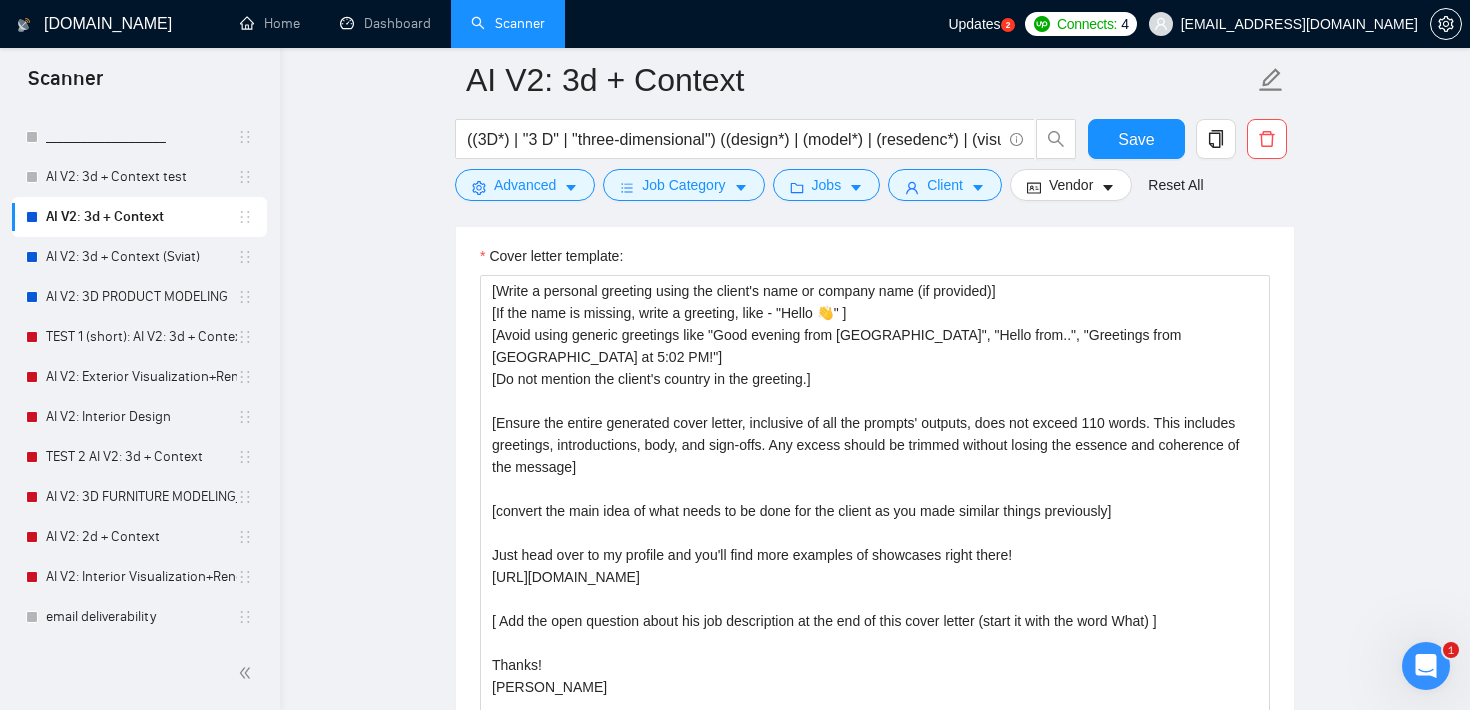 scroll, scrollTop: 1368, scrollLeft: 0, axis: vertical 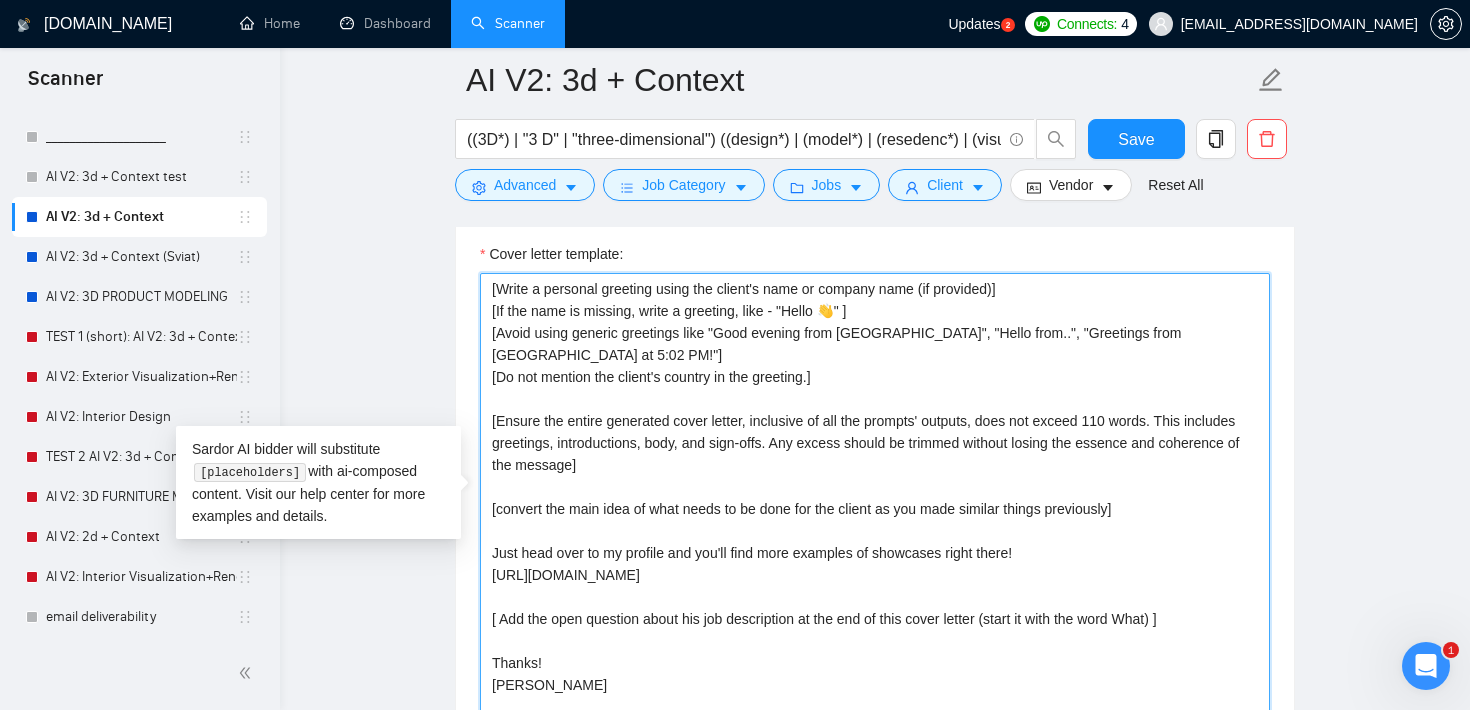 drag, startPoint x: 851, startPoint y: 380, endPoint x: 469, endPoint y: 246, distance: 404.82095 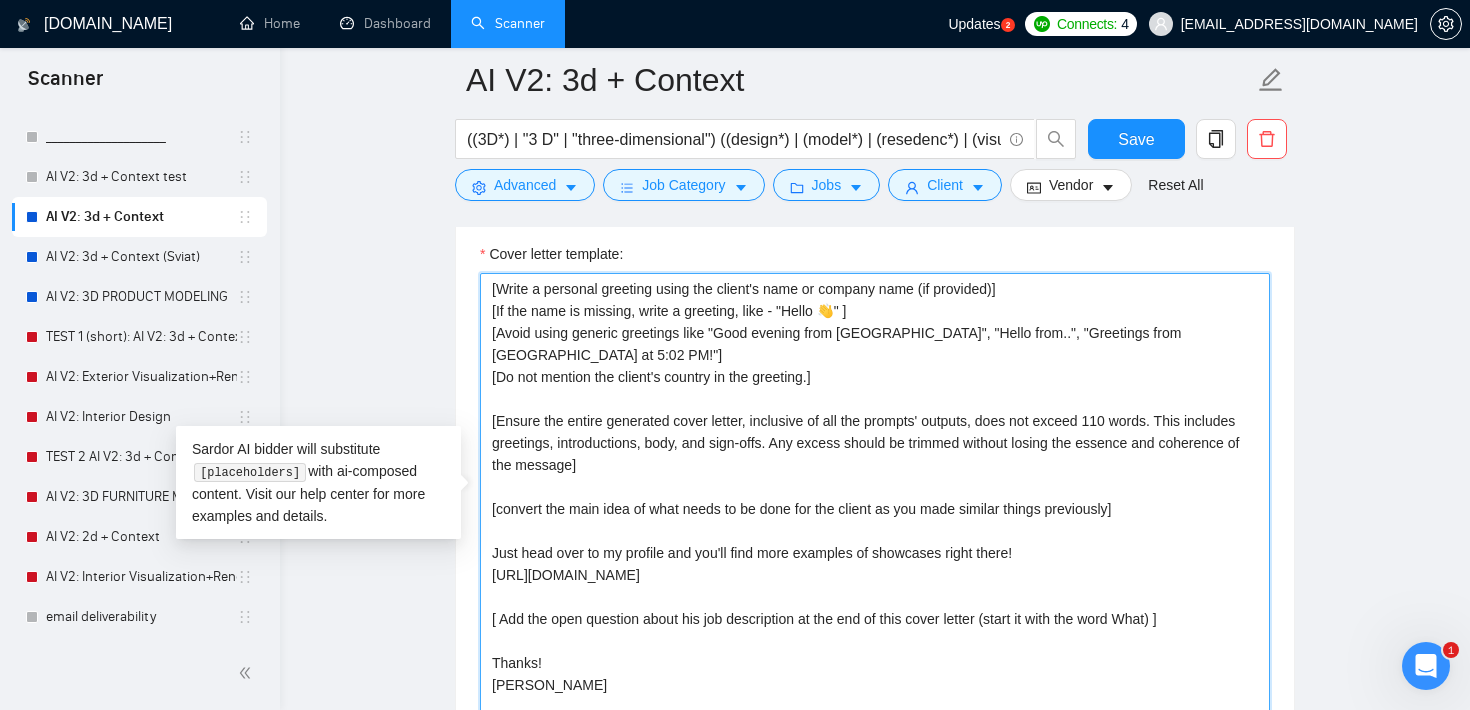 click on "[Write a personal greeting using the client's name or company name (if provided)]
[If the name is missing, write a greeting, like - "Hello 👋" ]
[Avoid using generic greetings like "Good evening from the United States", "Hello from..", "Greetings from Canada at 5:02 PM!"]
[Do not mention the client's country in the greeting.]
[Ensure the entire generated cover letter, inclusive of all the prompts' outputs, does not exceed 110 words. This includes greetings, introductions, body, and sign-offs. Any excess should be trimmed without losing the essence and coherence of the message]
[convert the main idea of what needs to be done for the client as you made similar things previously]
Just head over to my profile and you'll find more examples of showcases right there!
https://hd3d.art/
[ Add the open question about his job description at the end of this cover letter (start it with the word What) ]
Thanks!
Hanna" at bounding box center (875, 498) 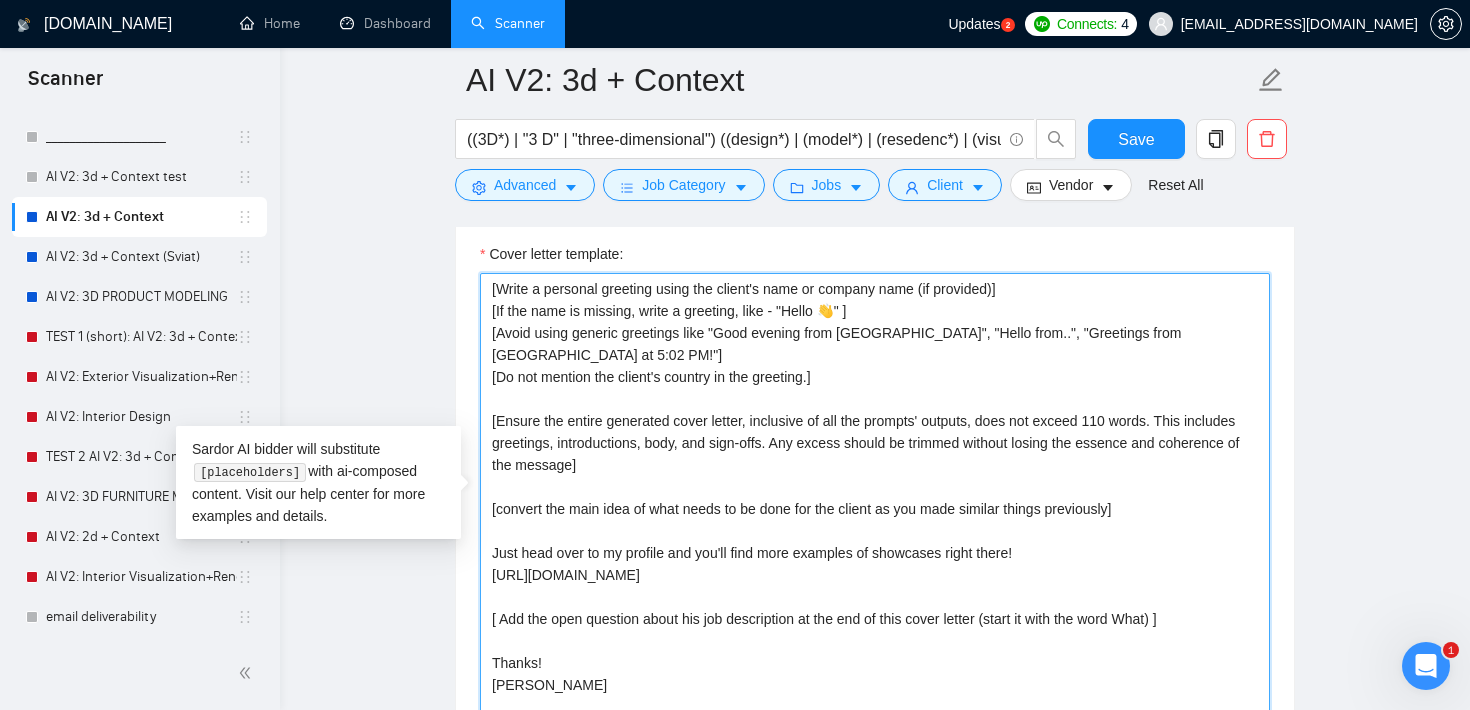 drag, startPoint x: 697, startPoint y: 400, endPoint x: 718, endPoint y: 459, distance: 62.625874 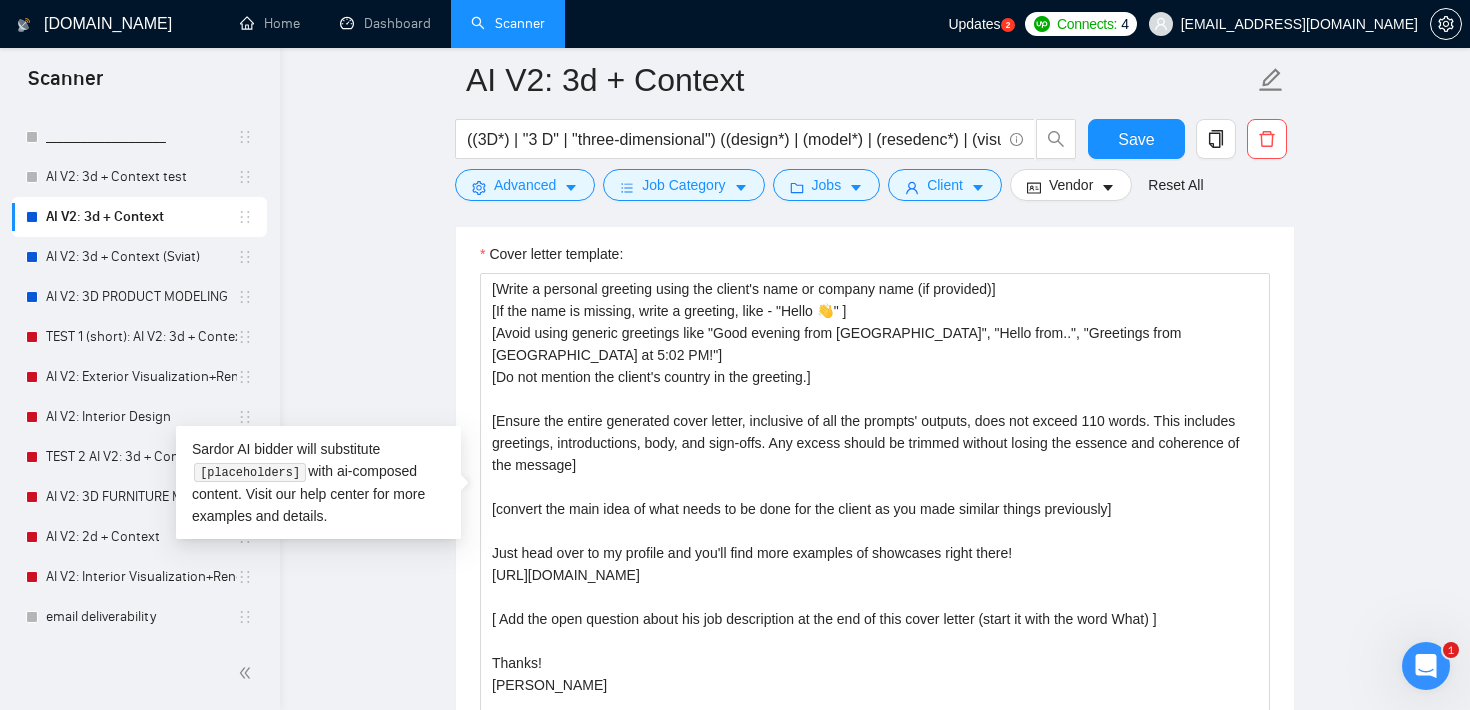 click on "AI V2: 3d + Context ((3D*) | "3 D" | "three-dimensional") ((design*) | (model*) | (resedenc*) | (visualis*) | (visualiz*)) ((childroom*) | (bedroom*) | (office*) | (room*) | (Floor*) | (bath*) | (kitchen*) | (home*) | living | furniture | "real estate" | (condo*) | (apartment*) | shop | architecture | (build*) | (interior*) | (house*) | (home*)) Save Advanced   Job Category   Jobs   Client   Vendor   Reset All Preview Results Insights NEW Alerts Auto Bidder Auto Bidding Enabled Auto Bidding Enabled: OFF Auto Bidder Schedule Auto Bidding Type: Automated (recommended) Semi-automated Auto Bidding Schedule: 24/7 Custom Custom Auto Bidder Schedule Repeat every week on Monday Tuesday Wednesday Thursday Friday Saturday Sunday Active Hours ( Europe/Sofia ): From: To: ( 24  hours) Europe/Sofia Auto Bidding Type Select your bidding algorithm: Choose the algorithm for you bidding. The price per proposal does not include your connects expenditure. Template Bidder 0.50  credits / proposal Sardor AI 🤖 1.00  credits 👑" at bounding box center [875, 1263] 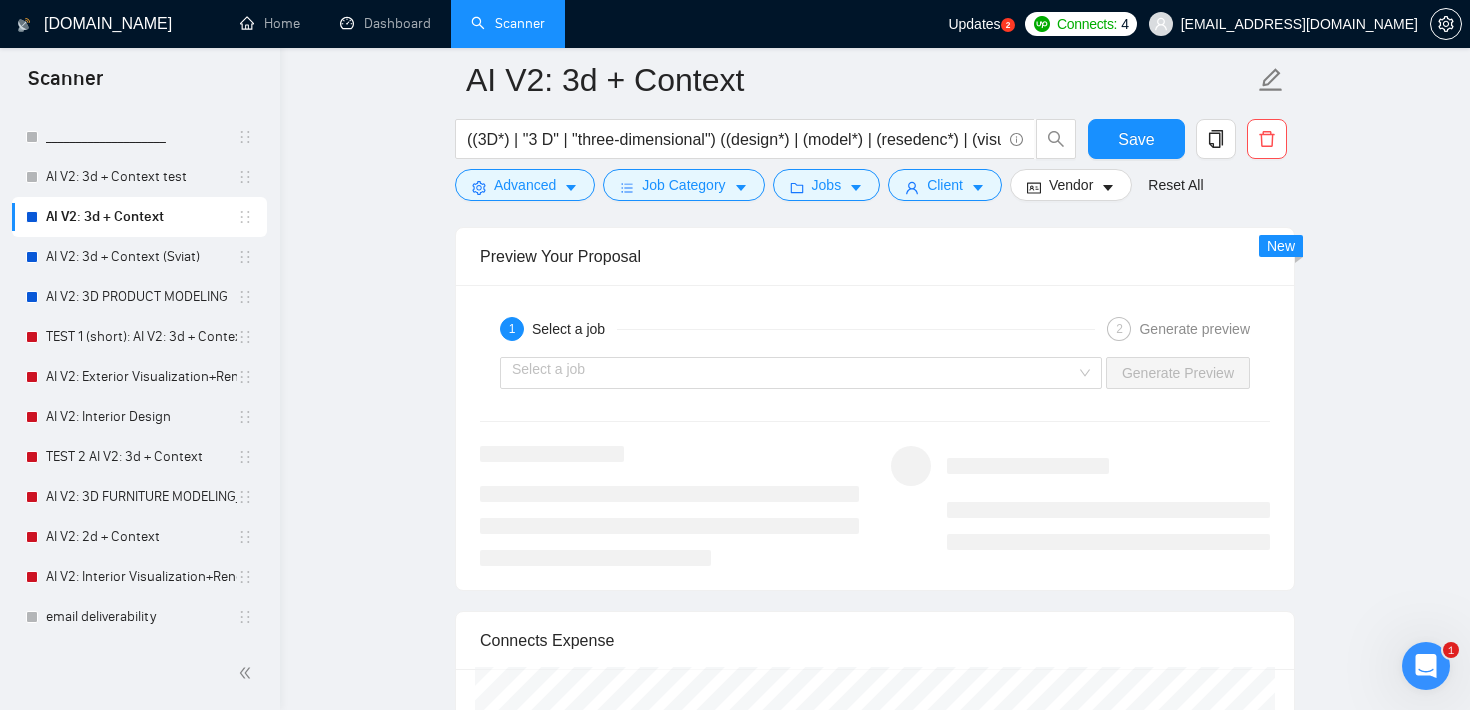 scroll, scrollTop: 2945, scrollLeft: 0, axis: vertical 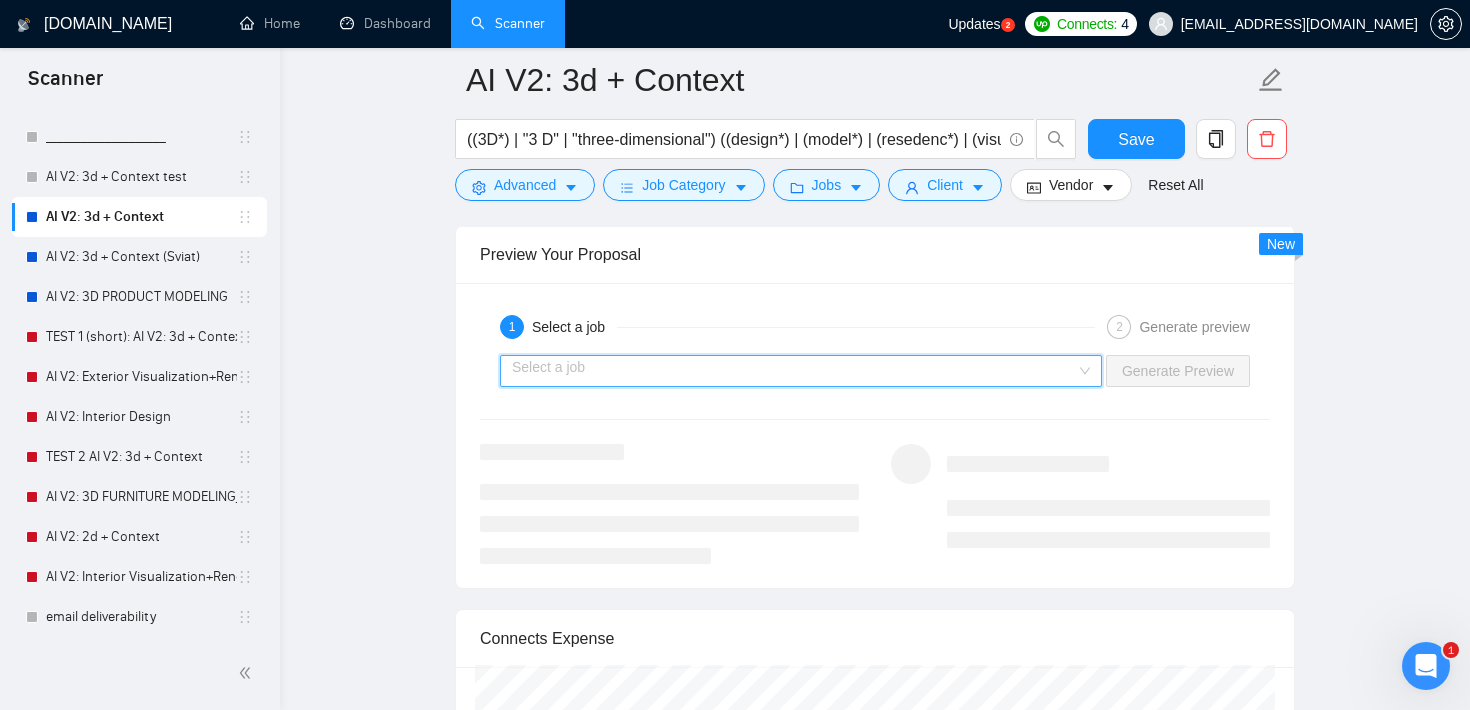 click at bounding box center [794, 371] 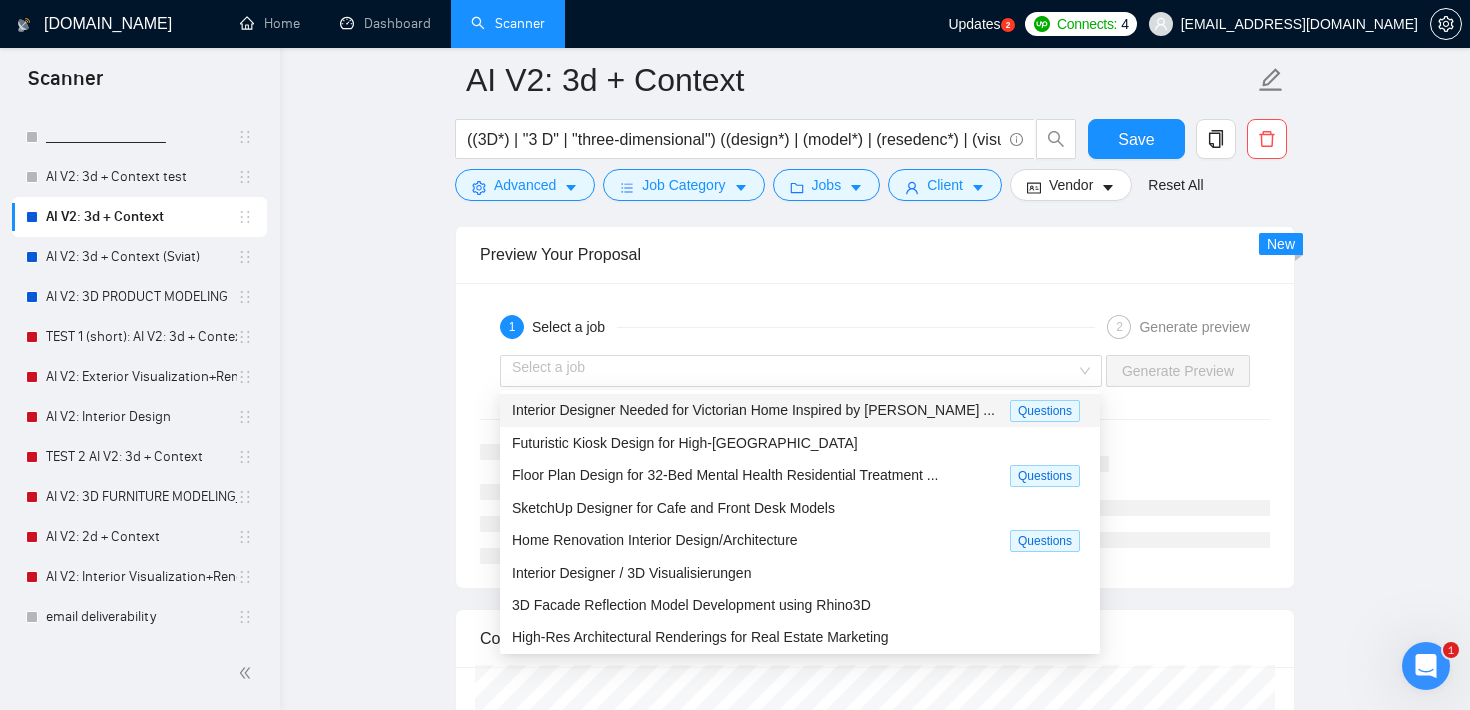 click on "Preview Your Proposal" at bounding box center (875, 254) 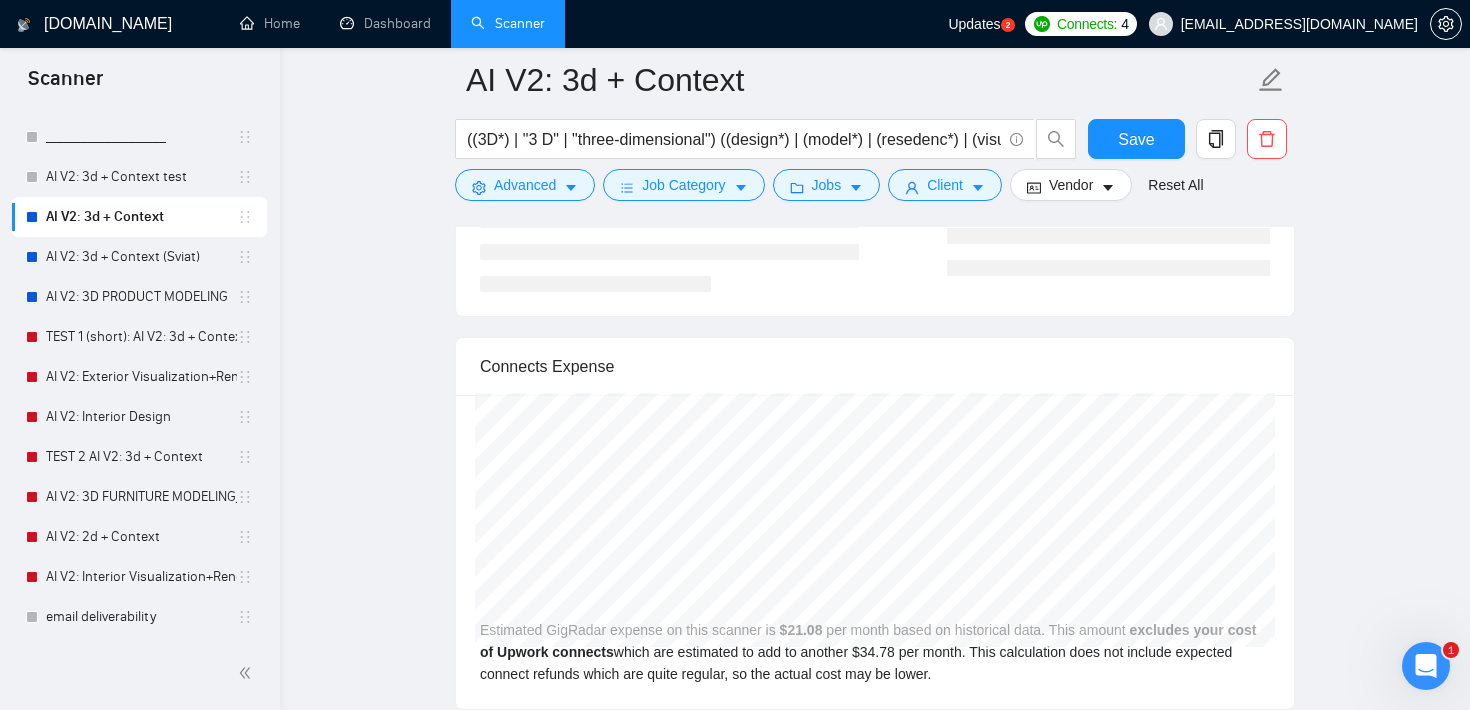scroll, scrollTop: 3281, scrollLeft: 0, axis: vertical 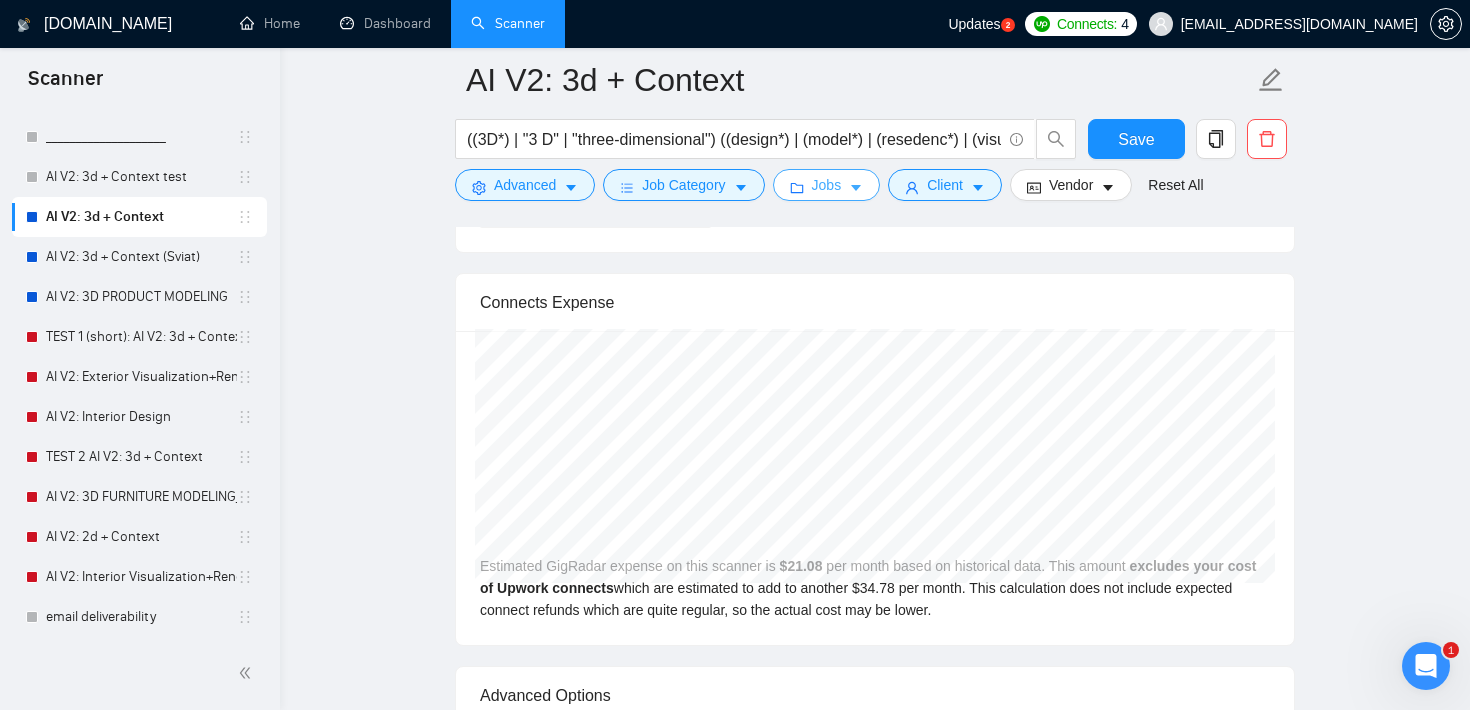 click 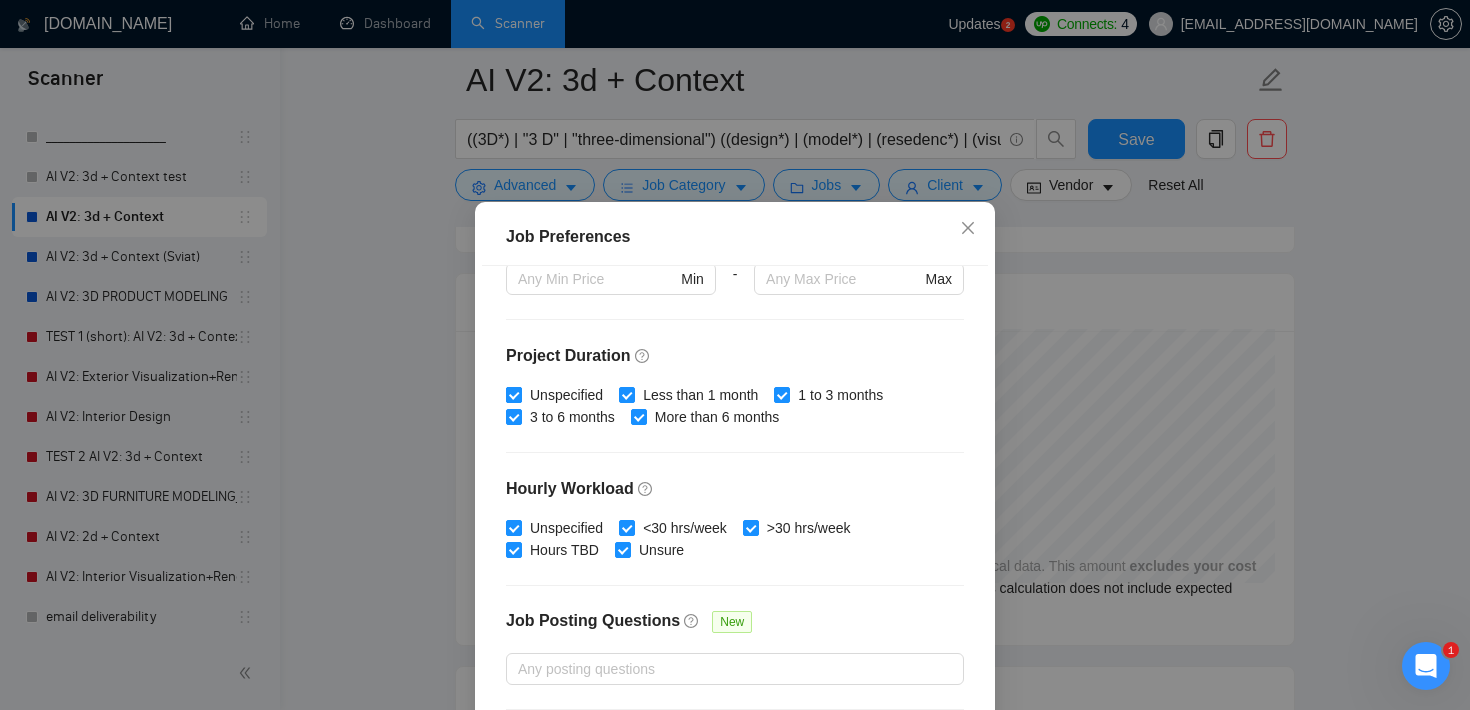 click on "Unspecified" at bounding box center (513, 394) 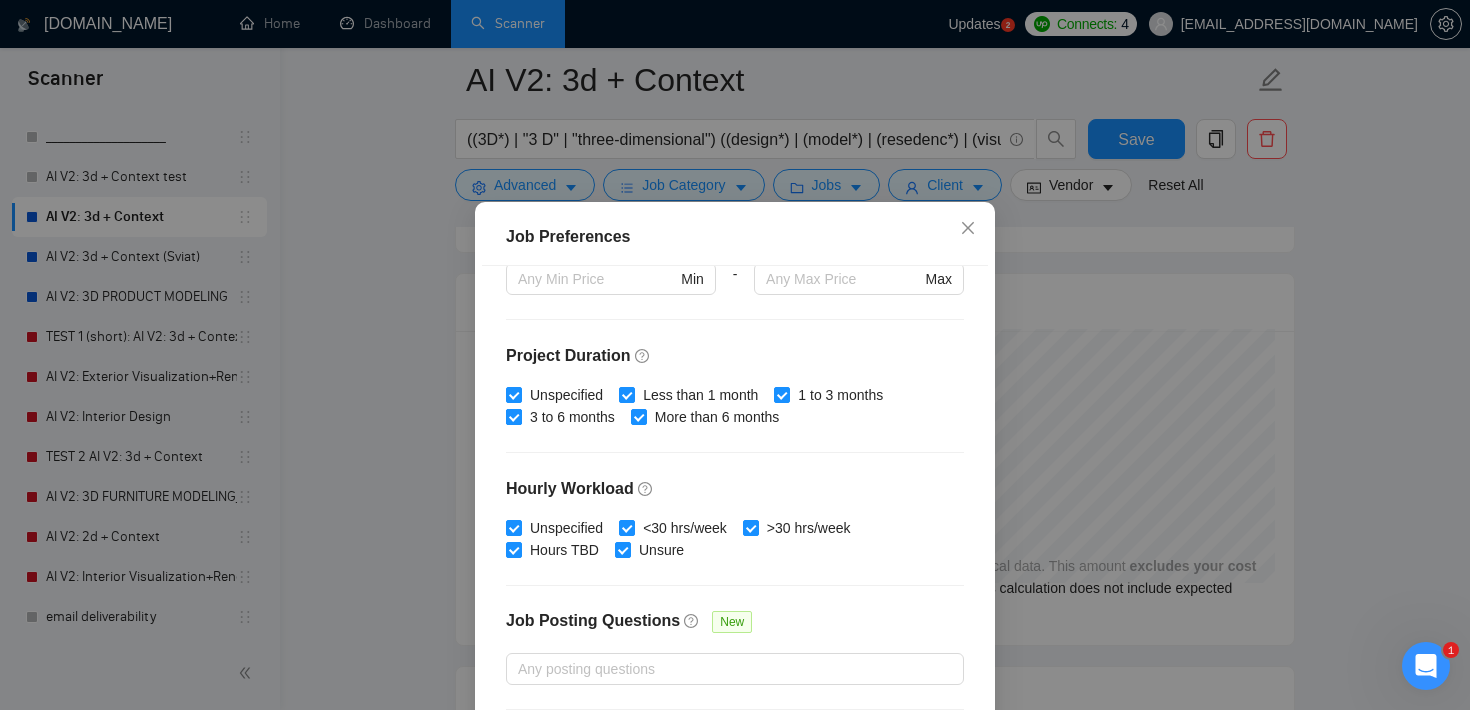 checkbox on "false" 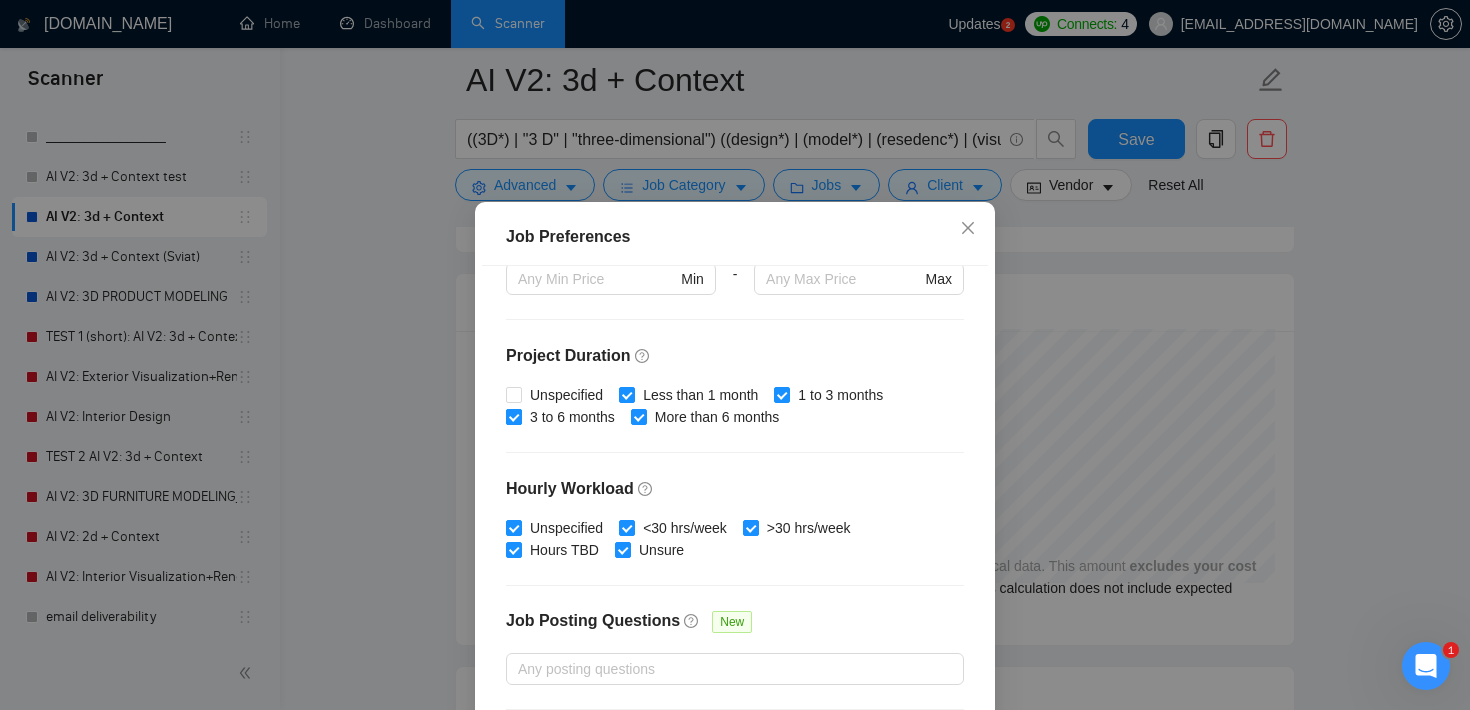 click on "3 to 6 months" at bounding box center (513, 416) 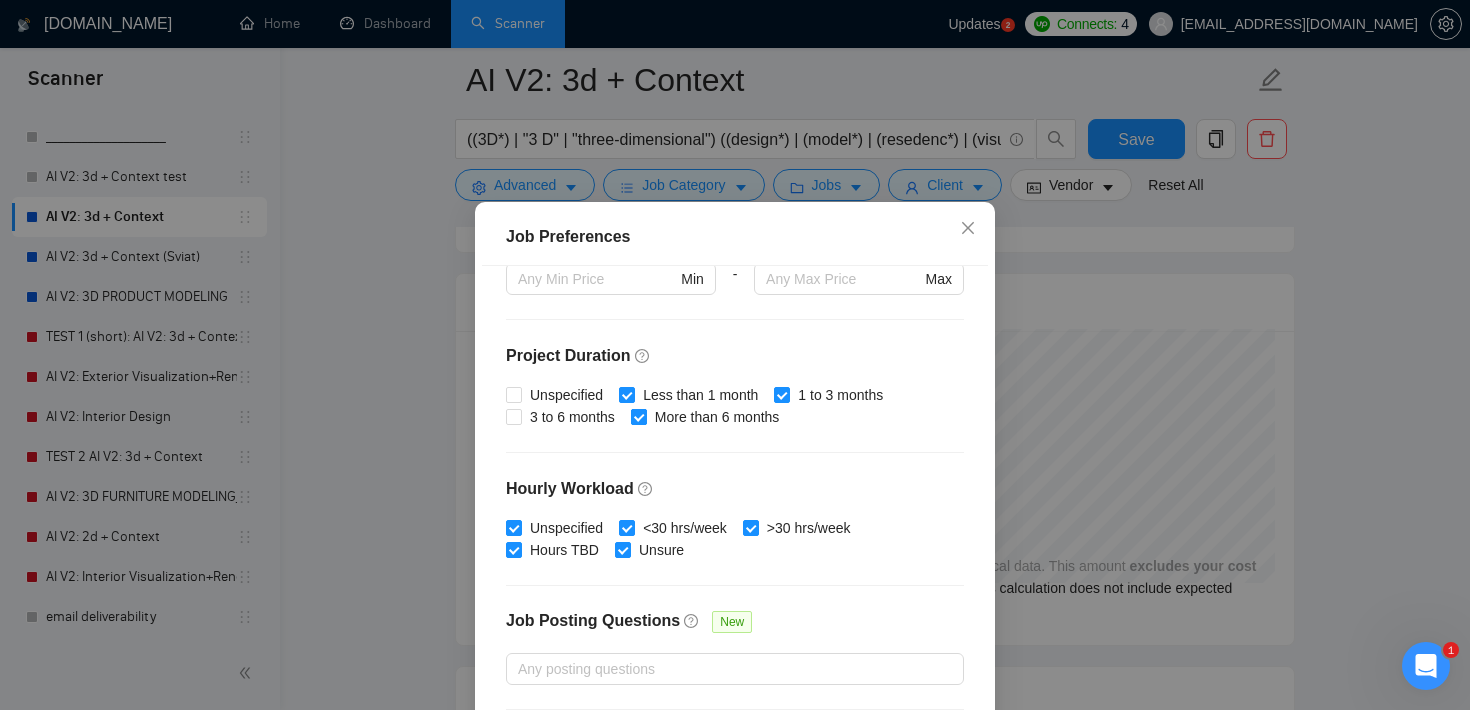 click on "More than 6 months" at bounding box center (638, 416) 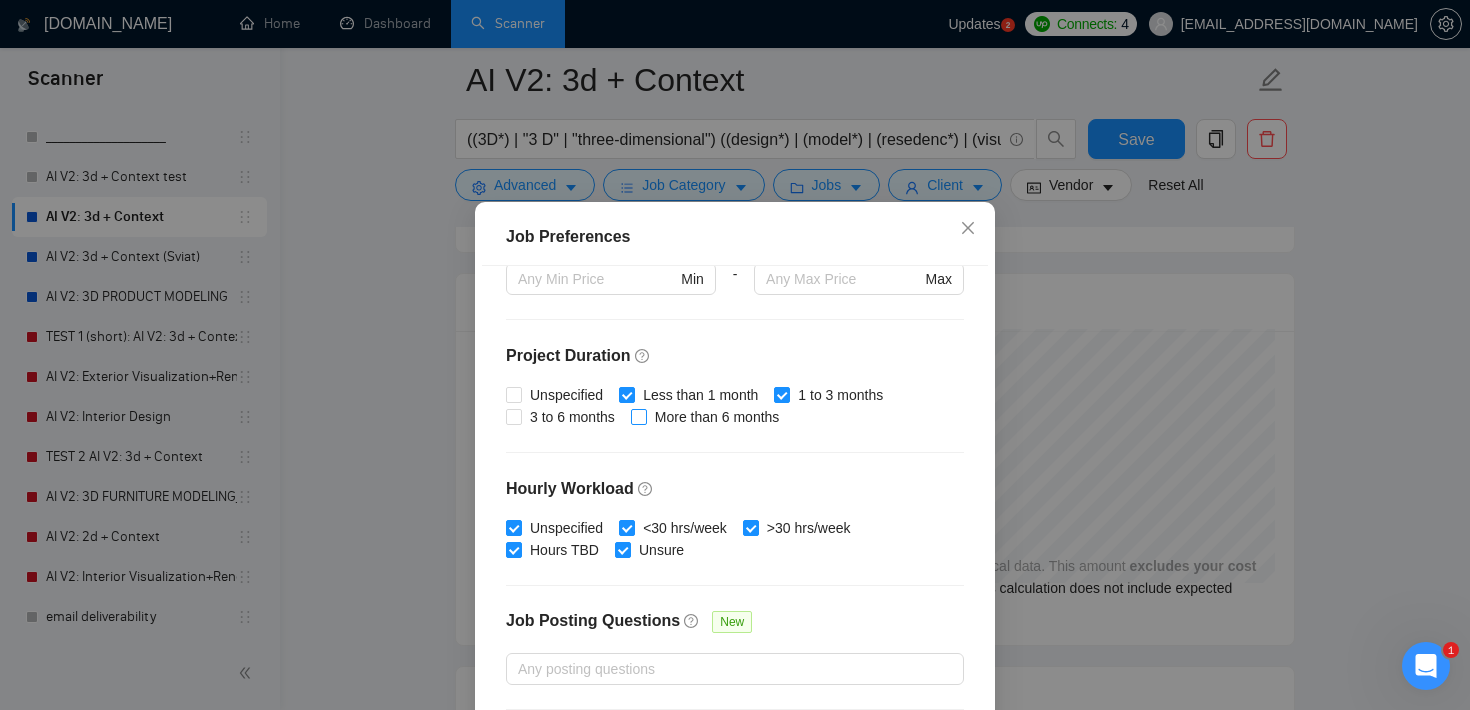 scroll, scrollTop: 630, scrollLeft: 0, axis: vertical 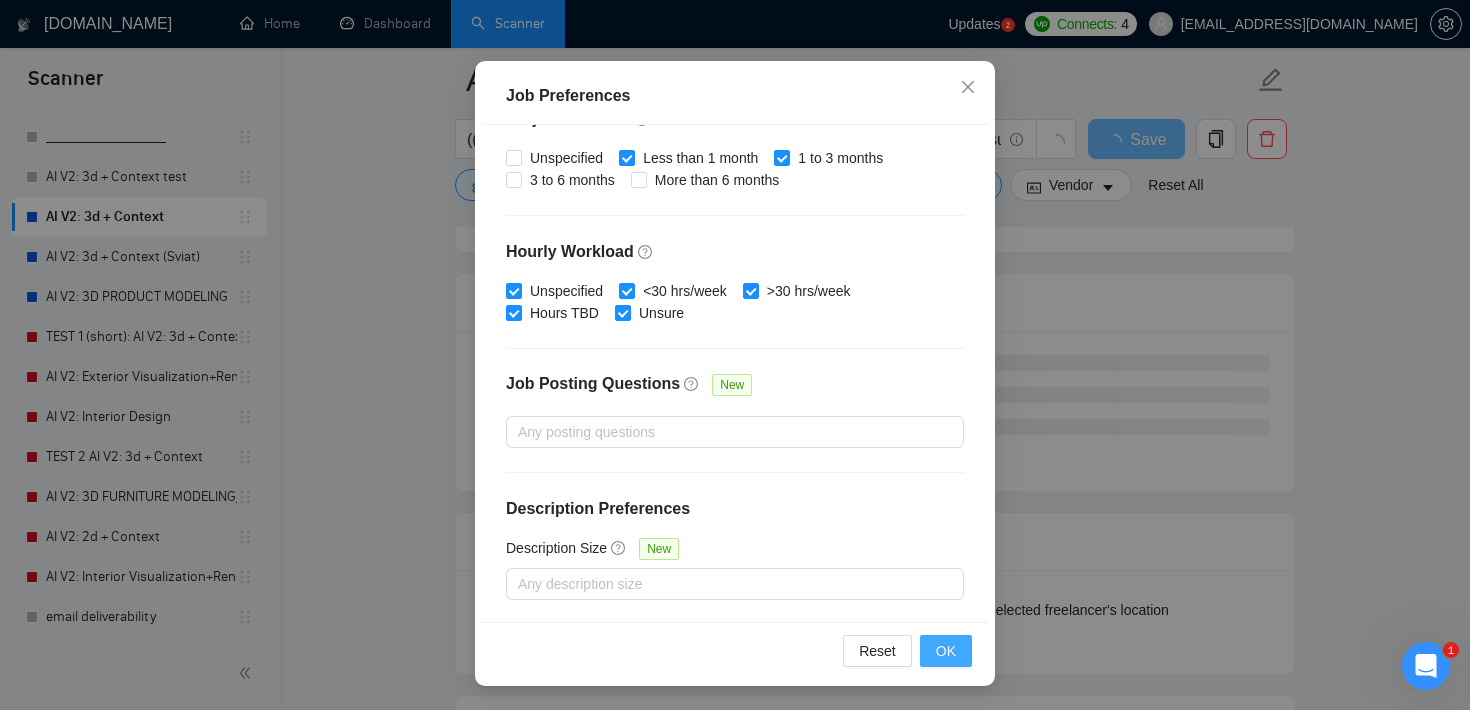 click on "OK" at bounding box center (946, 651) 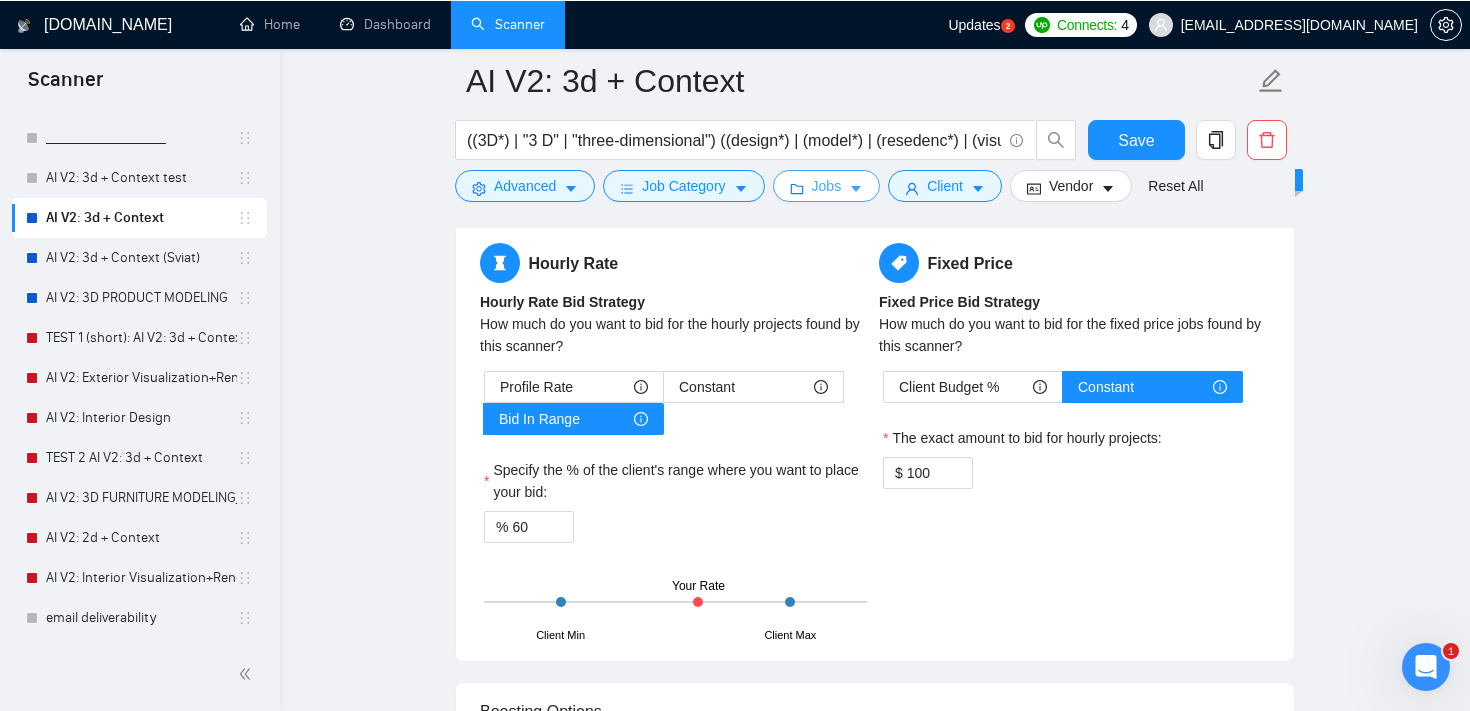 scroll, scrollTop: 2294, scrollLeft: 0, axis: vertical 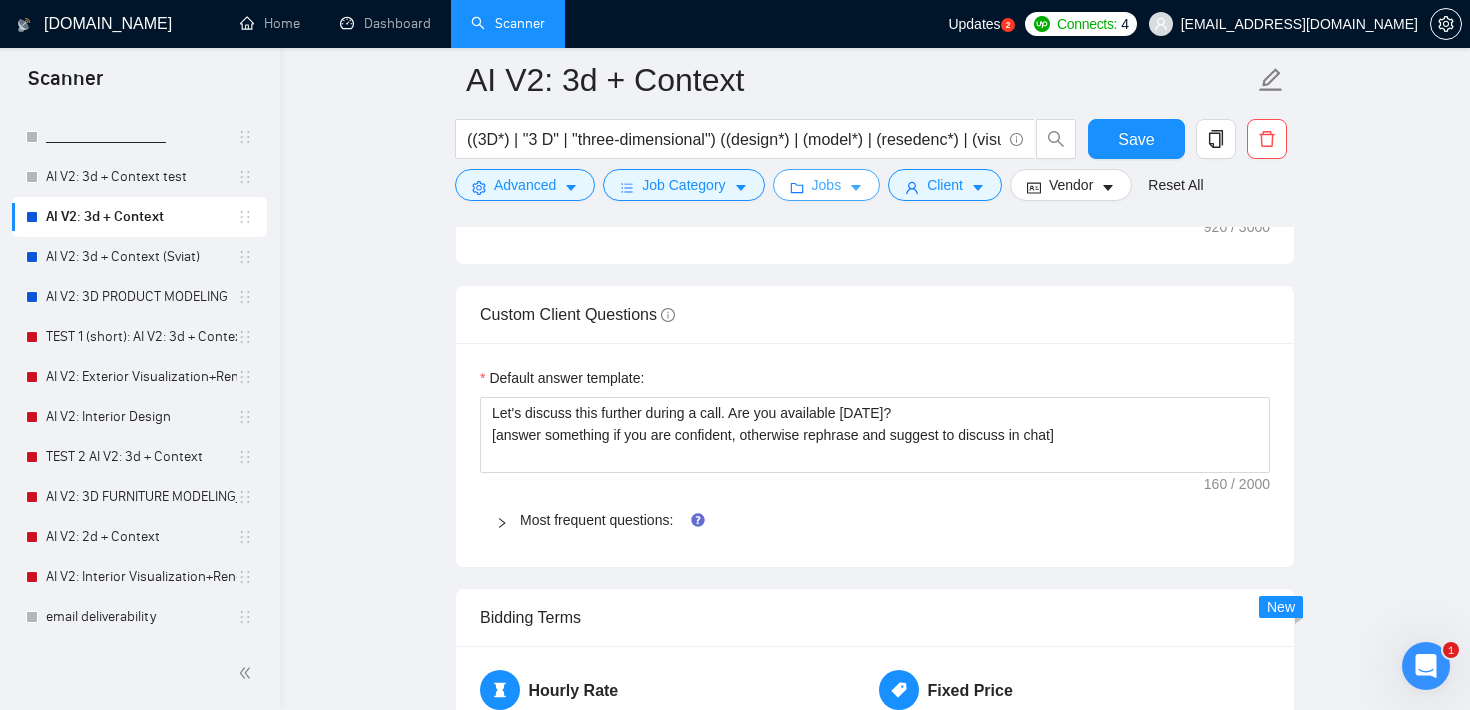 click on "Jobs" at bounding box center [827, 185] 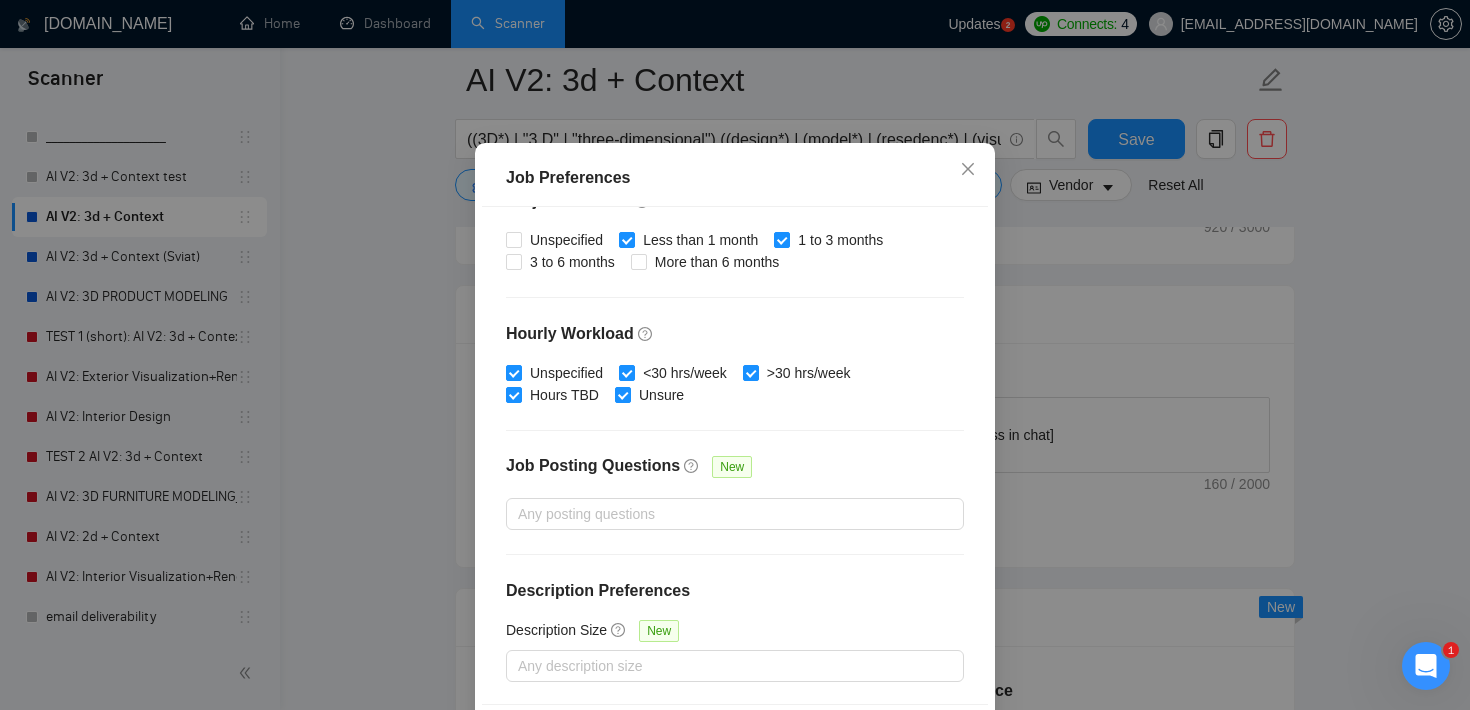 scroll, scrollTop: 141, scrollLeft: 0, axis: vertical 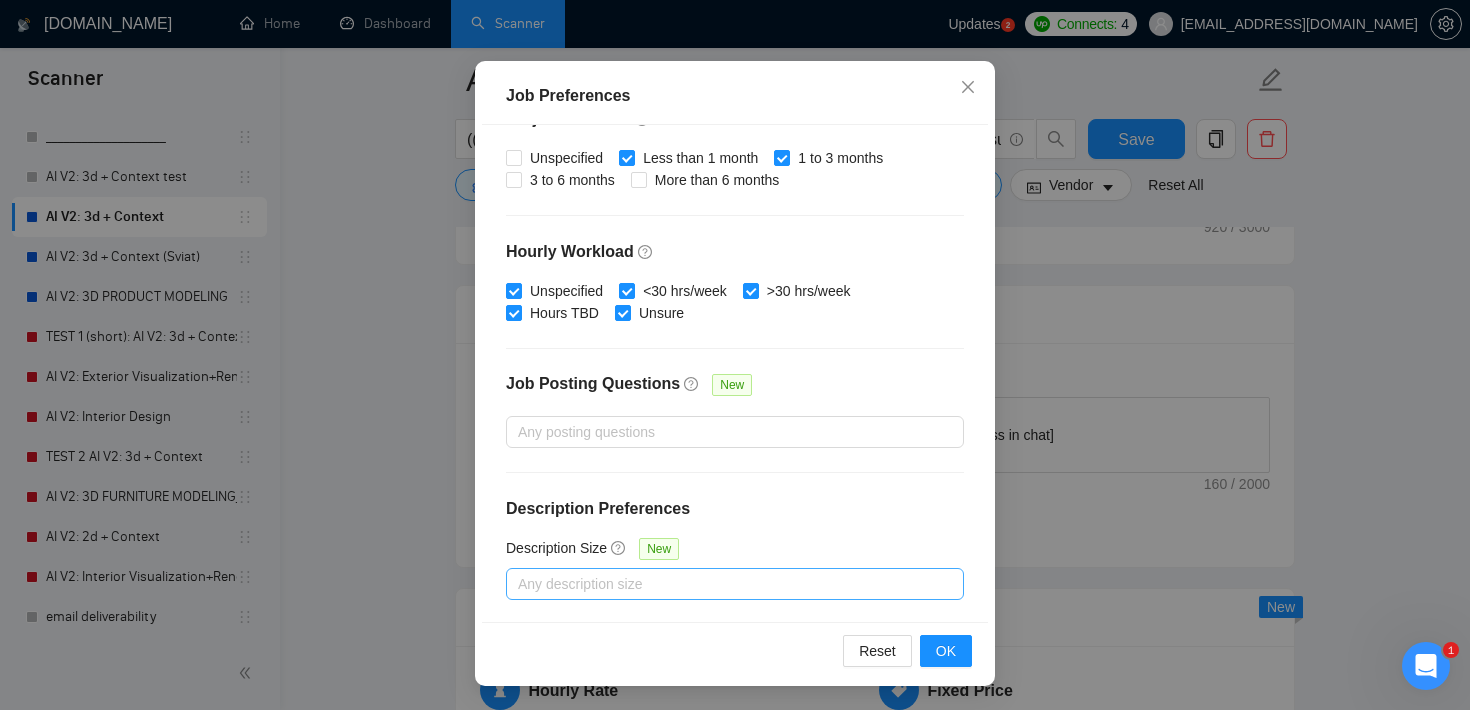 click at bounding box center [725, 584] 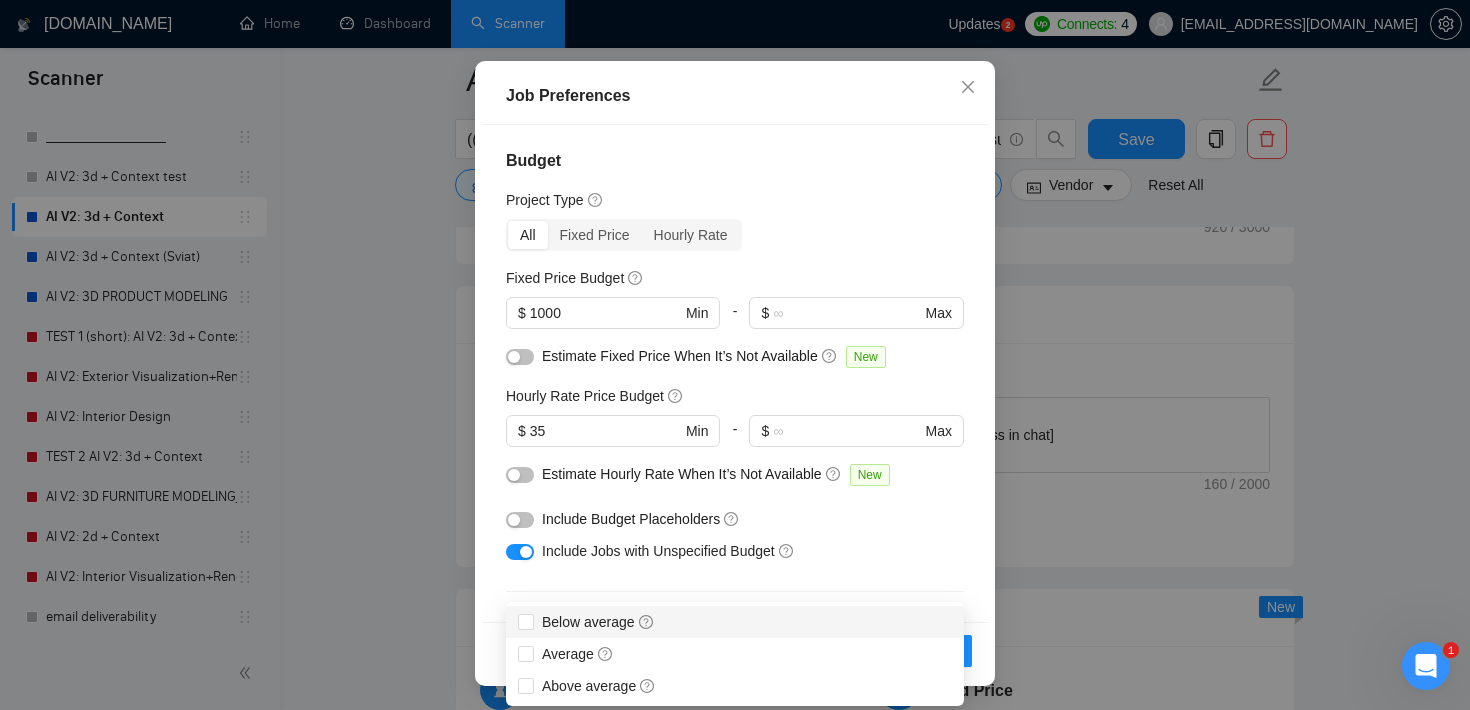 scroll, scrollTop: 0, scrollLeft: 0, axis: both 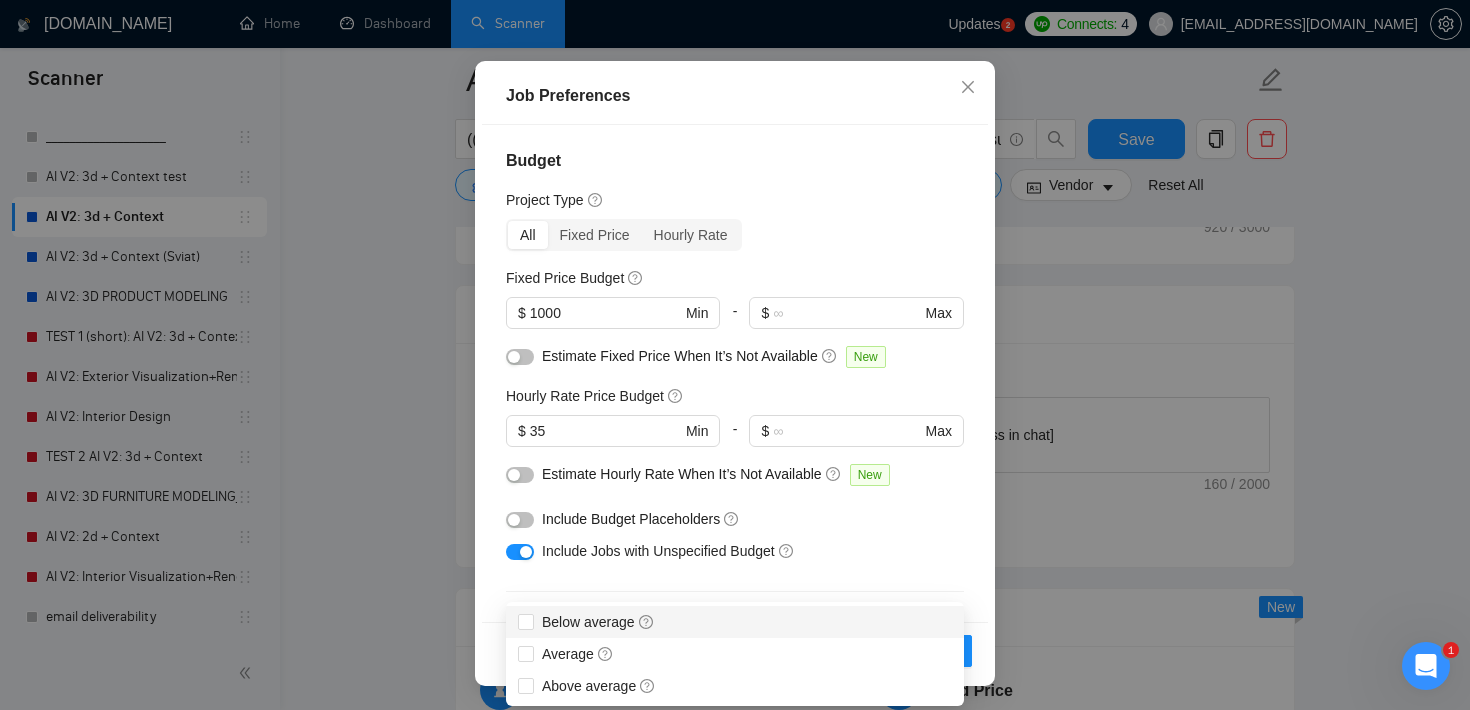 click on "Project Type" at bounding box center [735, 200] 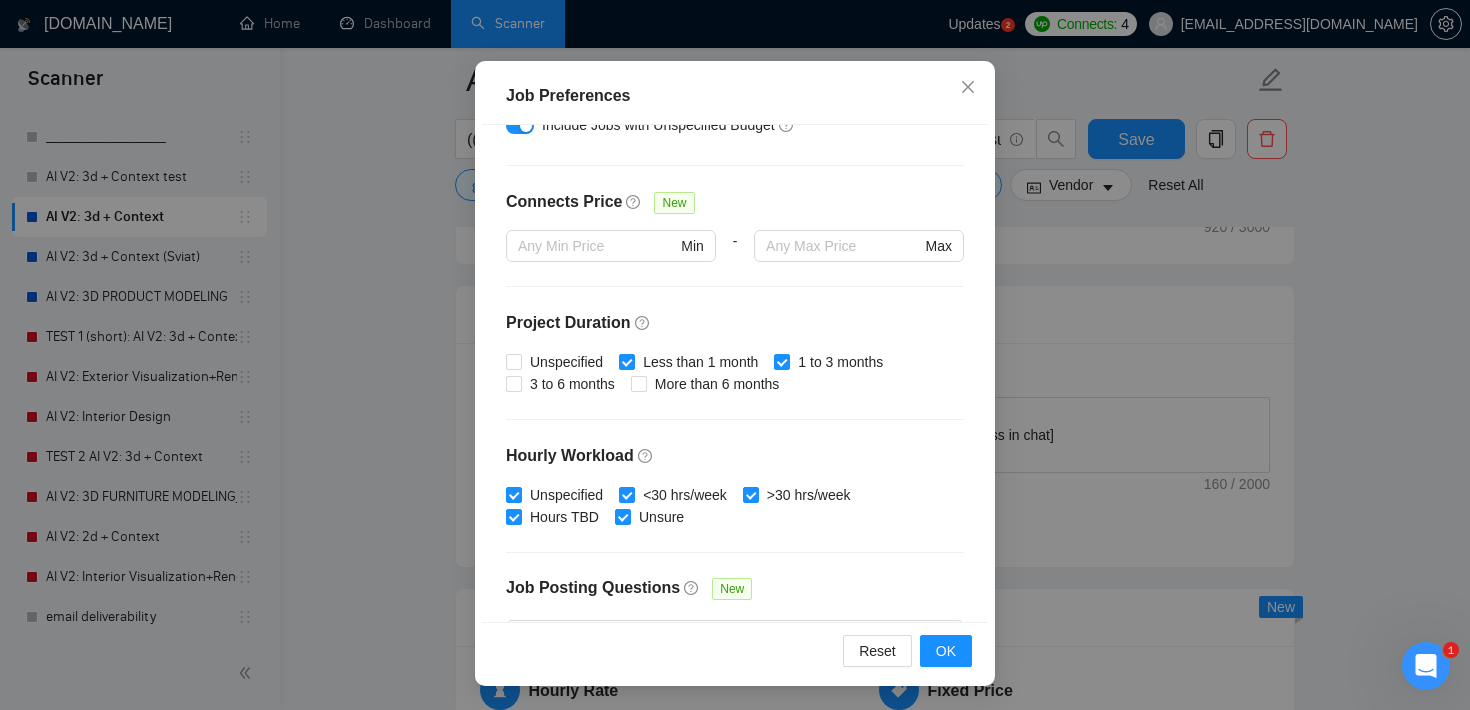 scroll, scrollTop: 630, scrollLeft: 0, axis: vertical 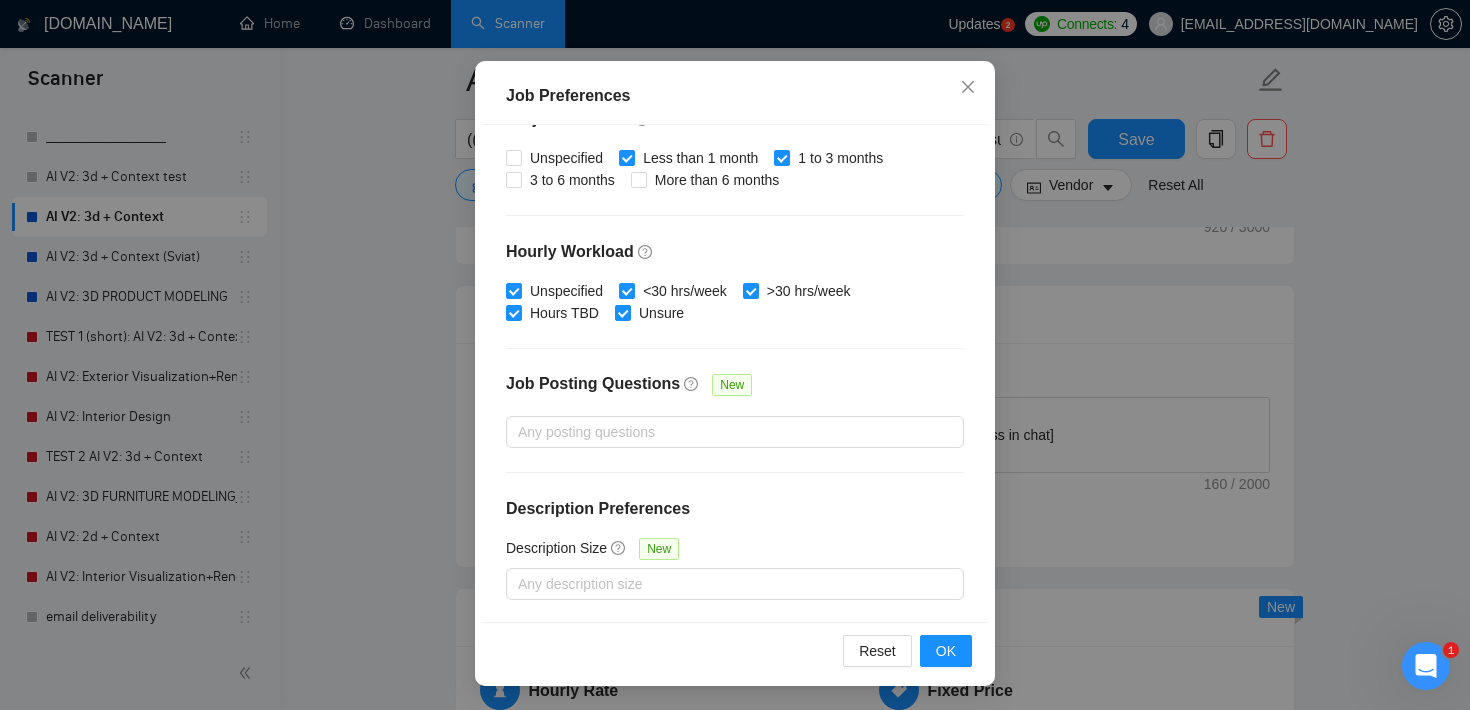 click on "Job Preferences Budget Project Type All Fixed Price Hourly Rate   Fixed Price Budget $ 1000 Min - $ Max Estimate Fixed Price When It’s Not Available New   Hourly Rate Price Budget $ 35 Min - $ Max Estimate Hourly Rate When It’s Not Available New Include Budget Placeholders Include Jobs with Unspecified Budget   Connects Price New Min - Max Project Duration   Unspecified Less than 1 month 1 to 3 months 3 to 6 months More than 6 months Hourly Workload   Unspecified <30 hrs/week >30 hrs/week Hours TBD Unsure Job Posting Questions New   Any posting questions Description Preferences Description Size New   Any description size Reset OK" at bounding box center [735, 355] 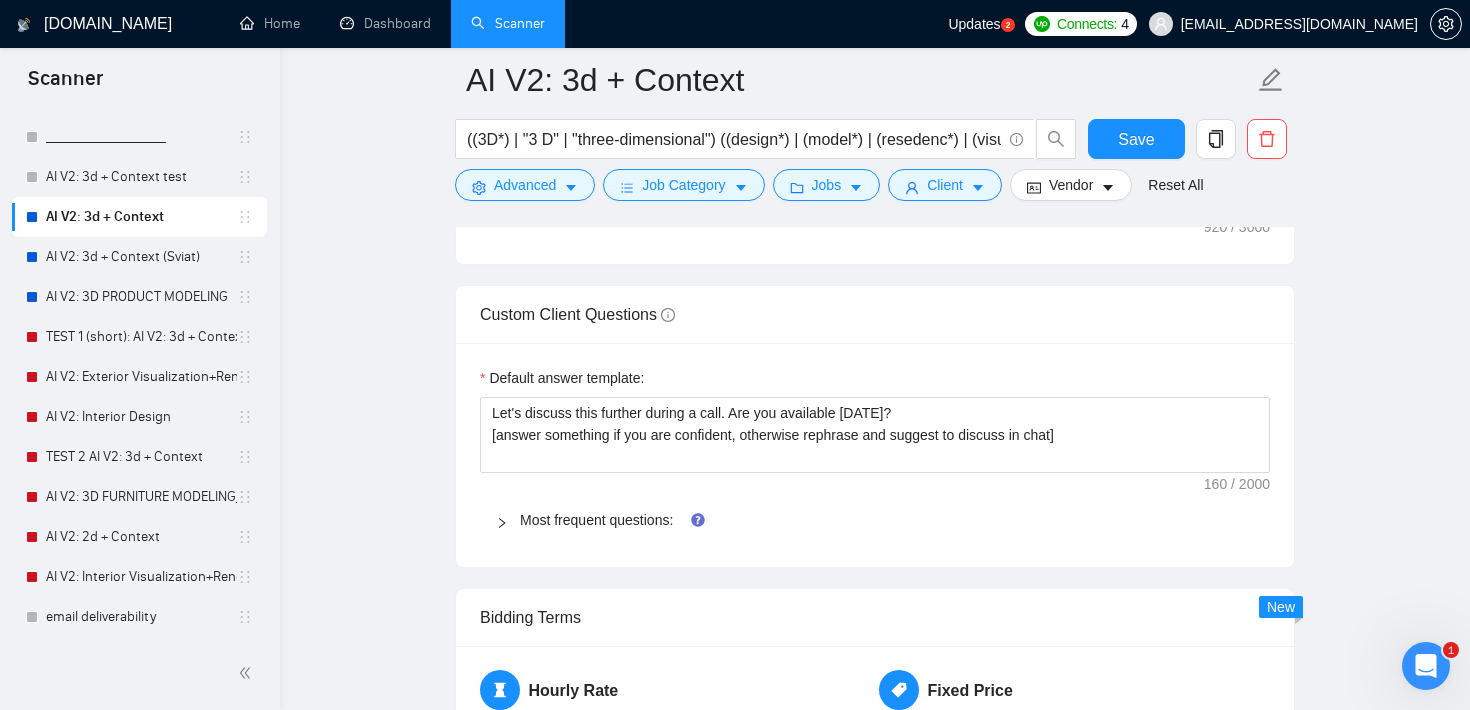 scroll, scrollTop: 59, scrollLeft: 0, axis: vertical 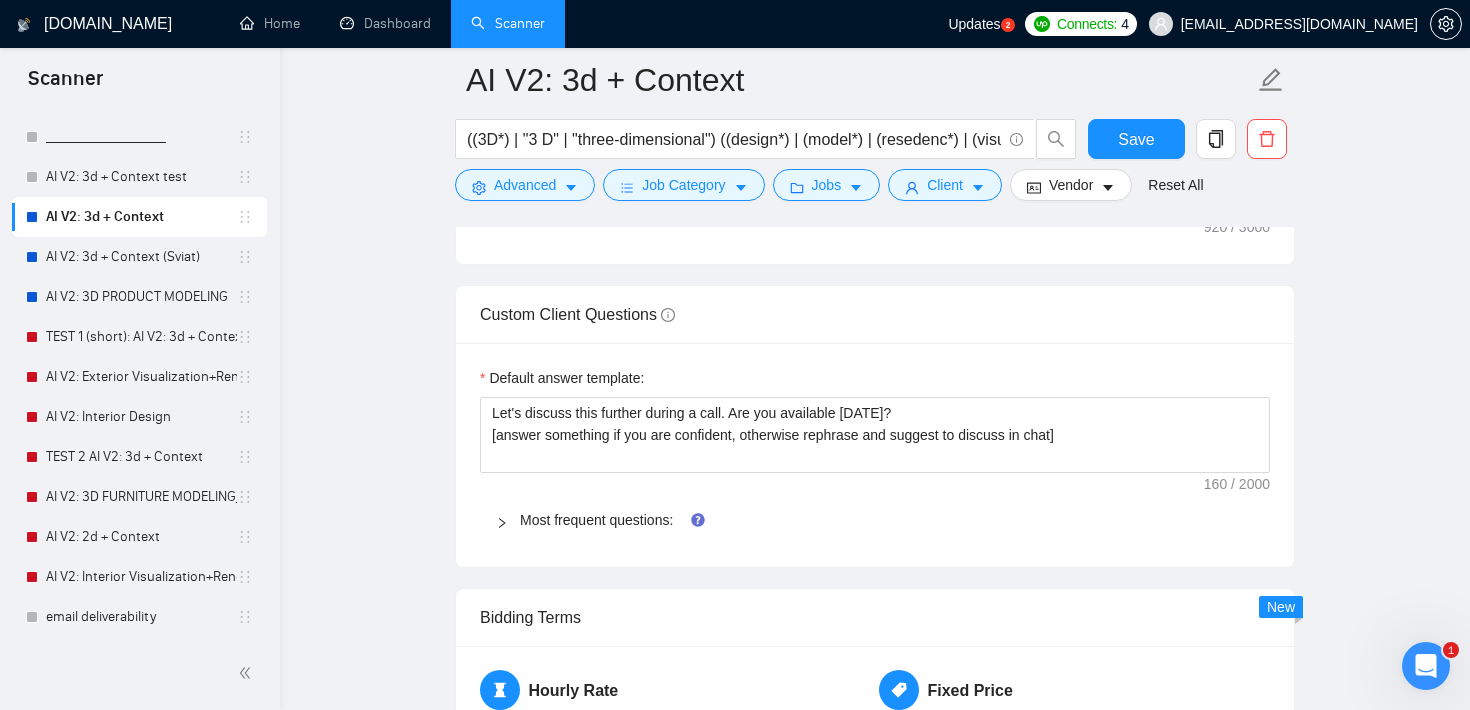 click on "AI V2: 3d + Context ((3D*) | "3 D" | "three-dimensional") ((design*) | (model*) | (resedenc*) | (visualis*) | (visualiz*)) ((childroom*) | (bedroom*) | (office*) | (room*) | (Floor*) | (bath*) | (kitchen*) | (home*) | living | furniture | "real estate" | (condo*) | (apartment*) | shop | architecture | (build*) | (interior*) | (house*) | (home*)) Save Advanced   Job Category   Jobs   Client   Vendor   Reset All Preview Results Insights NEW Alerts Auto Bidder Auto Bidding Enabled Auto Bidding Enabled: OFF Auto Bidder Schedule Auto Bidding Type: Automated (recommended) Semi-automated Auto Bidding Schedule: 24/7 Custom Custom Auto Bidder Schedule Repeat every week on Monday Tuesday Wednesday Thursday Friday Saturday Sunday Active Hours ( Europe/Sofia ): From: To: ( 24  hours) Europe/Sofia Auto Bidding Type Select your bidding algorithm: Choose the algorithm for you bidding. The price per proposal does not include your connects expenditure. Template Bidder 0.50  credits / proposal Sardor AI 🤖 1.00  credits 👑" at bounding box center (875, 756) 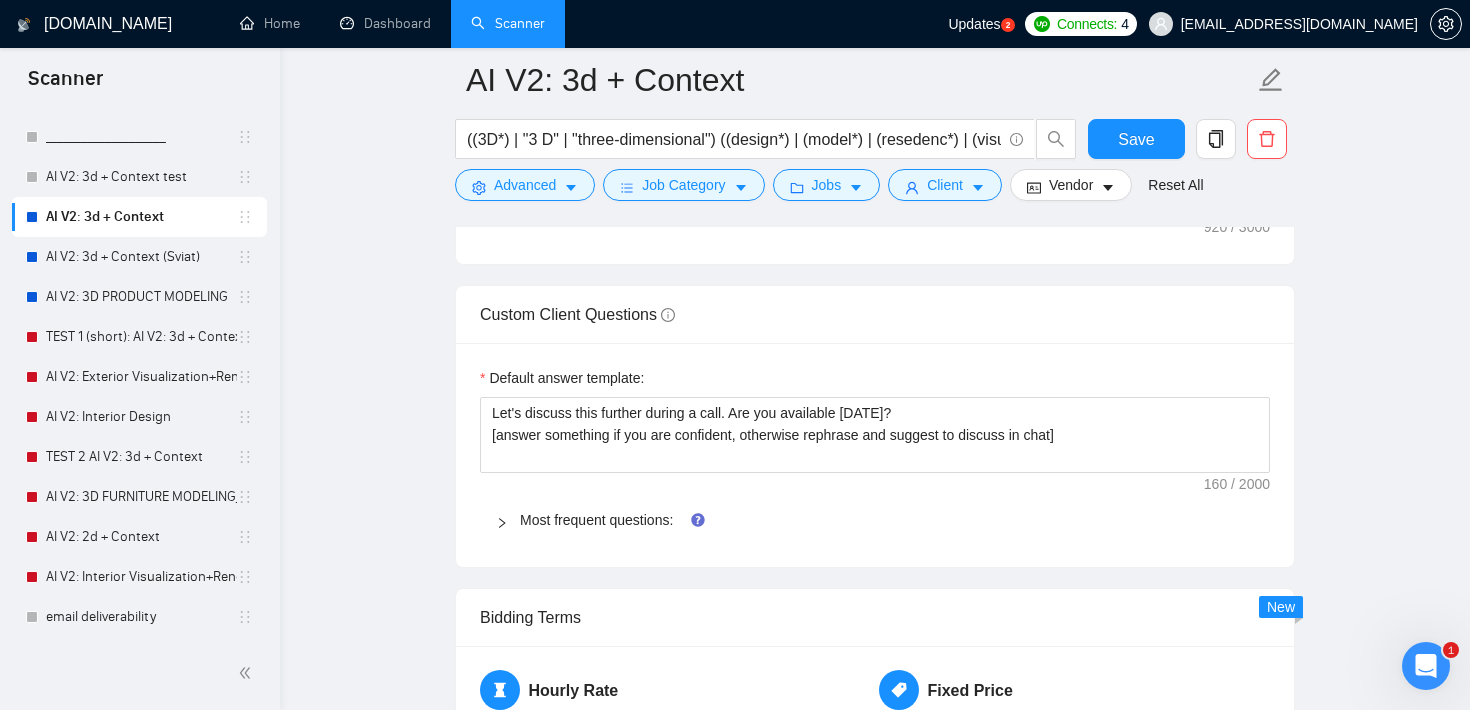click 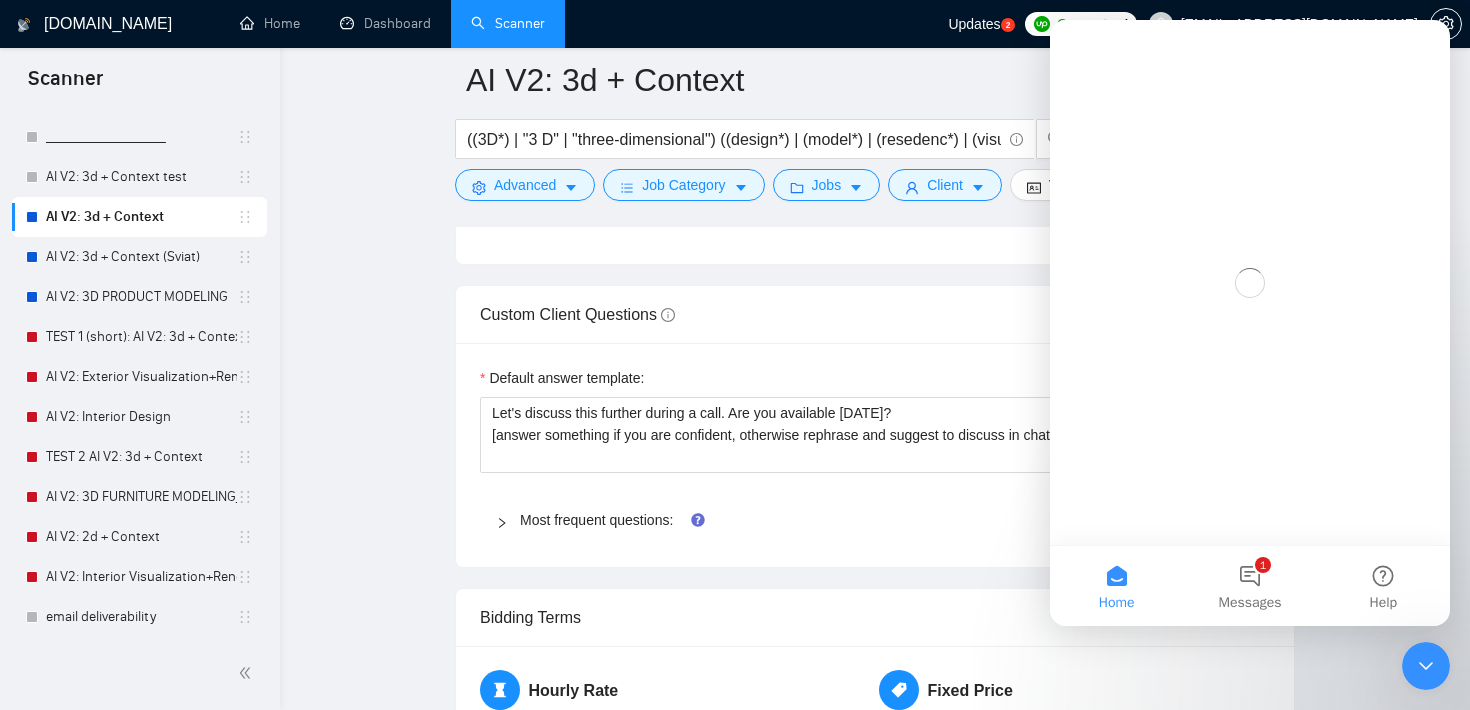 scroll, scrollTop: 0, scrollLeft: 0, axis: both 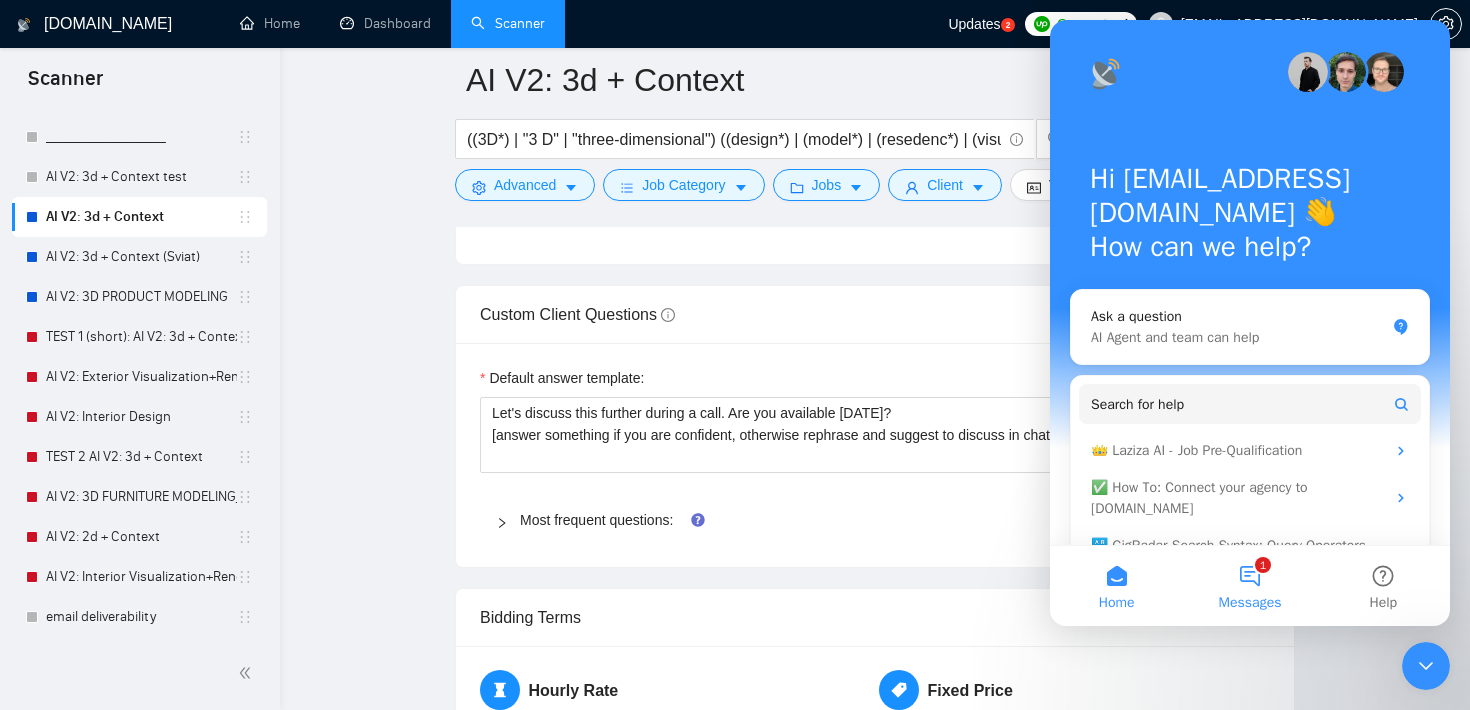 click on "1 Messages" at bounding box center (1249, 586) 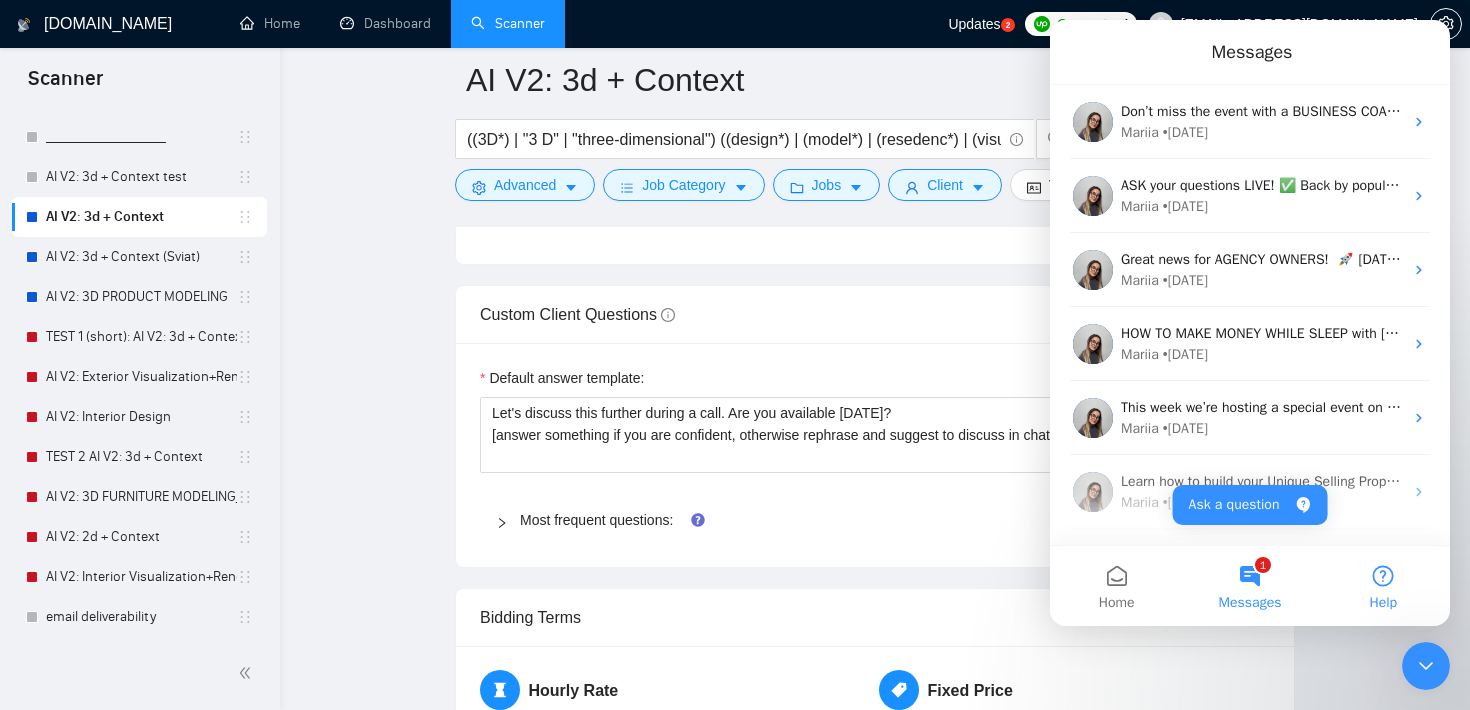 click on "Help" at bounding box center (1383, 586) 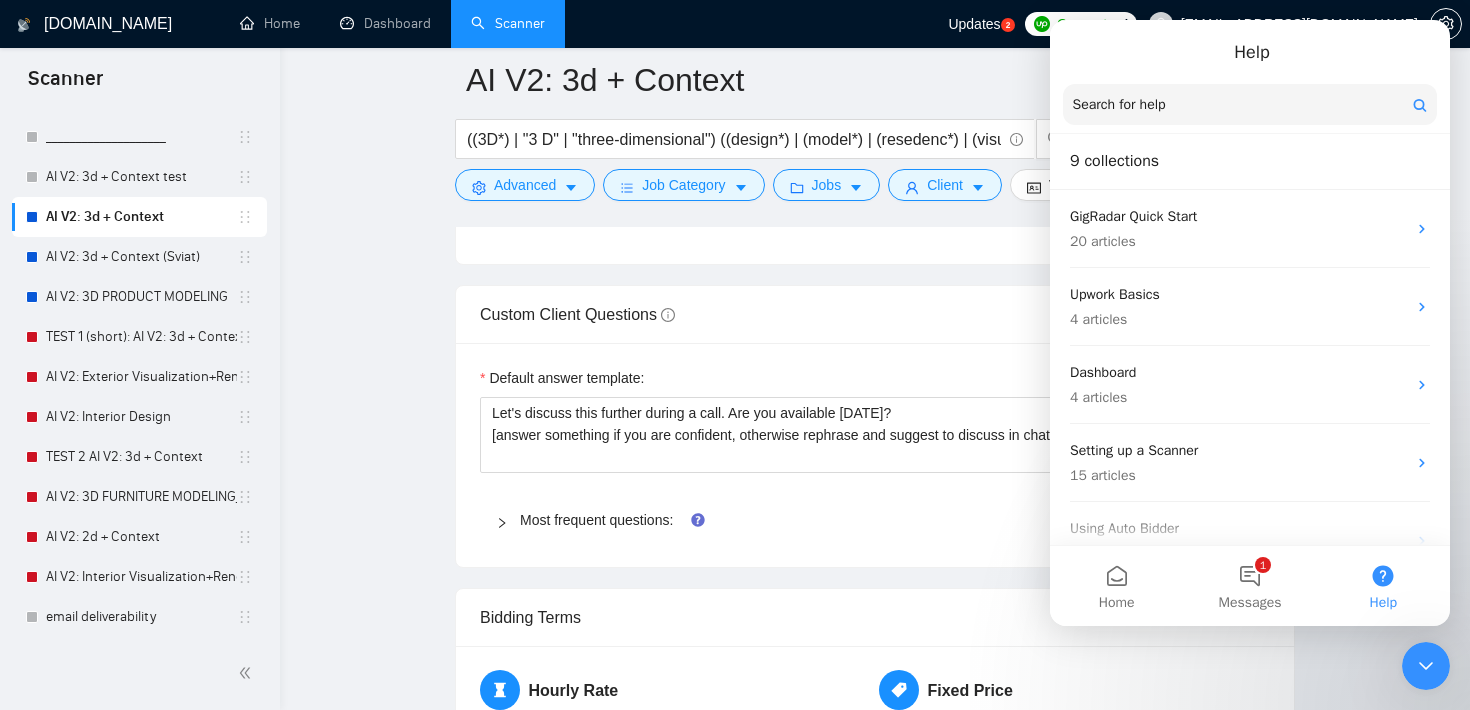 scroll, scrollTop: 365, scrollLeft: 0, axis: vertical 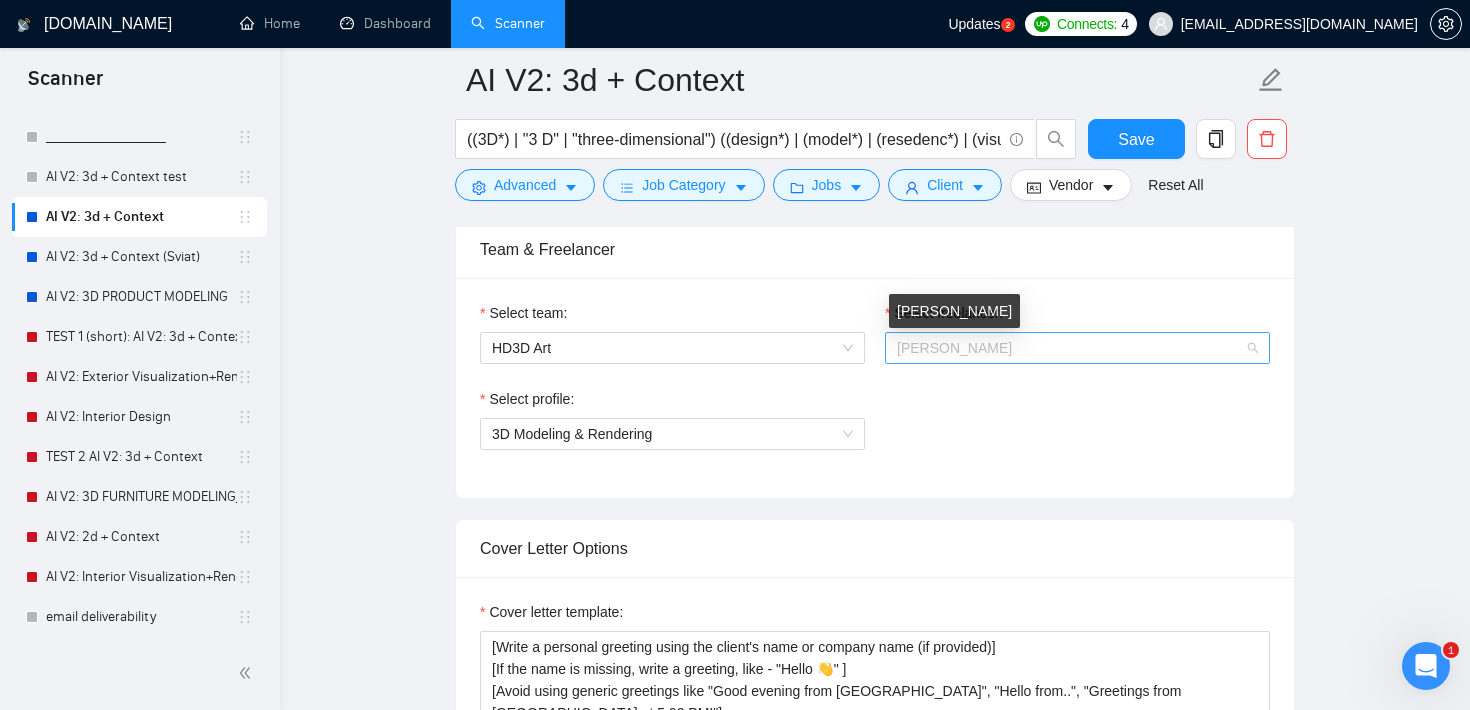 click on "Hanna Dudchenko" at bounding box center (954, 348) 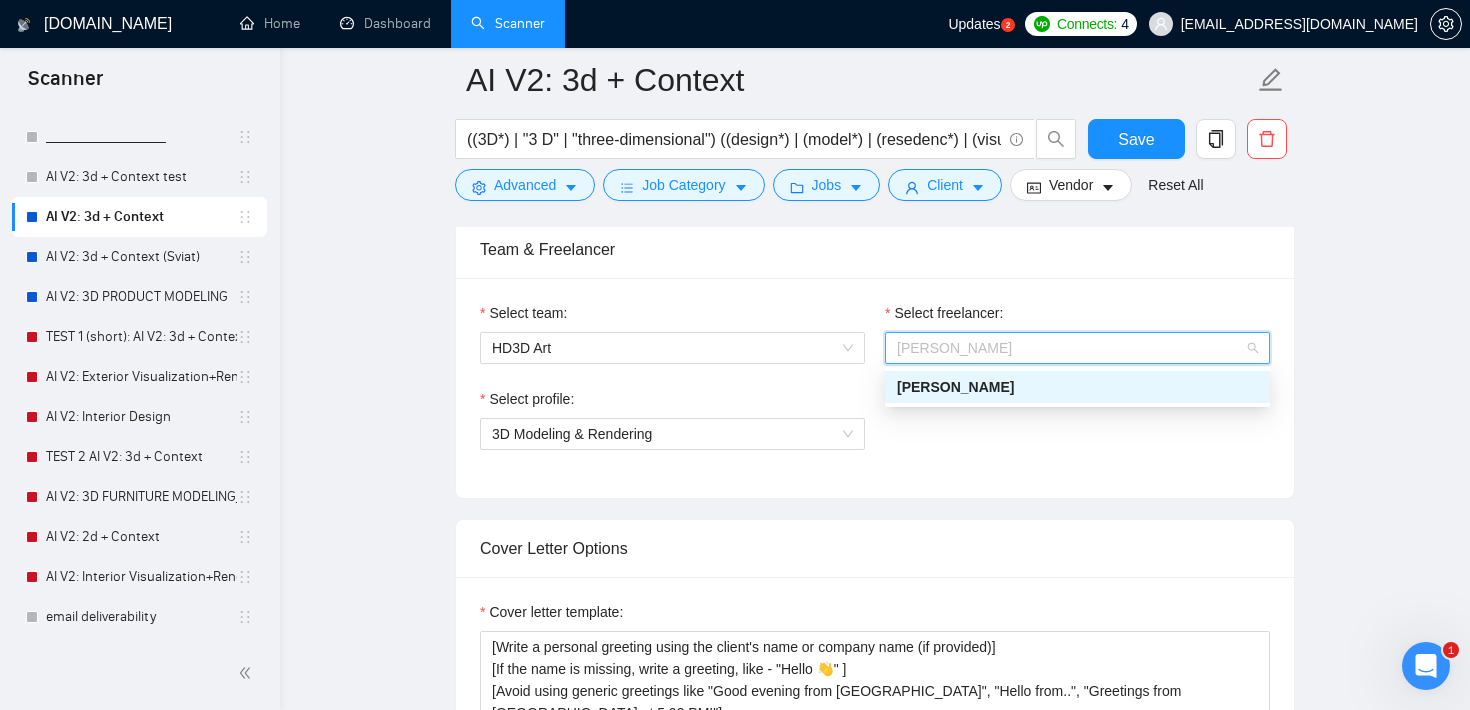 click on "Team & Freelancer" at bounding box center (875, 249) 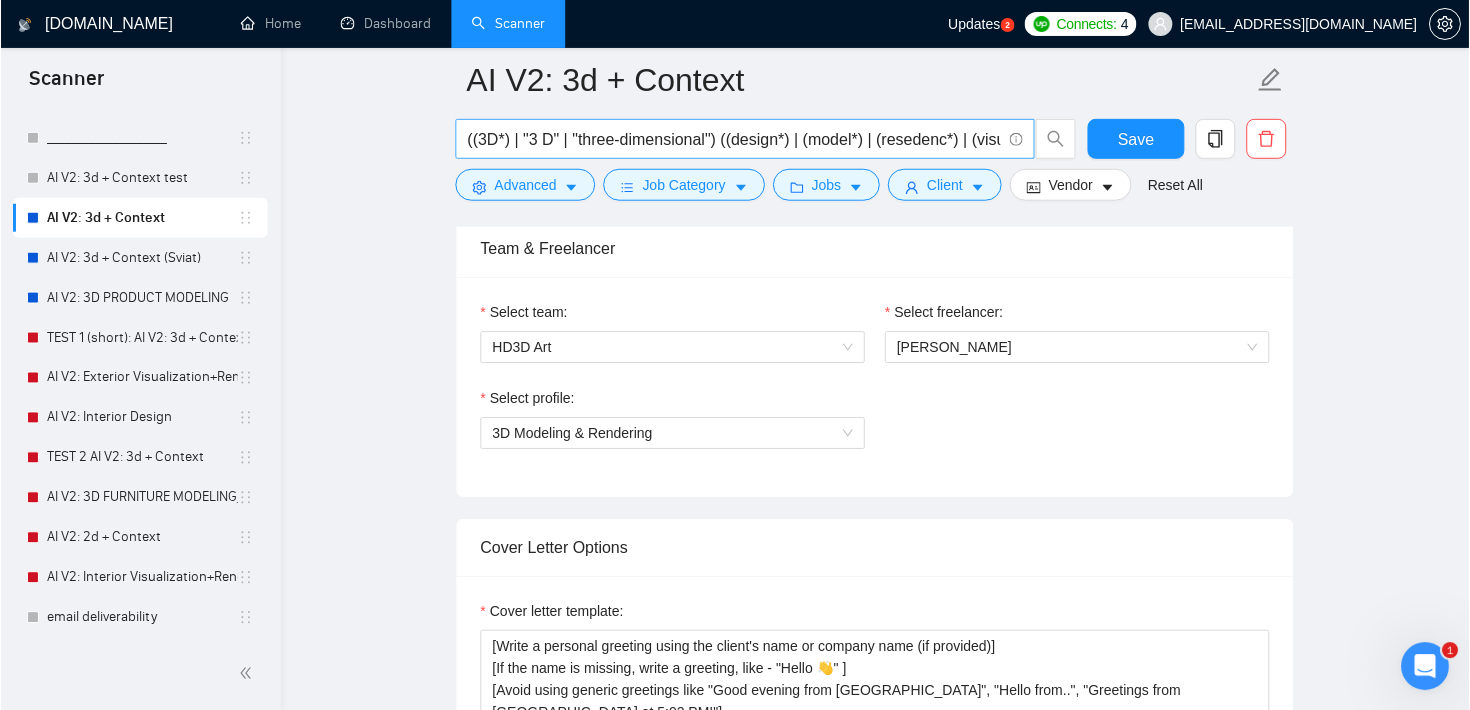 scroll, scrollTop: 365, scrollLeft: 0, axis: vertical 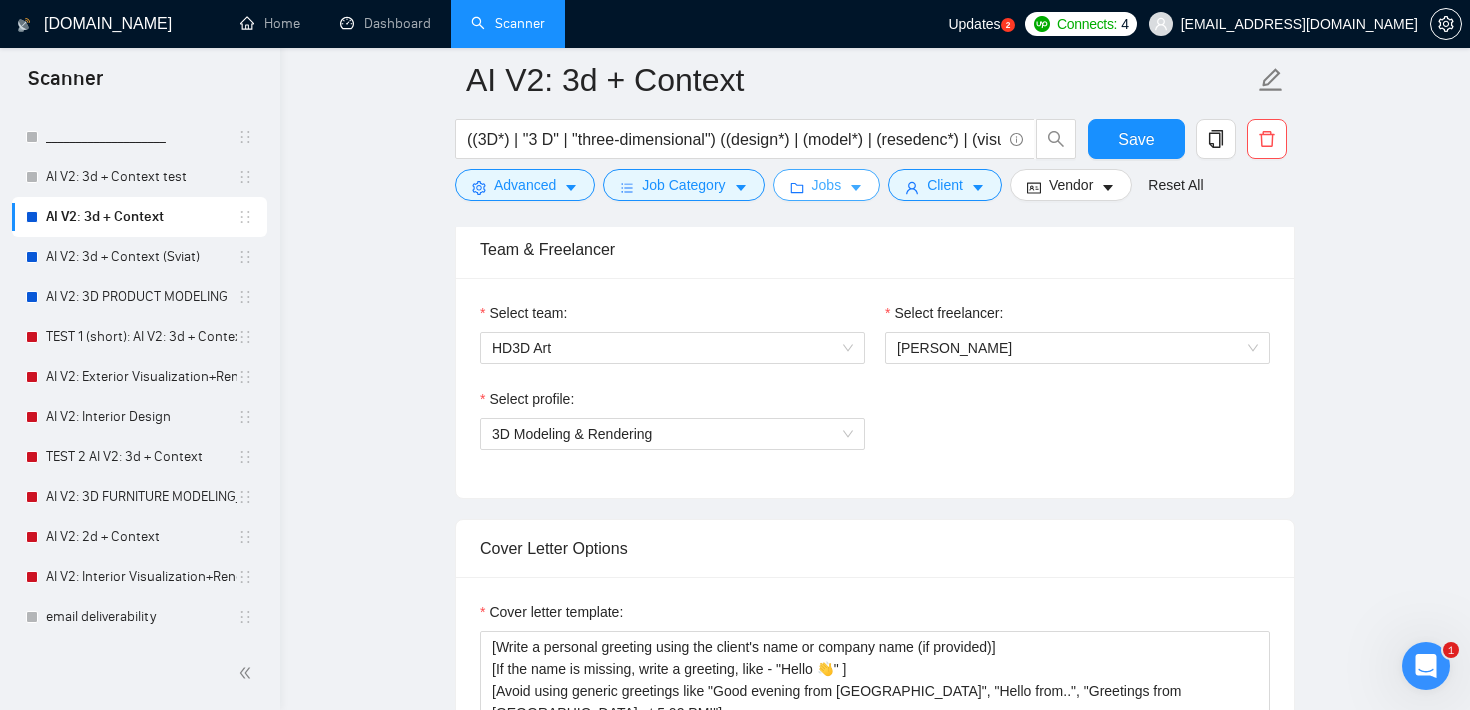 click on "Jobs" at bounding box center [827, 185] 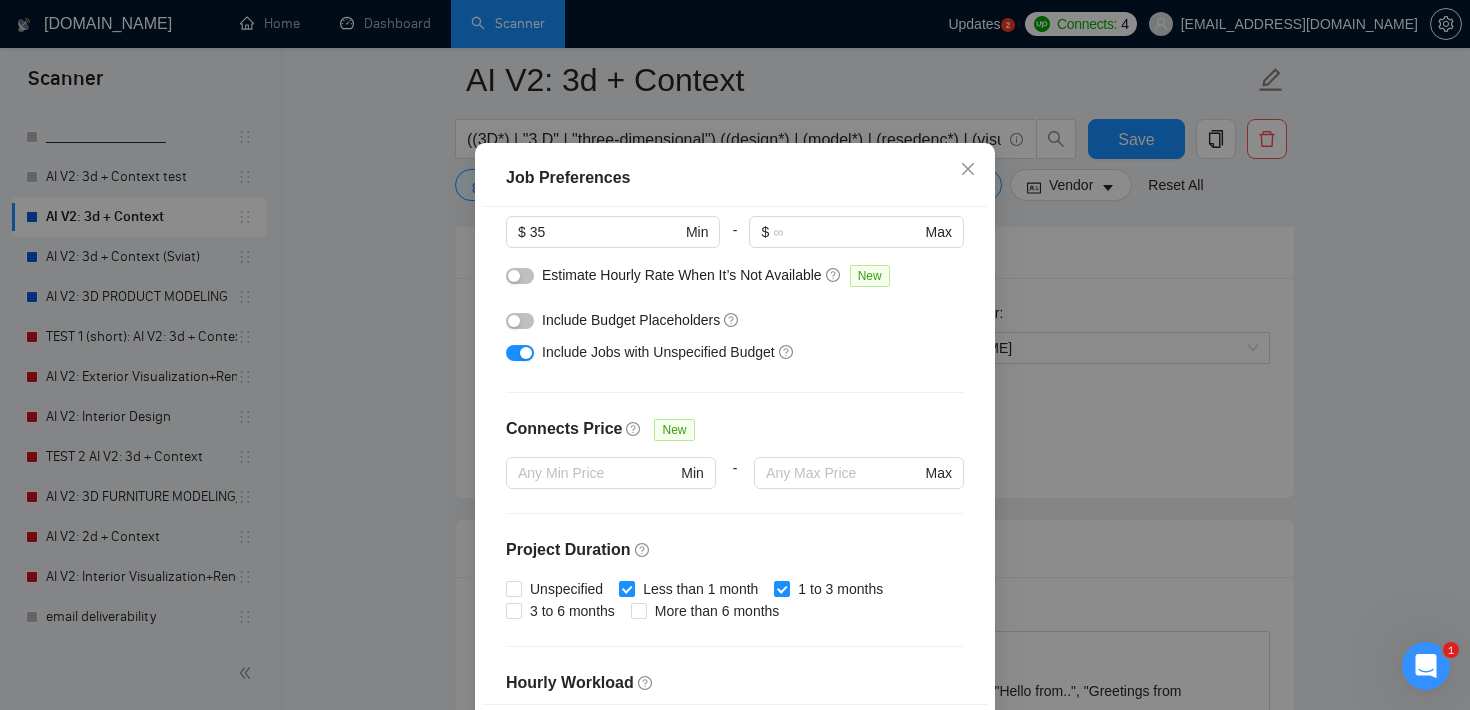 scroll, scrollTop: 0, scrollLeft: 0, axis: both 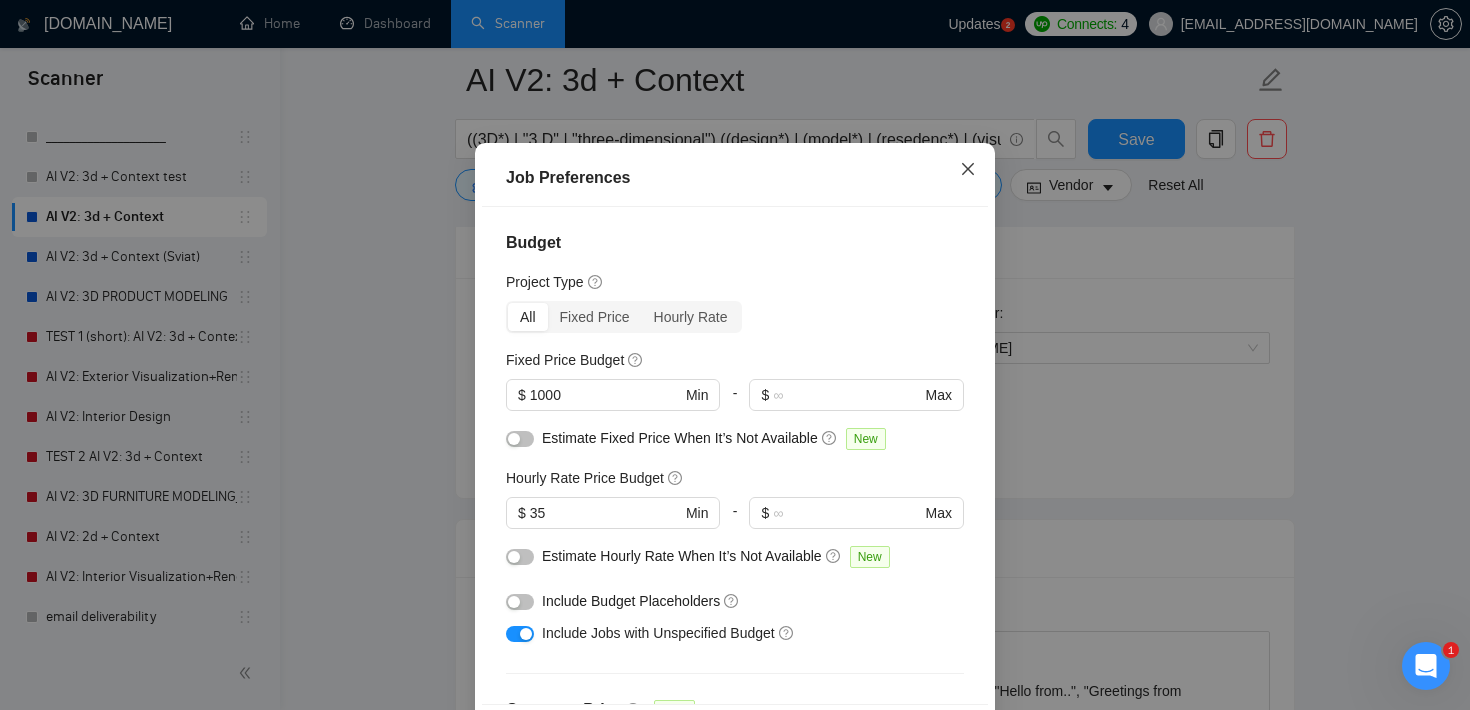 click 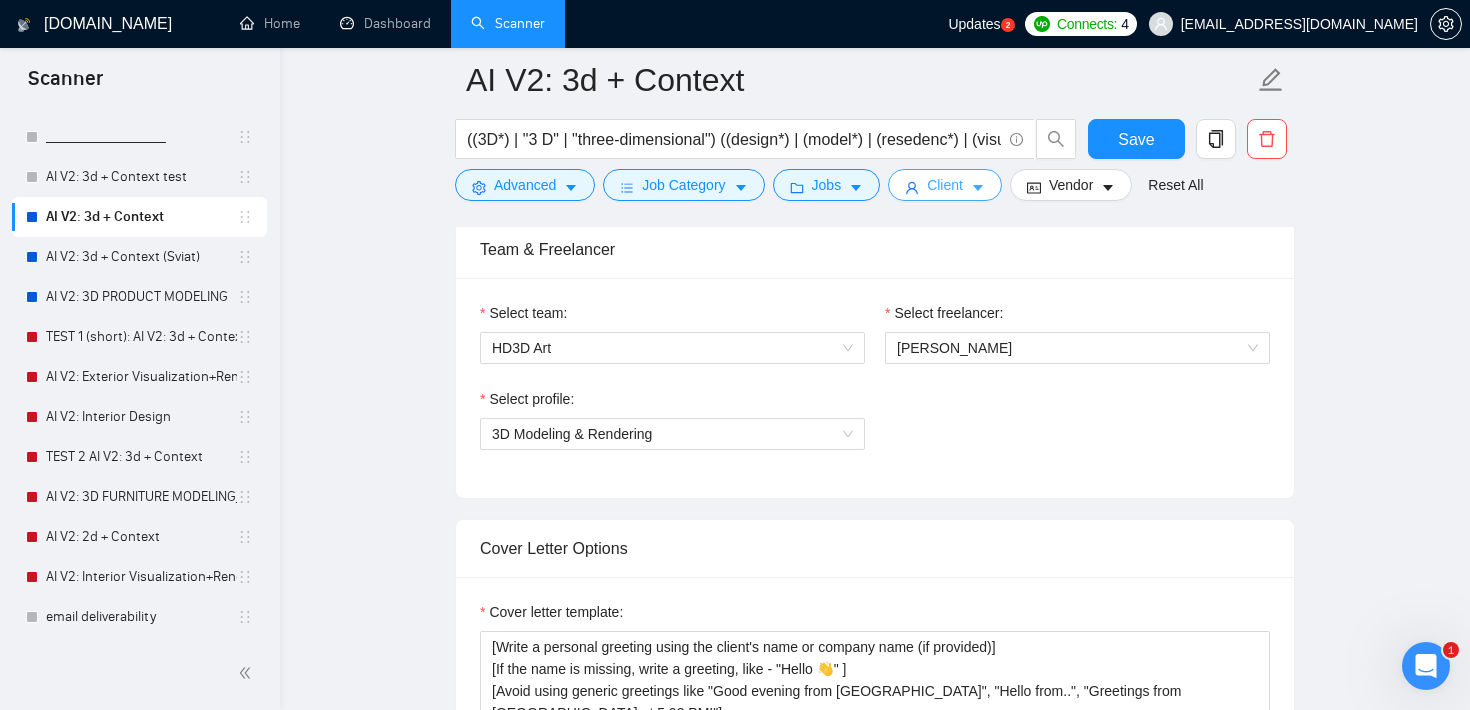 click on "Client" at bounding box center (945, 185) 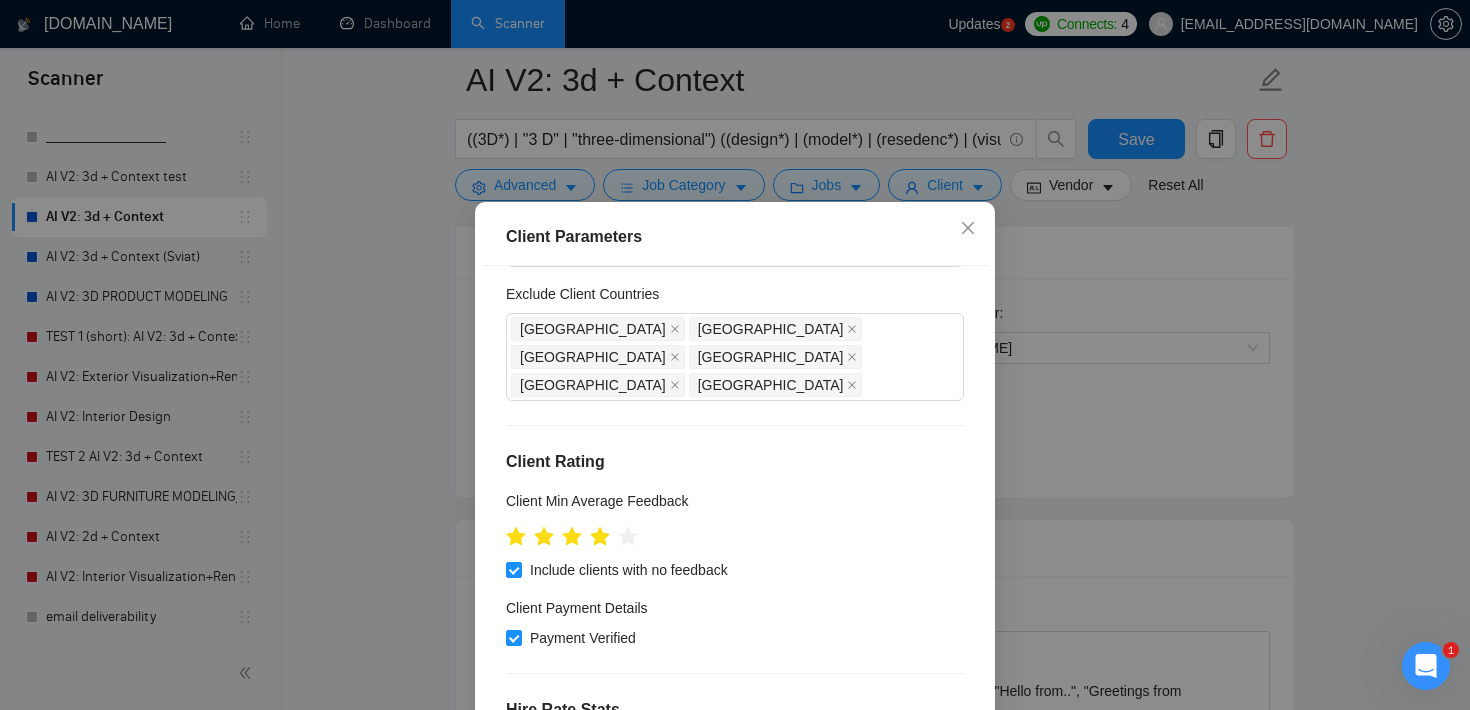 scroll, scrollTop: 0, scrollLeft: 0, axis: both 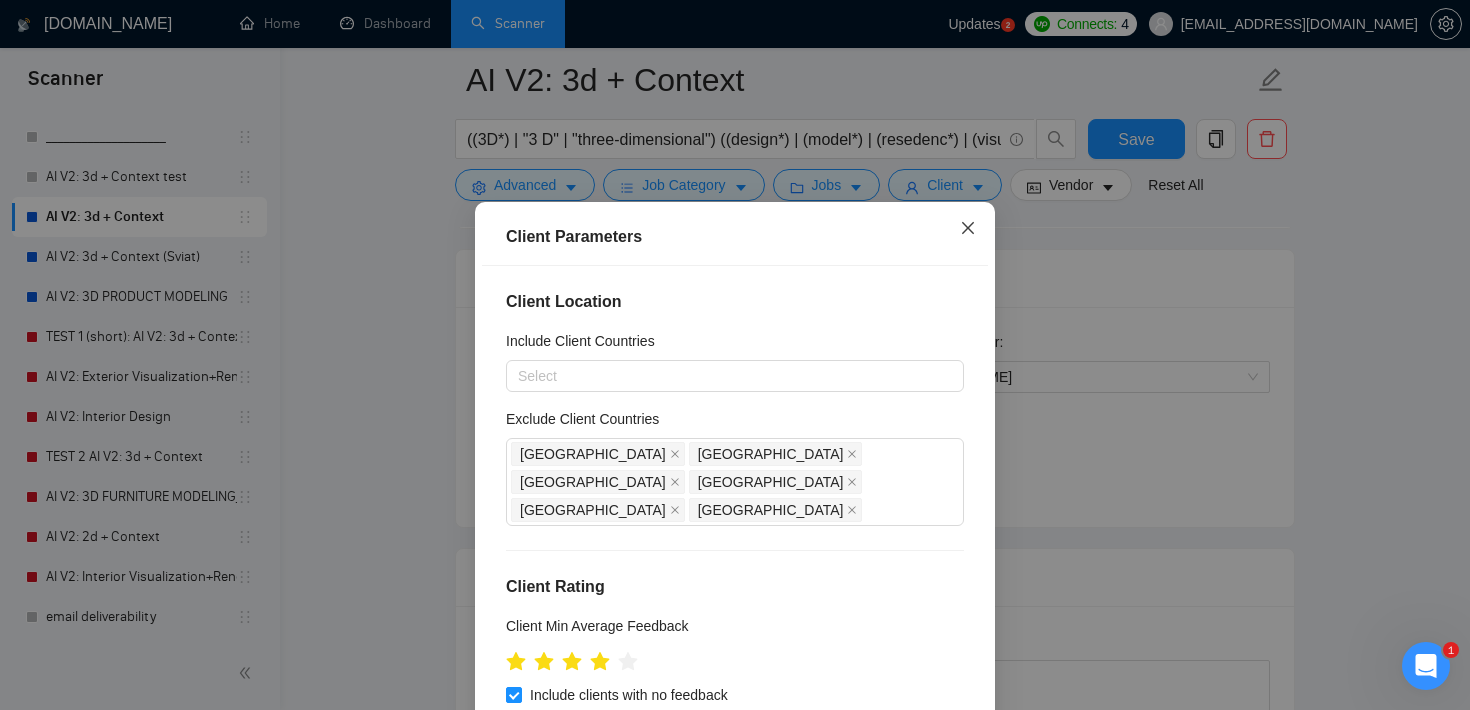 click at bounding box center (968, 229) 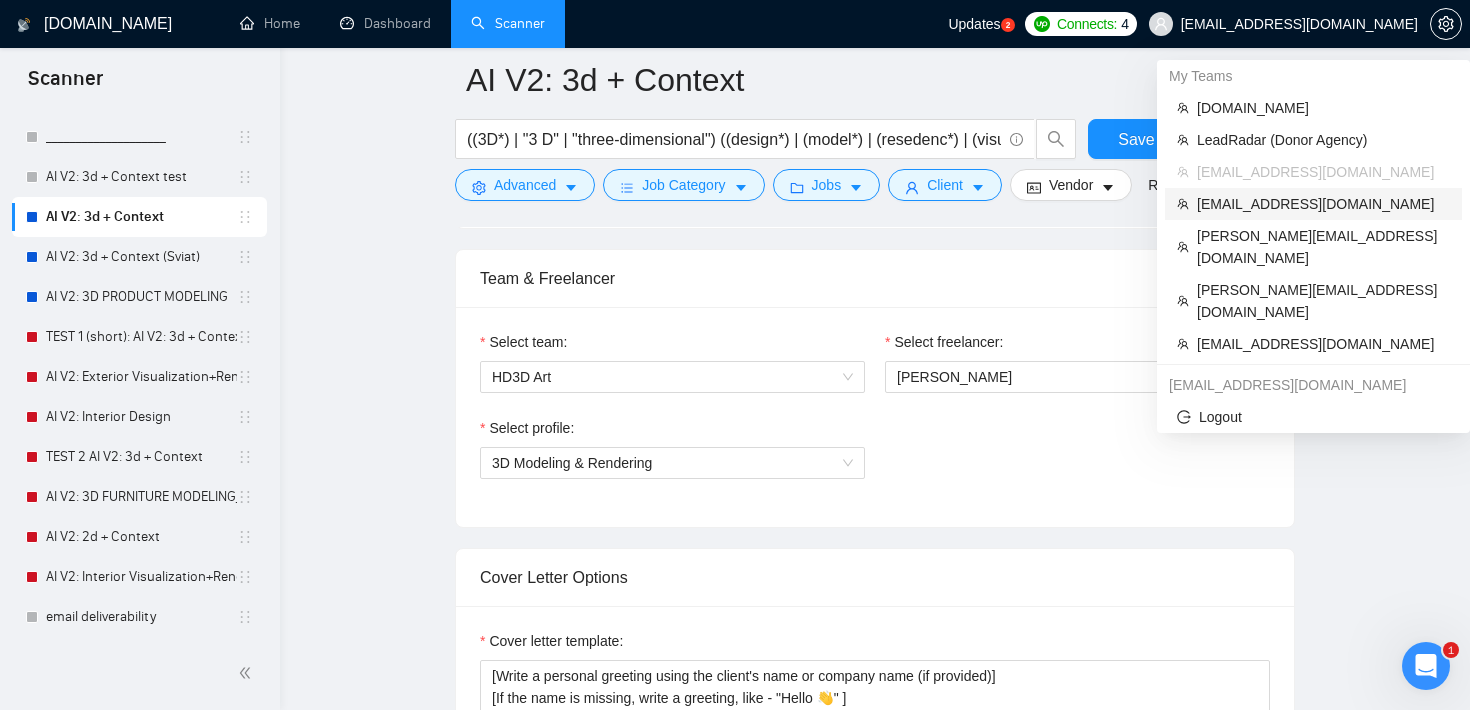 click on "[EMAIL_ADDRESS][DOMAIN_NAME]" at bounding box center (1323, 204) 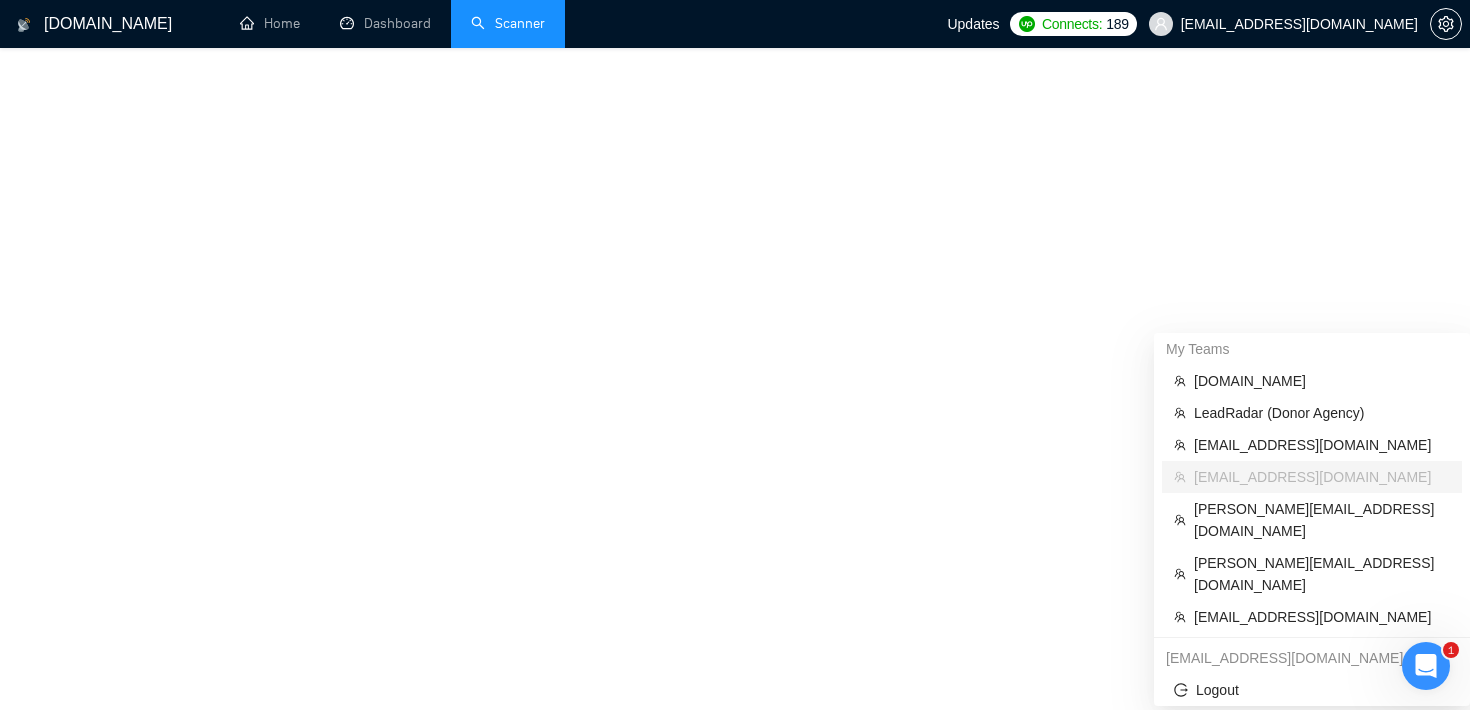 scroll, scrollTop: 664, scrollLeft: 0, axis: vertical 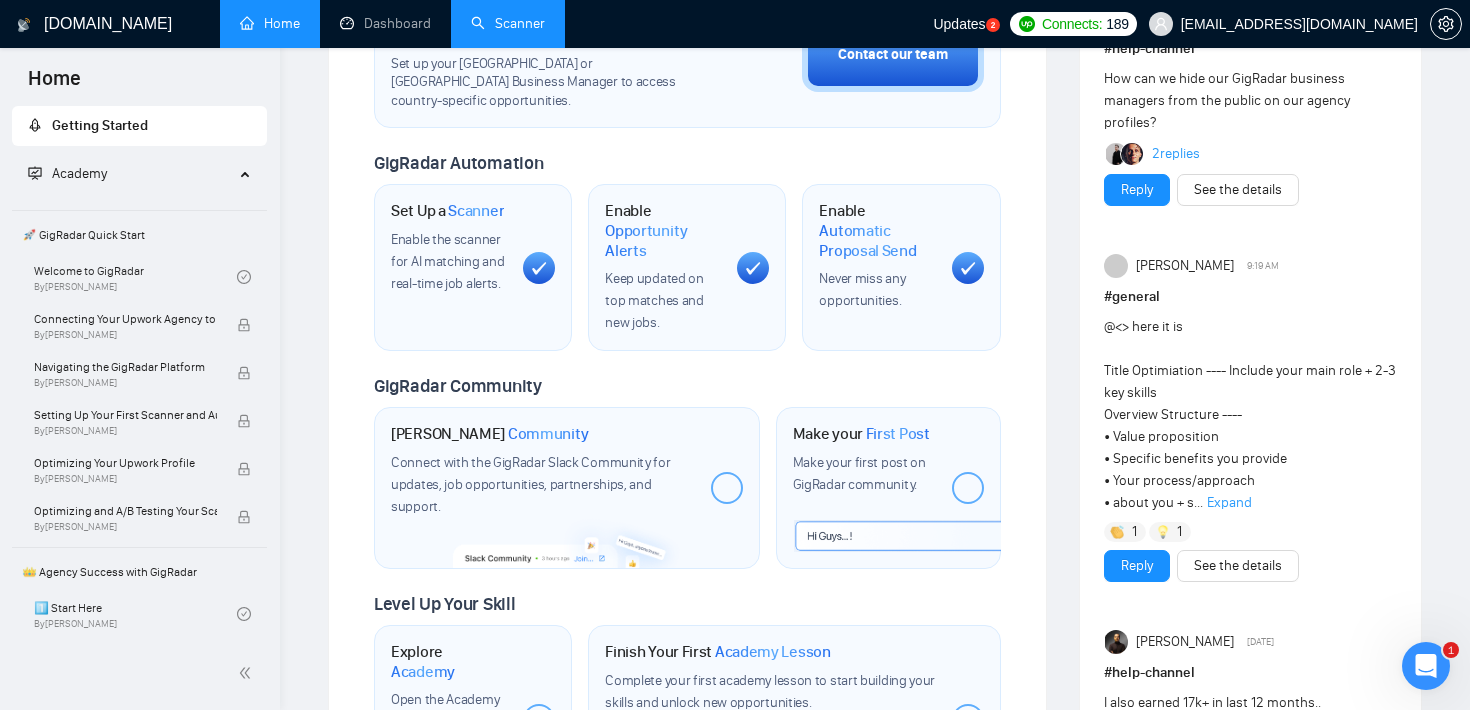 click on "Scanner" at bounding box center (508, 23) 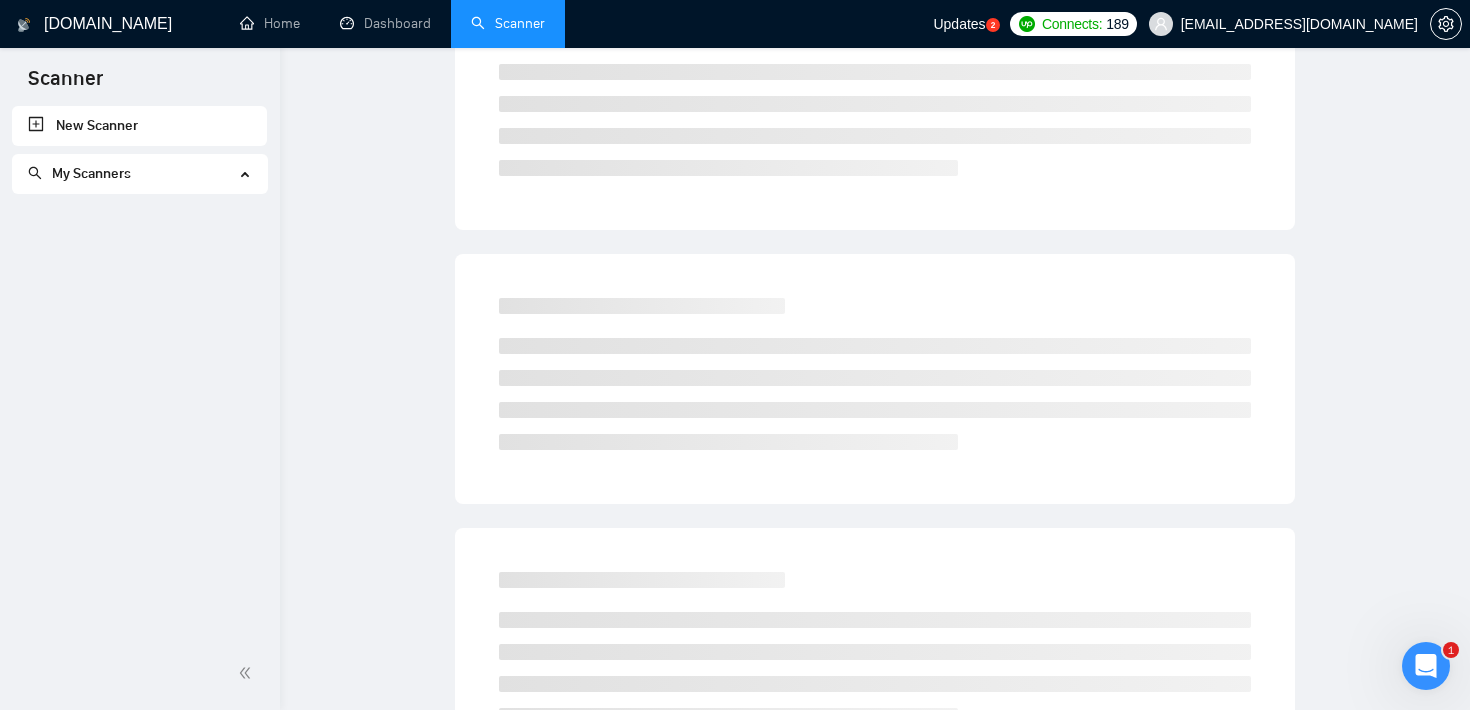 scroll, scrollTop: 0, scrollLeft: 0, axis: both 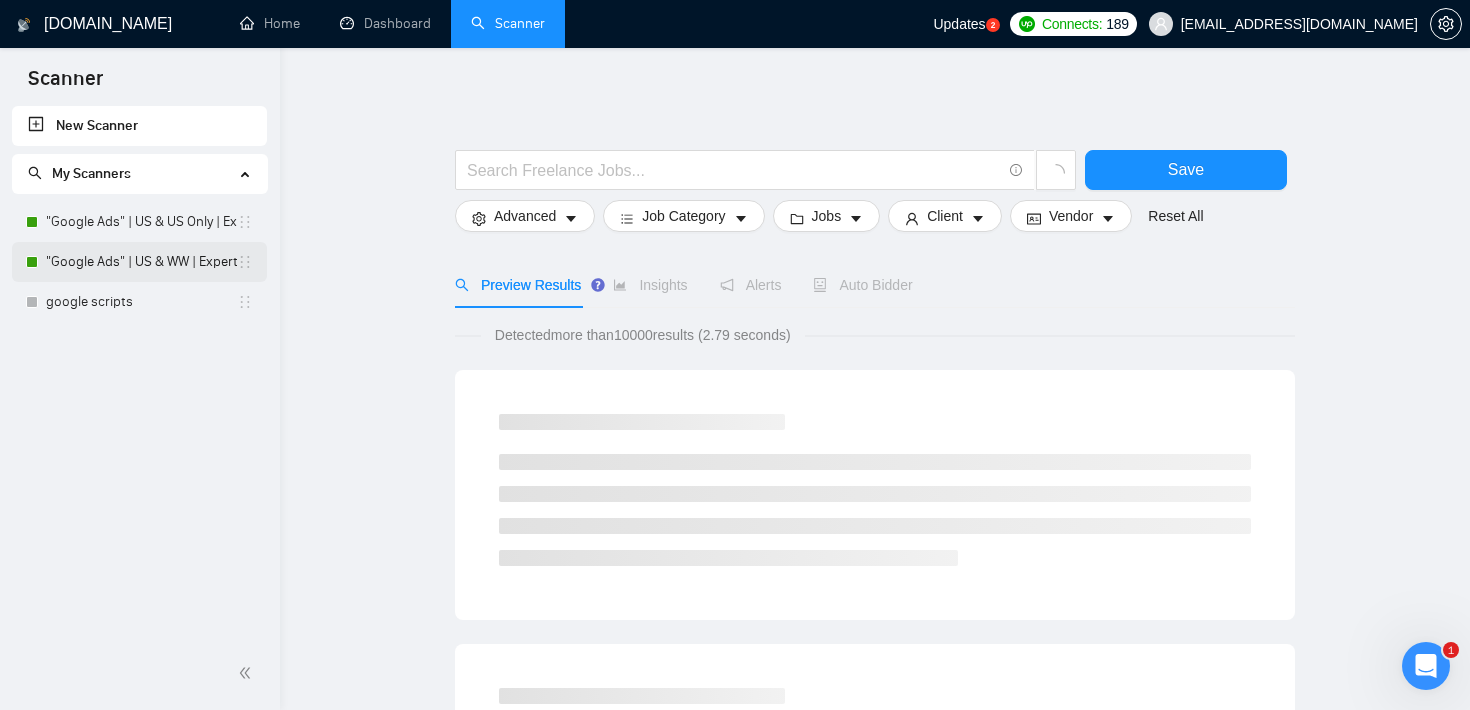 click on ""Google Ads" | US & WW | Expert" at bounding box center (141, 262) 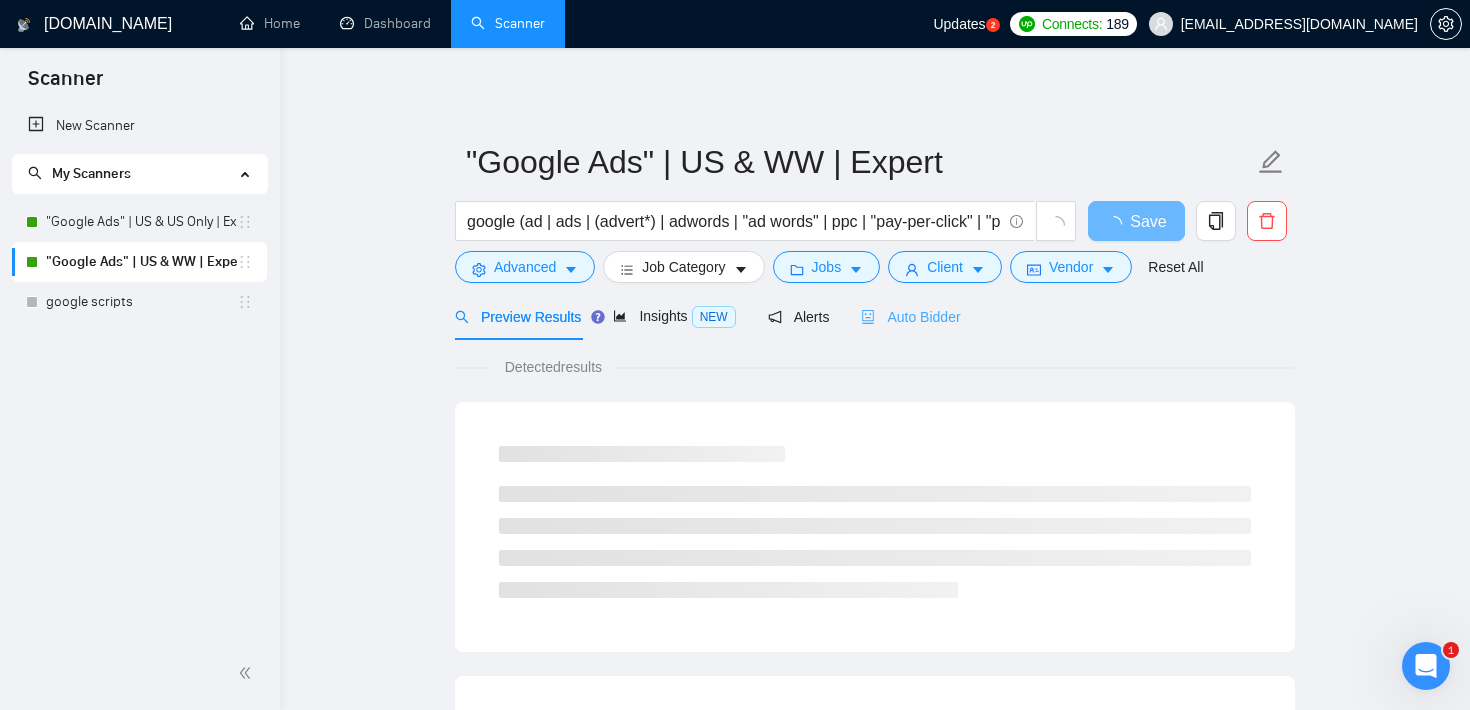 click on "Auto Bidder" at bounding box center (910, 316) 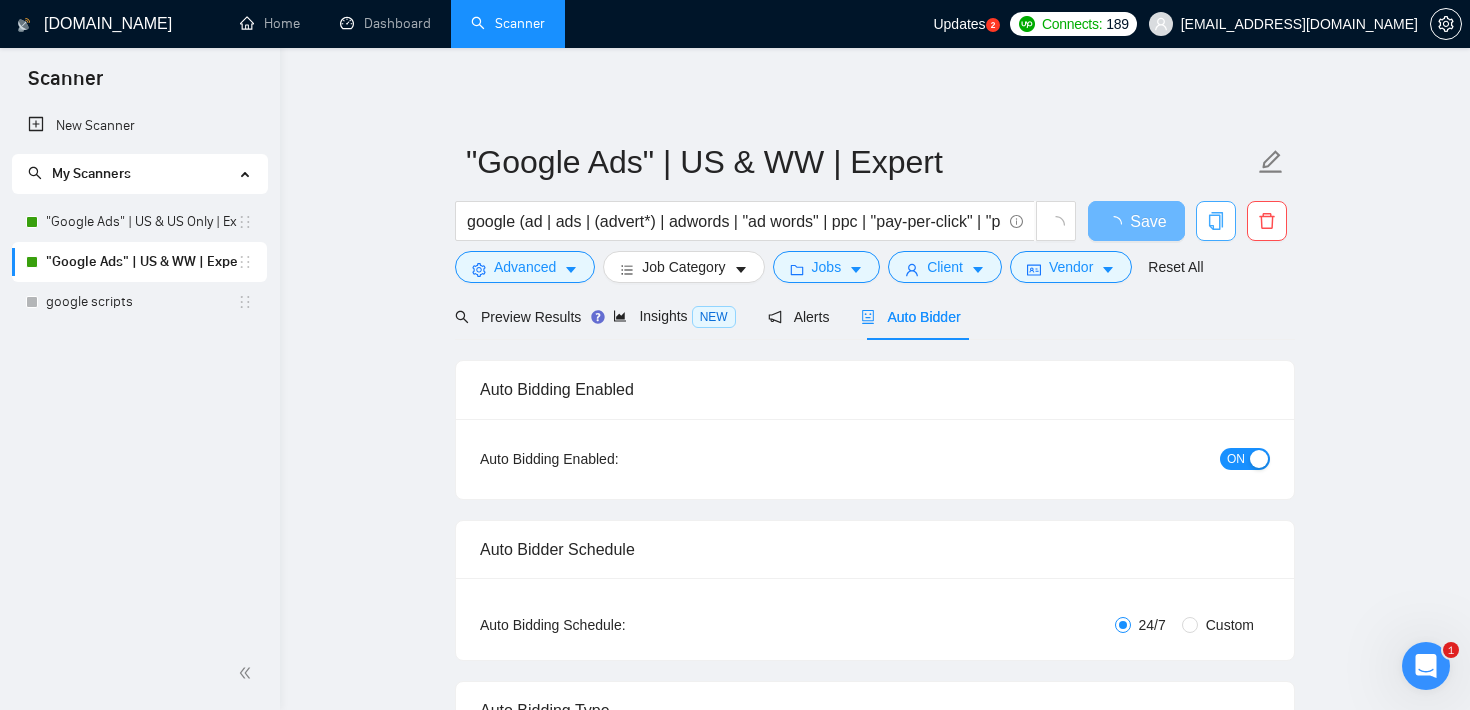 type 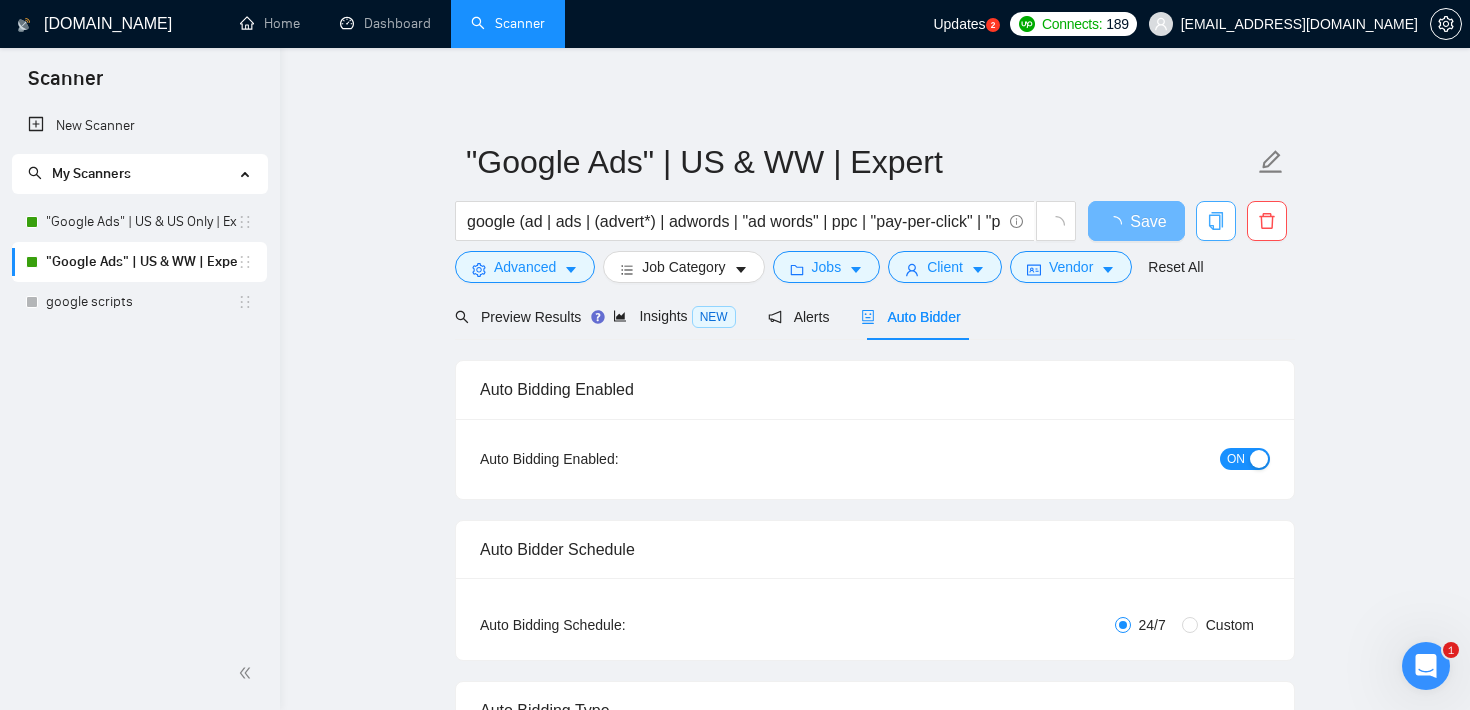 checkbox on "true" 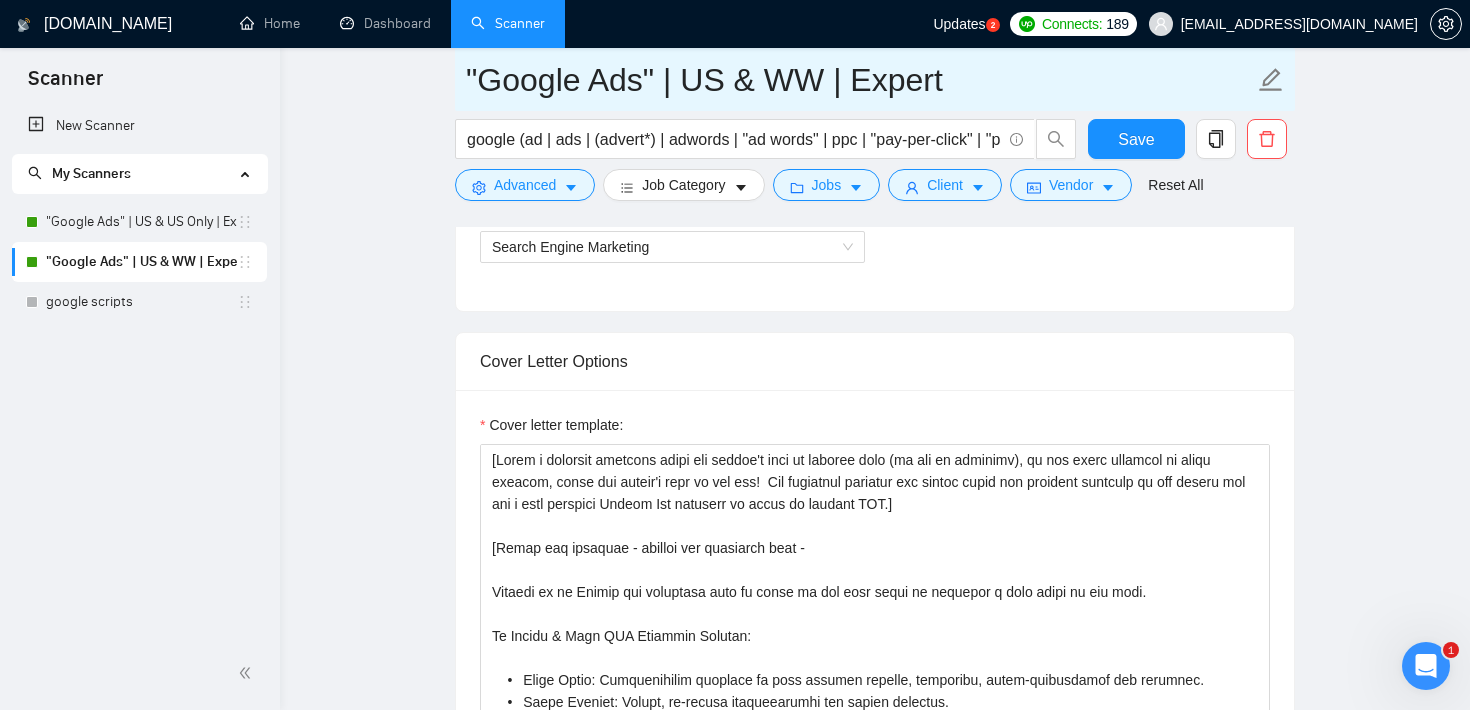 scroll, scrollTop: 1225, scrollLeft: 0, axis: vertical 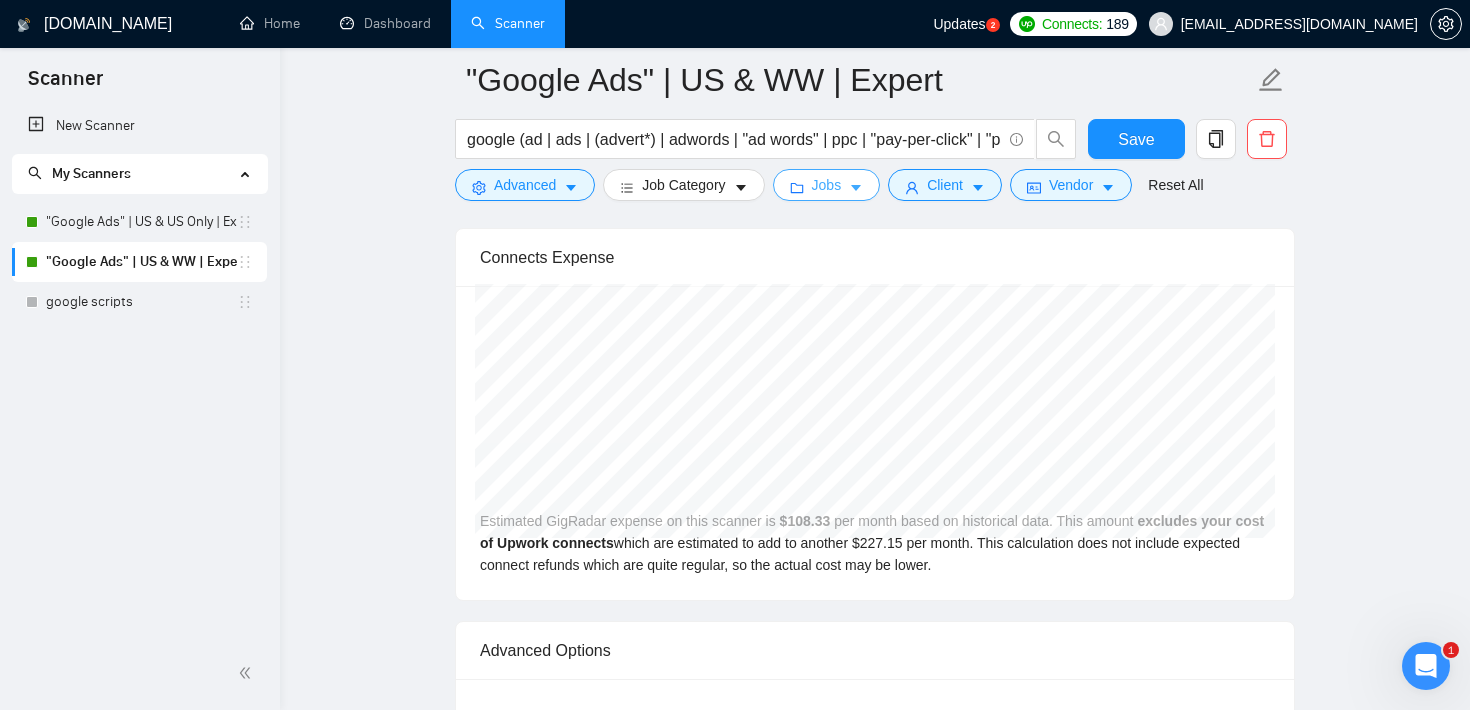 click on "Jobs" at bounding box center [827, 185] 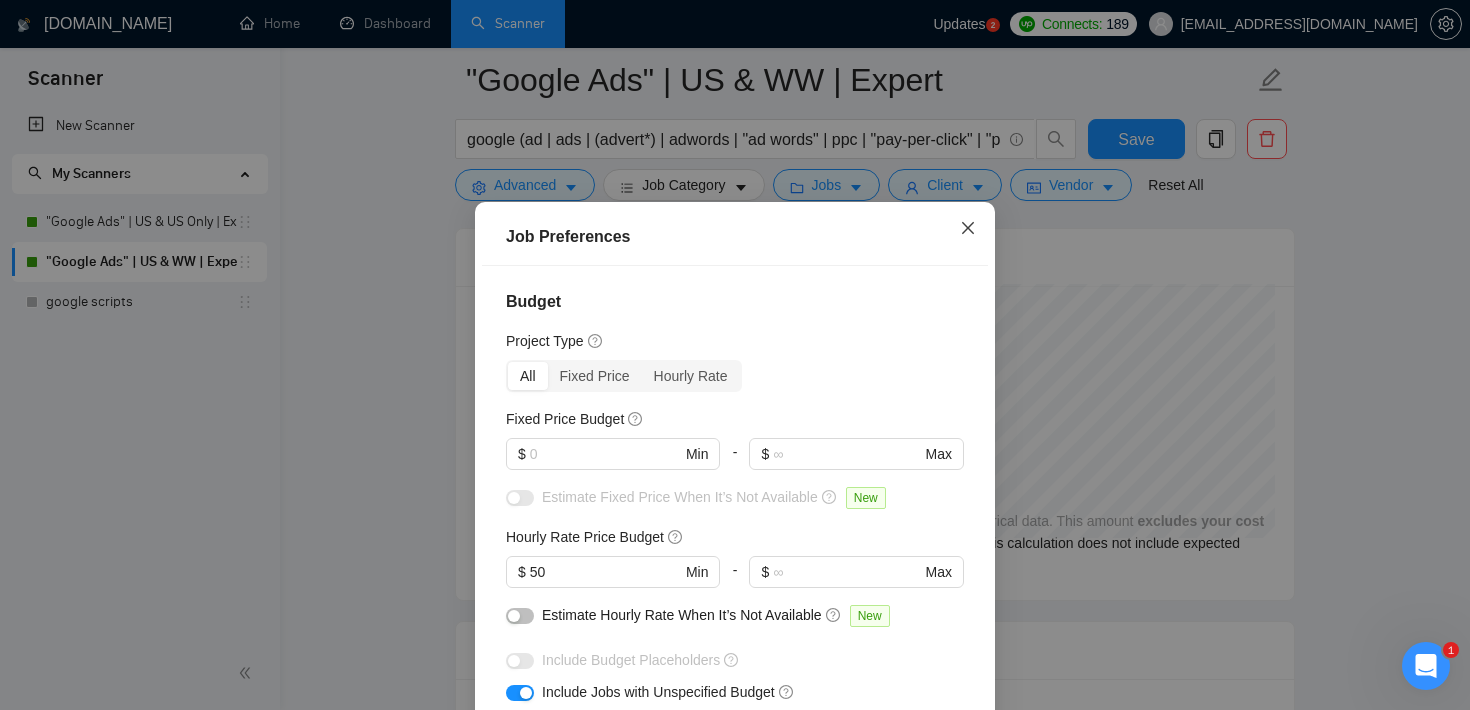 click at bounding box center (968, 229) 